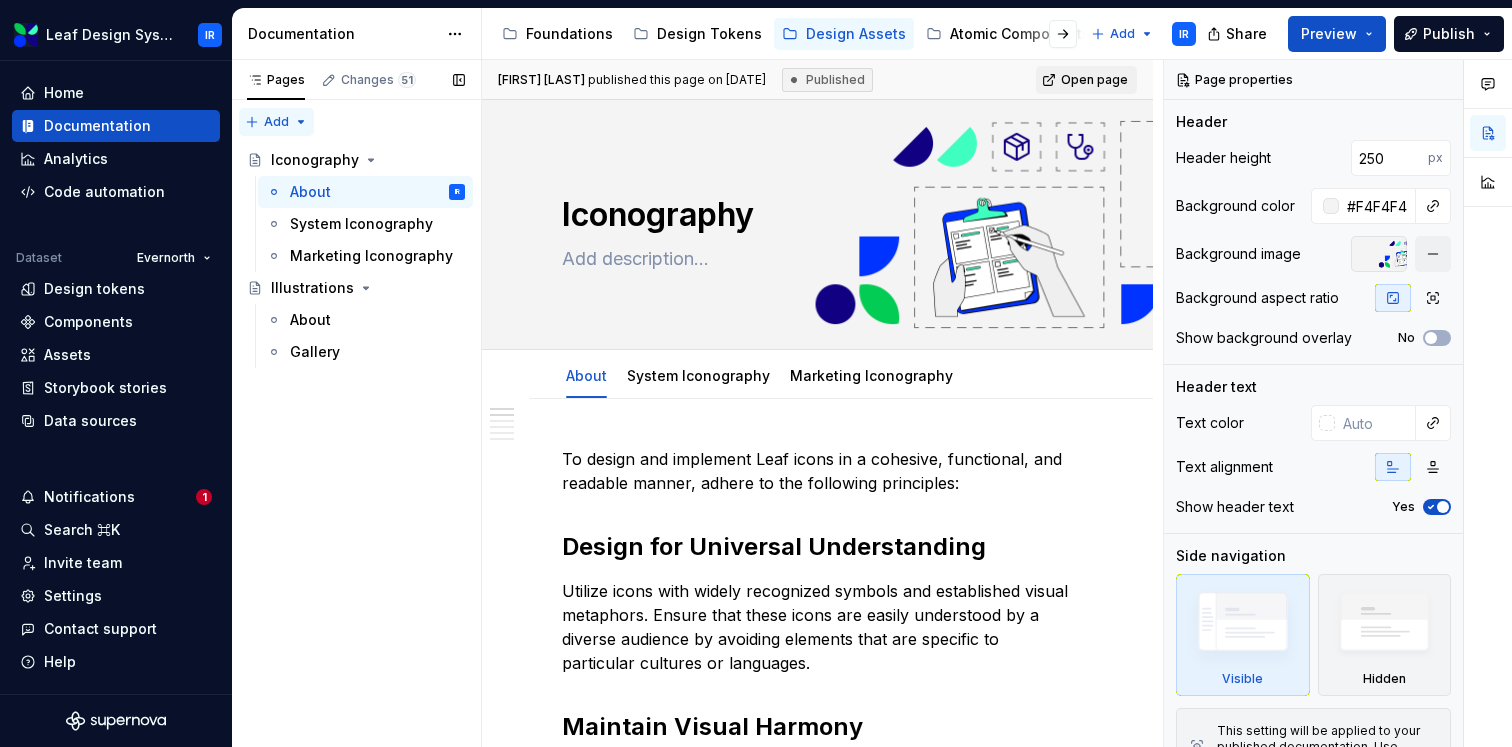 scroll, scrollTop: 0, scrollLeft: 0, axis: both 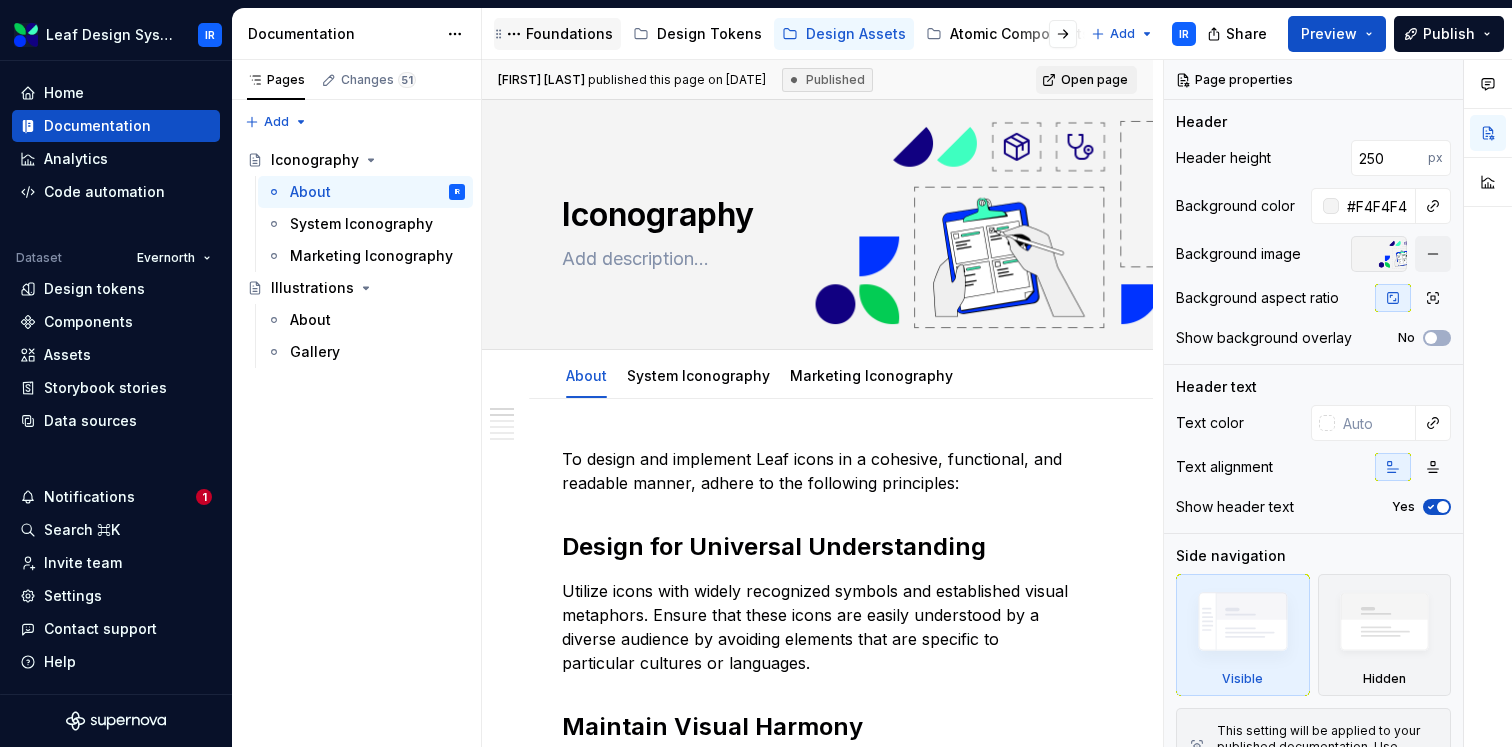 click on "Foundations" at bounding box center (569, 34) 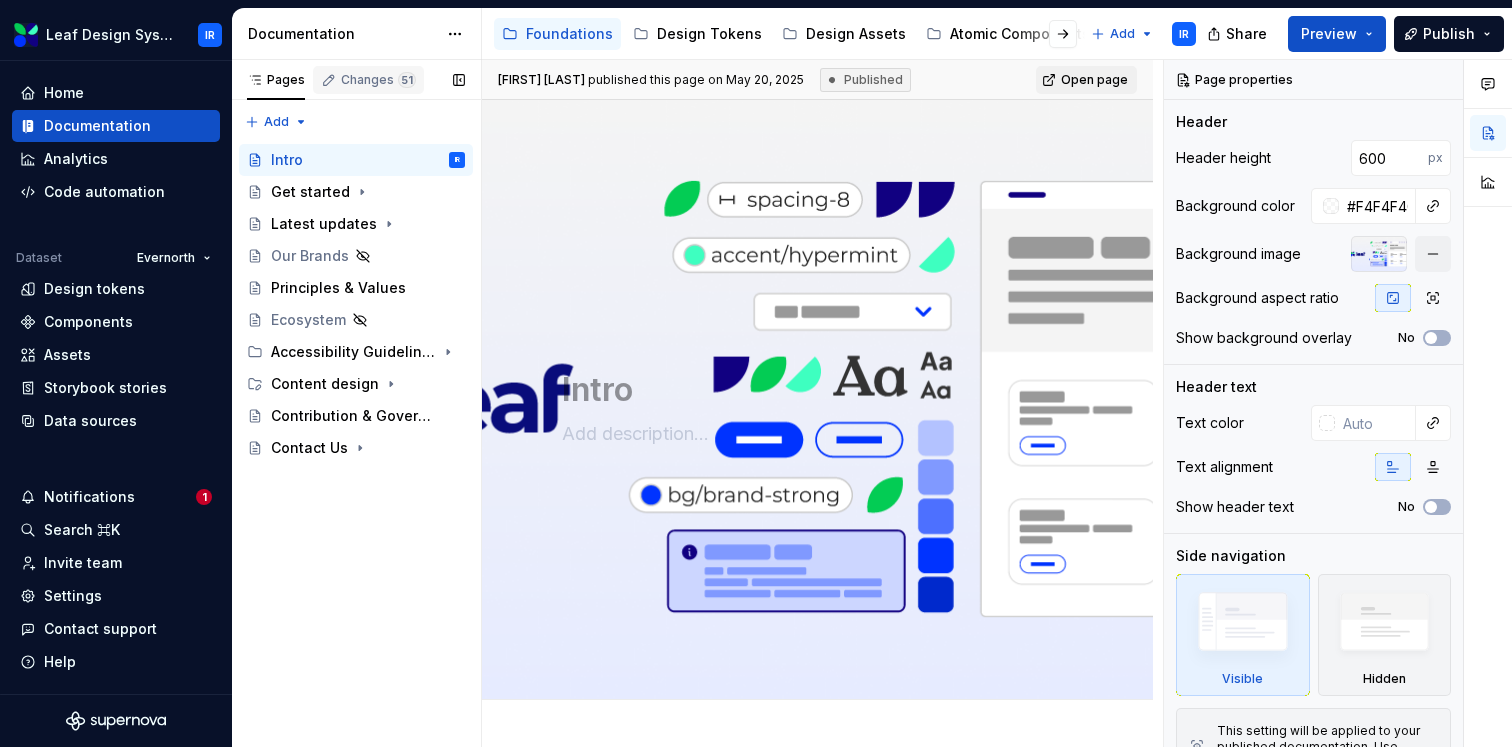click on "Changes 51" at bounding box center (368, 80) 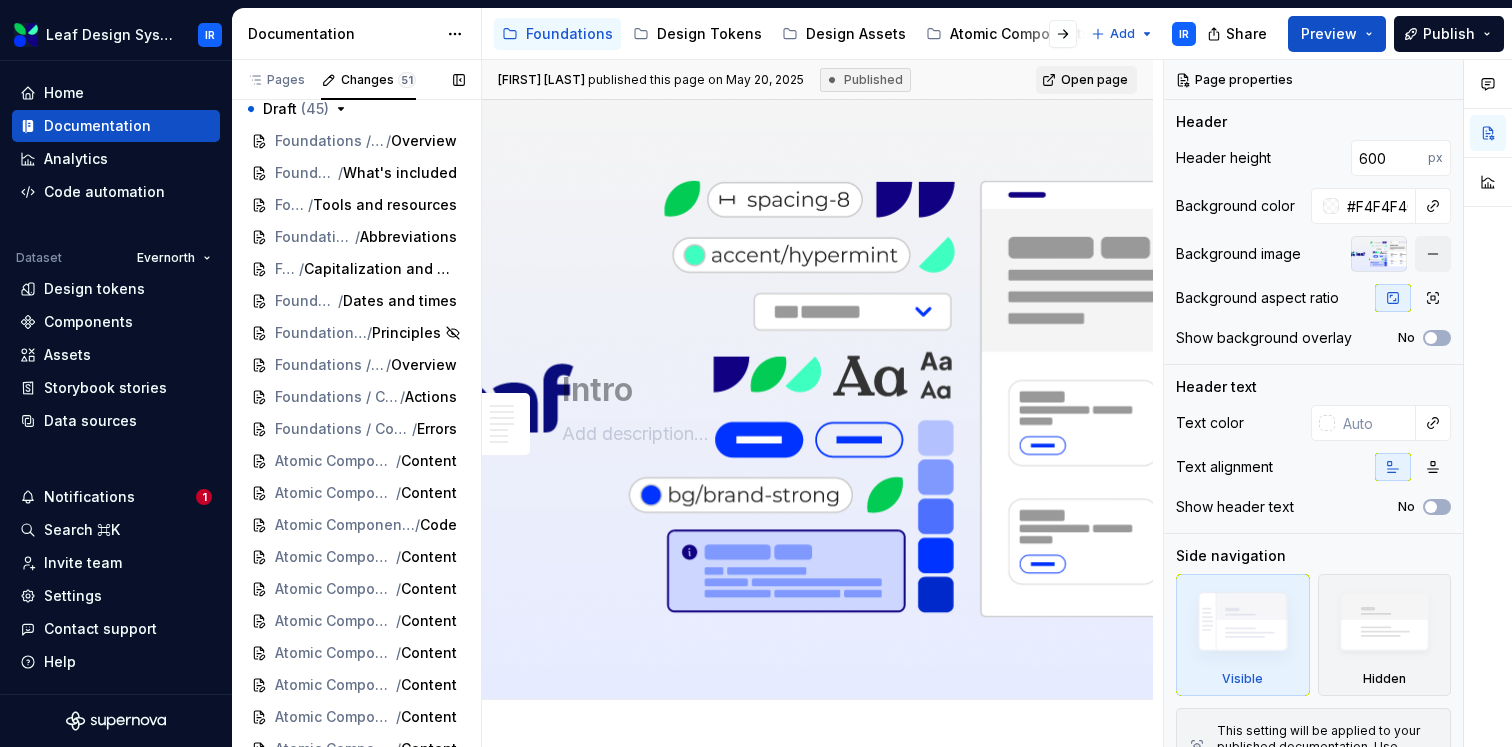 scroll, scrollTop: 0, scrollLeft: 0, axis: both 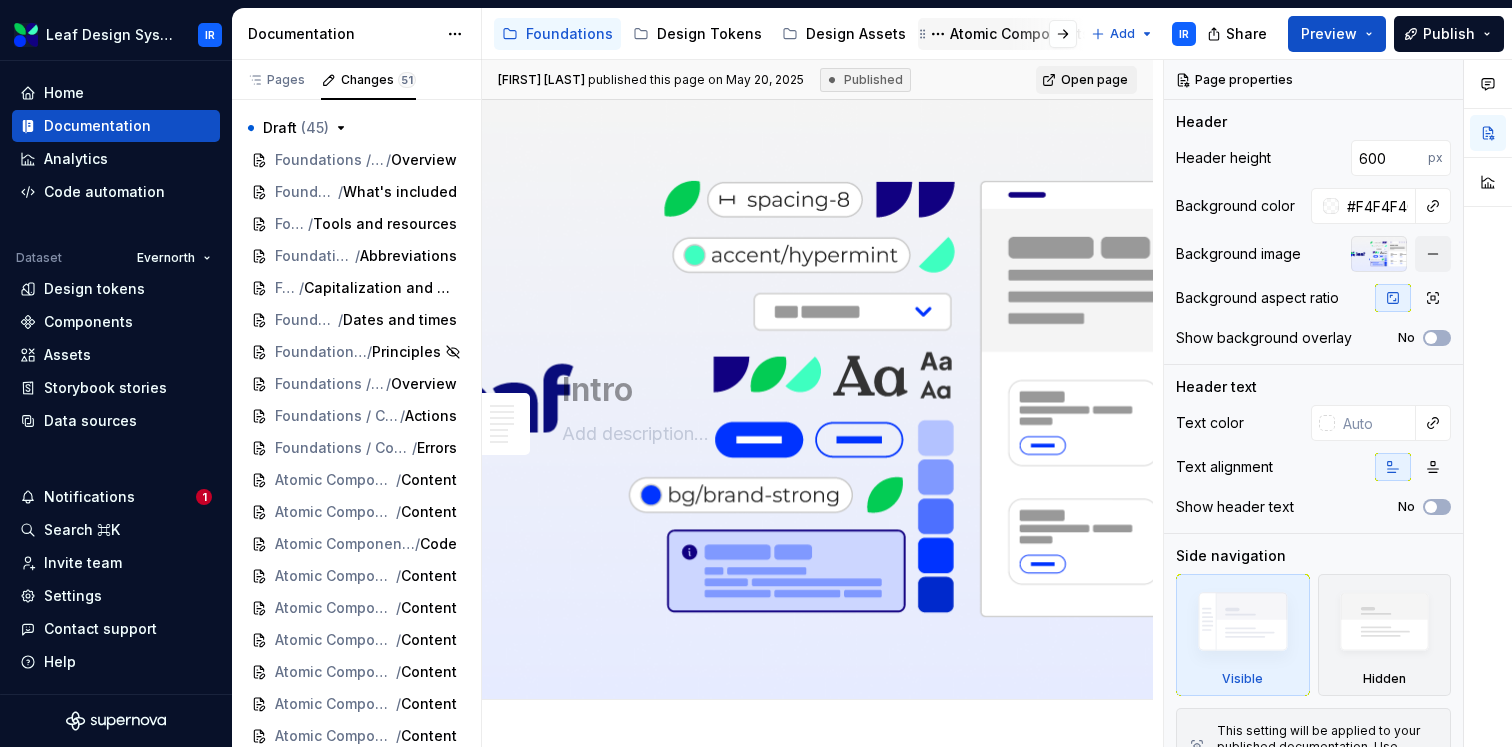 click on "Atomic Components" at bounding box center (1020, 34) 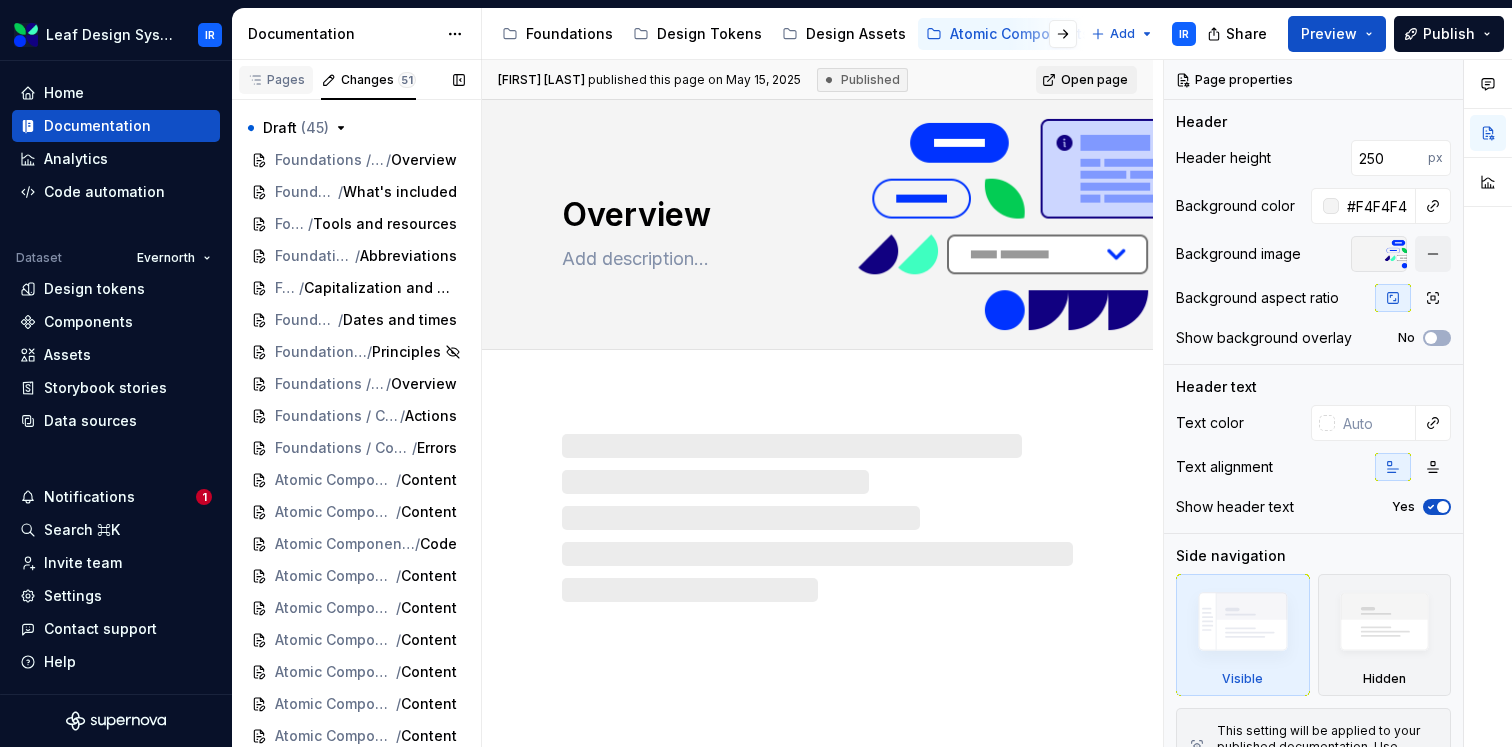 click on "Pages" at bounding box center (276, 80) 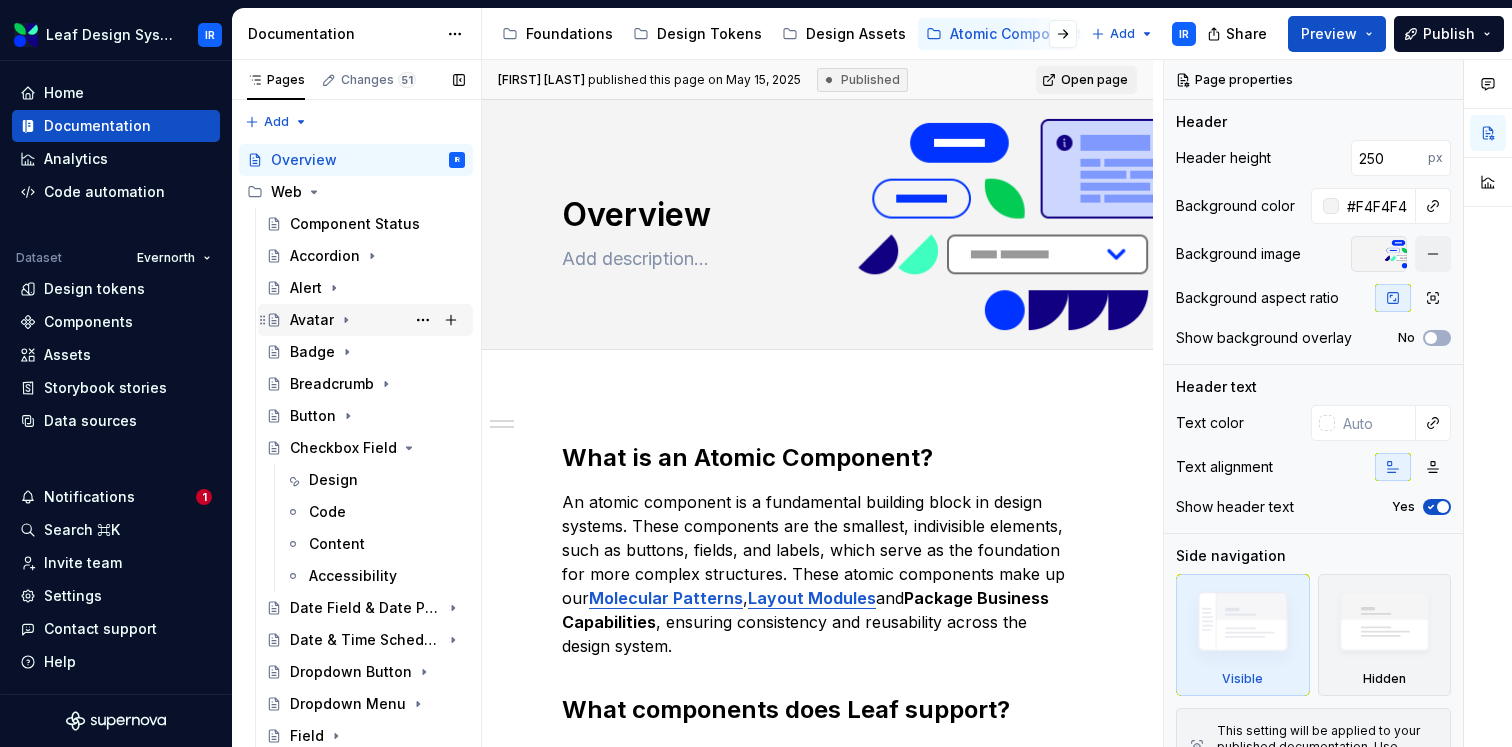 click 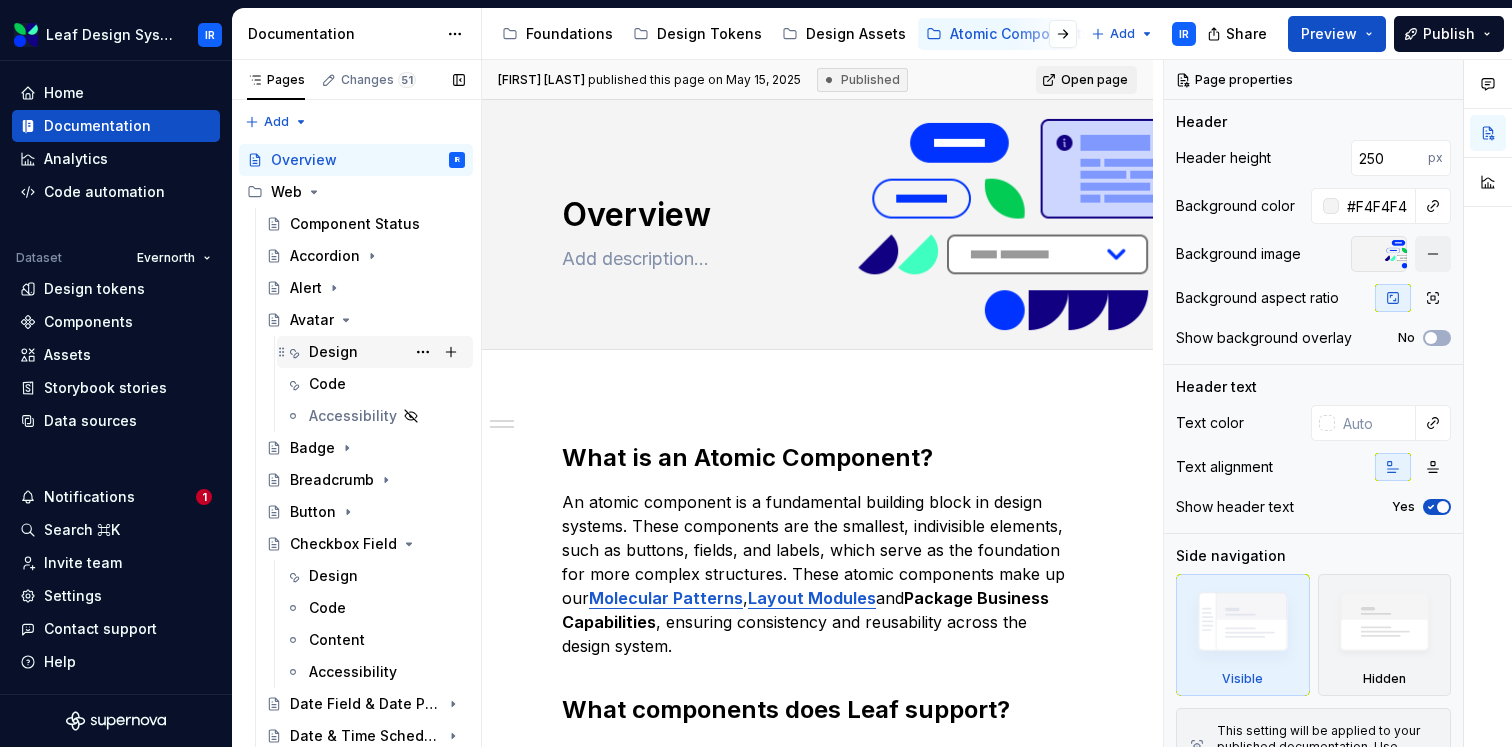 click on "Design" at bounding box center [333, 352] 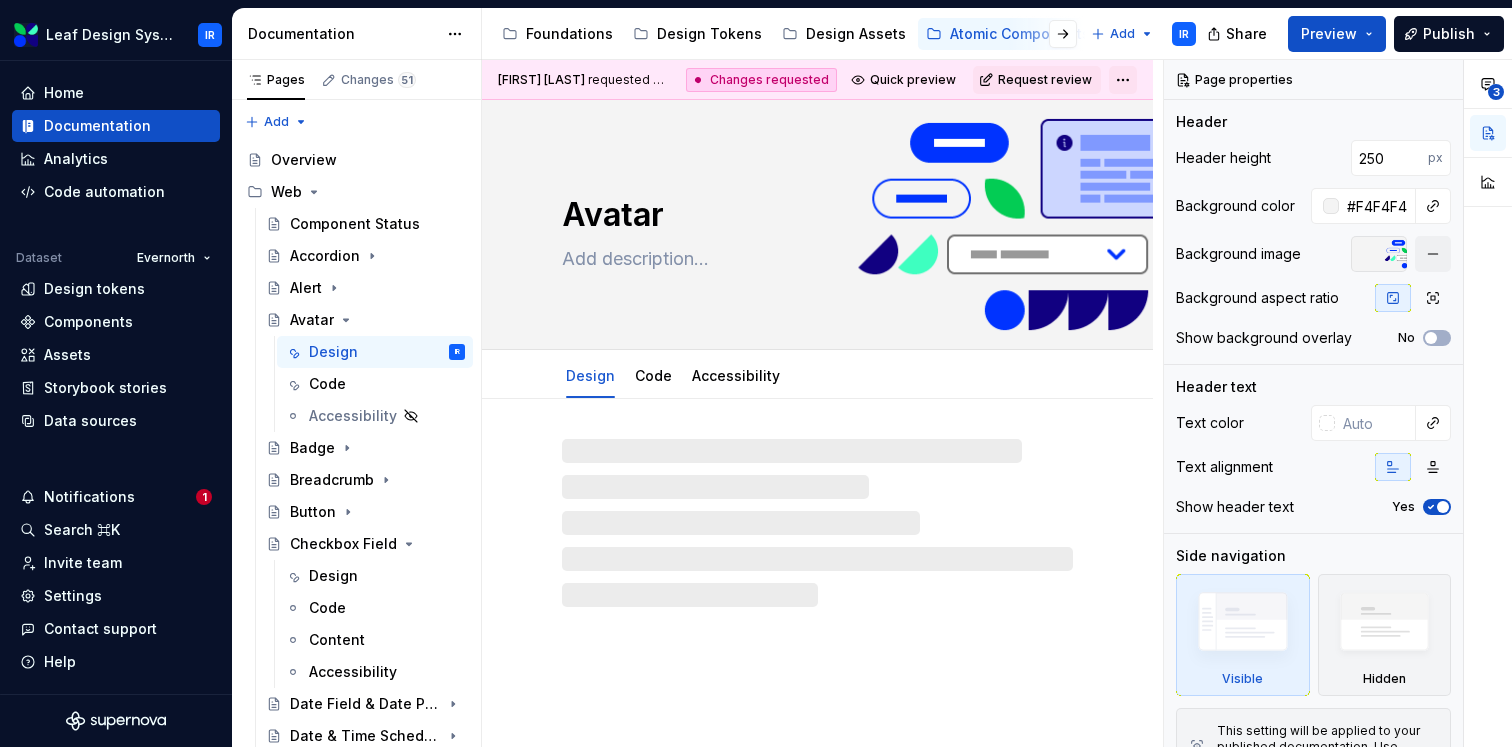 click on "Leaf Design System IR Home Documentation Analytics Code automation Dataset Evernorth Design tokens Components Assets Storybook stories Data sources Notifications 1 Search ⌘K Invite team Settings Contact support Help Documentation
Accessibility guide for tree Page tree.
Navigate the tree with the arrow keys. Common tree hotkeys apply. Further keybindings are available:
enter to execute primary action on focused item
f2 to start renaming the focused item
escape to abort renaming an item
control+d to start dragging selected items
Foundations Design Tokens Design Assets Atomic Components Molecular Patterns Layout Modules Design Packages Add IR Share Preview Publish Pages Changes 51 Add
Accessibility guide for tree Page tree.
Navigate the tree with the arrow keys. Common tree hotkeys apply. Further keybindings are available:
enter to execute primary action on focused item
IR" at bounding box center (756, 373) 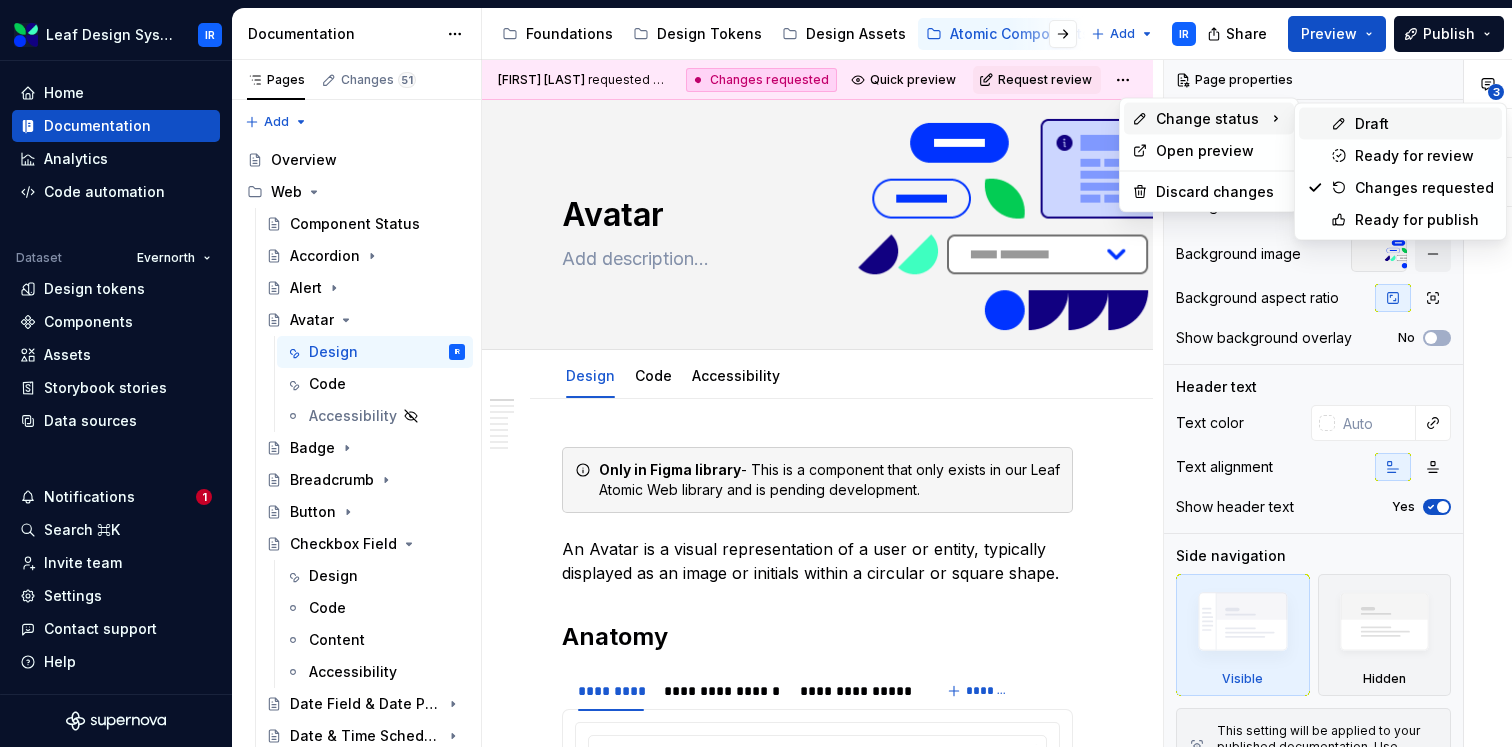 click on "Draft" at bounding box center (1400, 124) 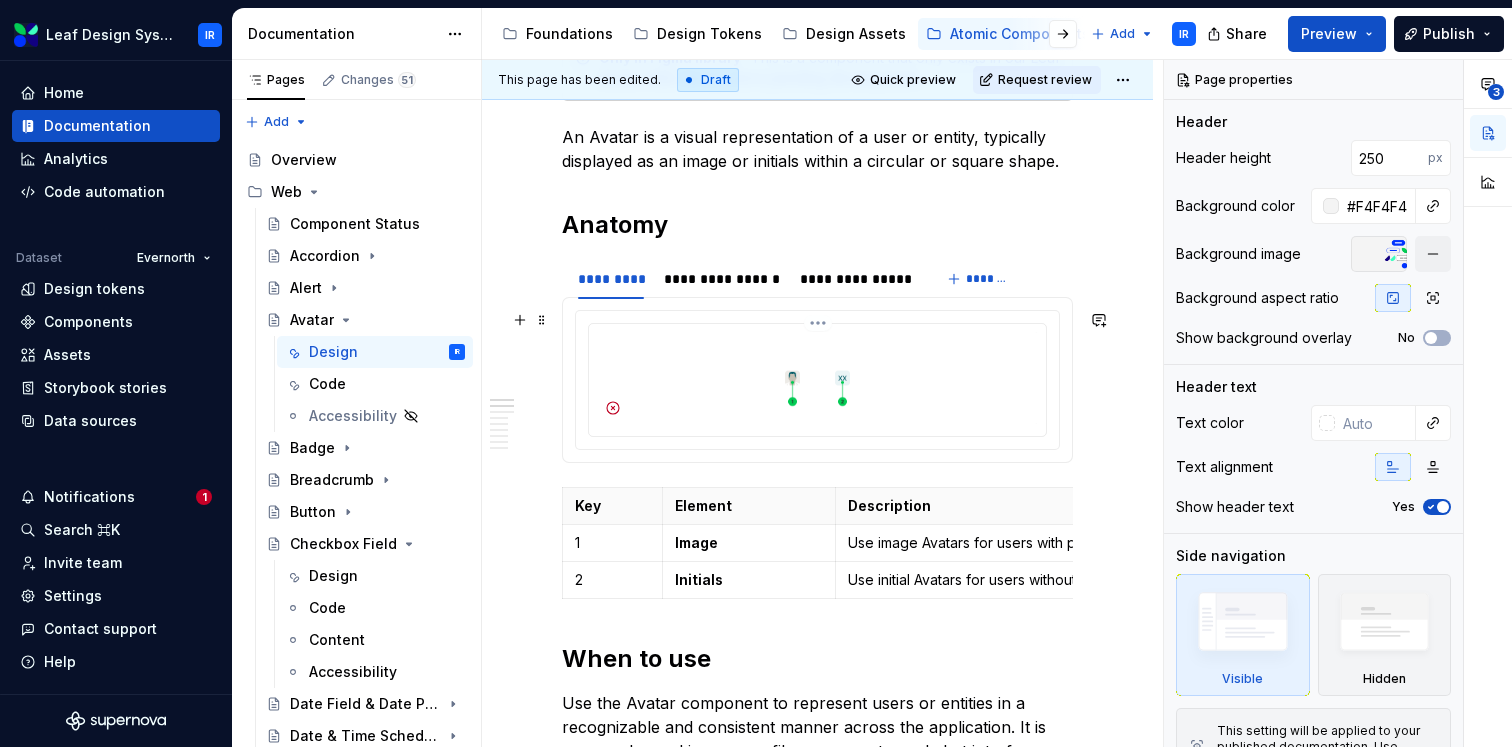 scroll, scrollTop: 430, scrollLeft: 0, axis: vertical 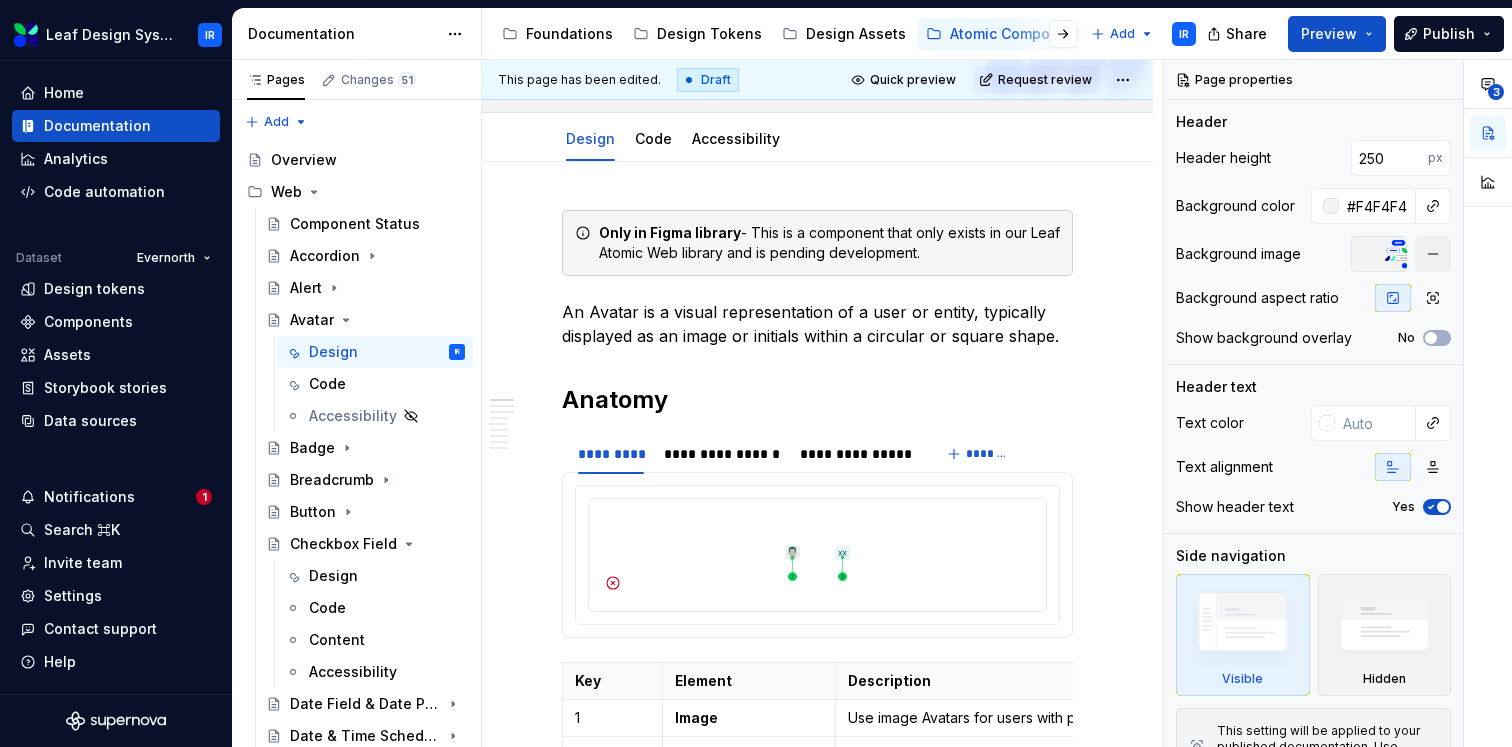 type on "*" 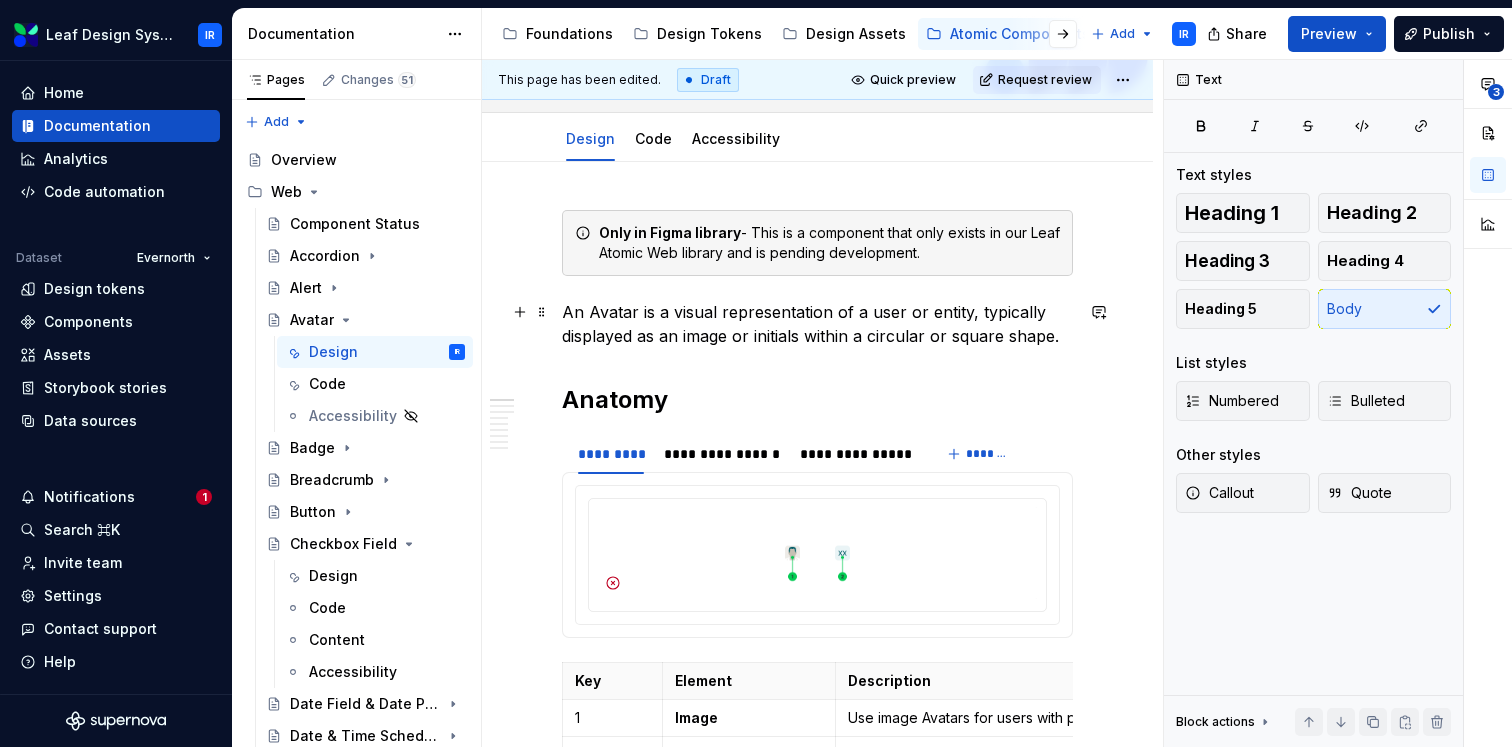click on "An Avatar is a visual representation of a user or entity, typically displayed as an image or initials within a circular or square shape." at bounding box center [817, 324] 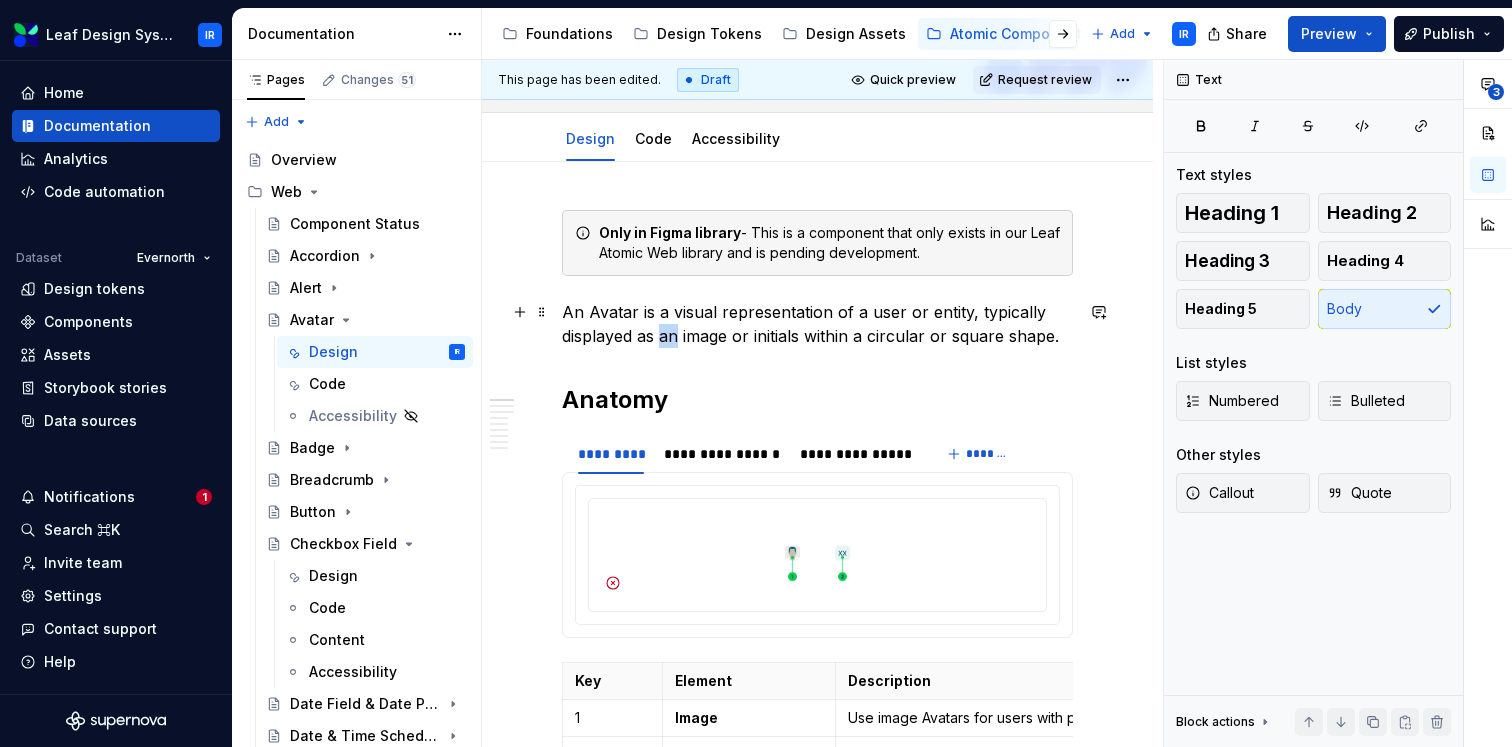 click on "An Avatar is a visual representation of a user or entity, typically displayed as an image or initials within a circular or square shape." at bounding box center (817, 324) 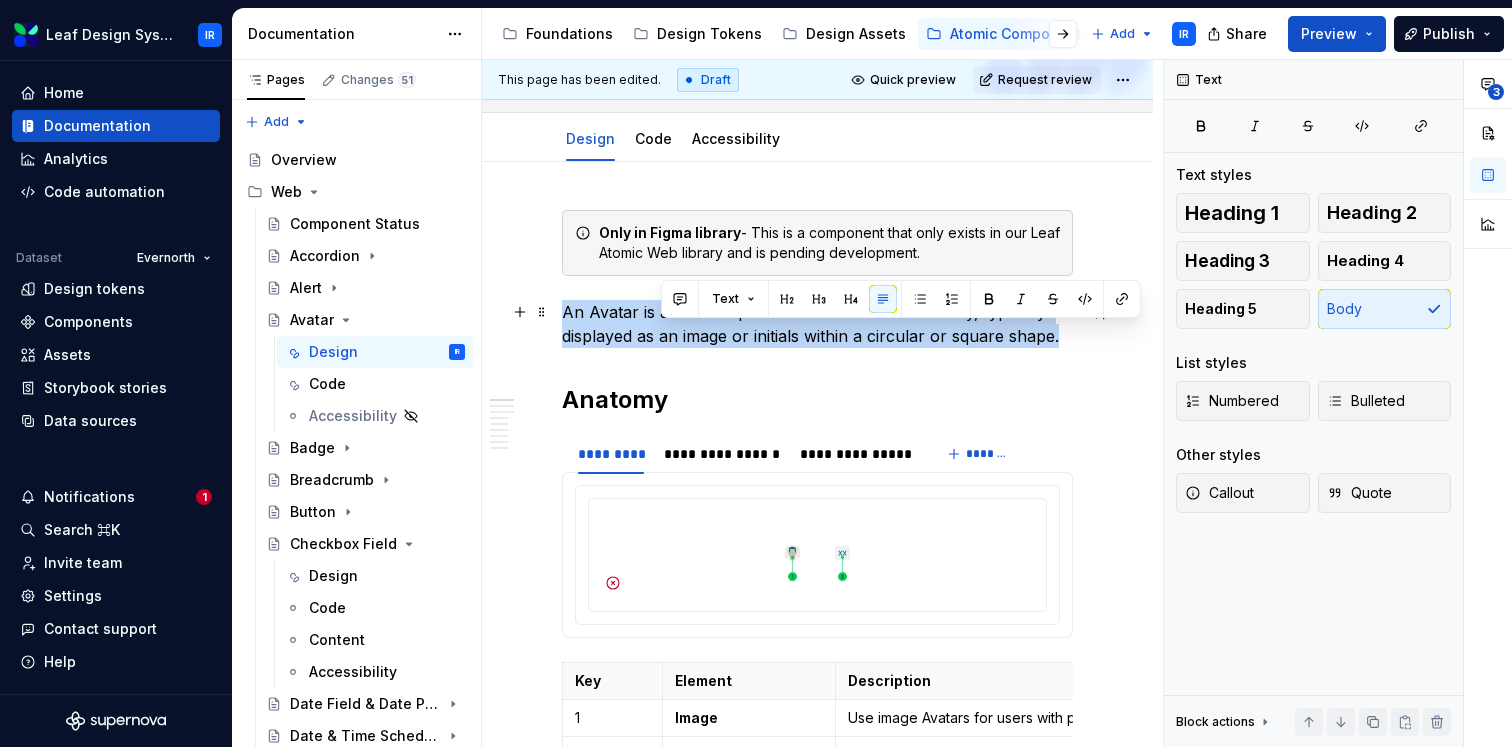 click on "An Avatar is a visual representation of a user or entity, typically displayed as an image or initials within a circular or square shape." at bounding box center (817, 324) 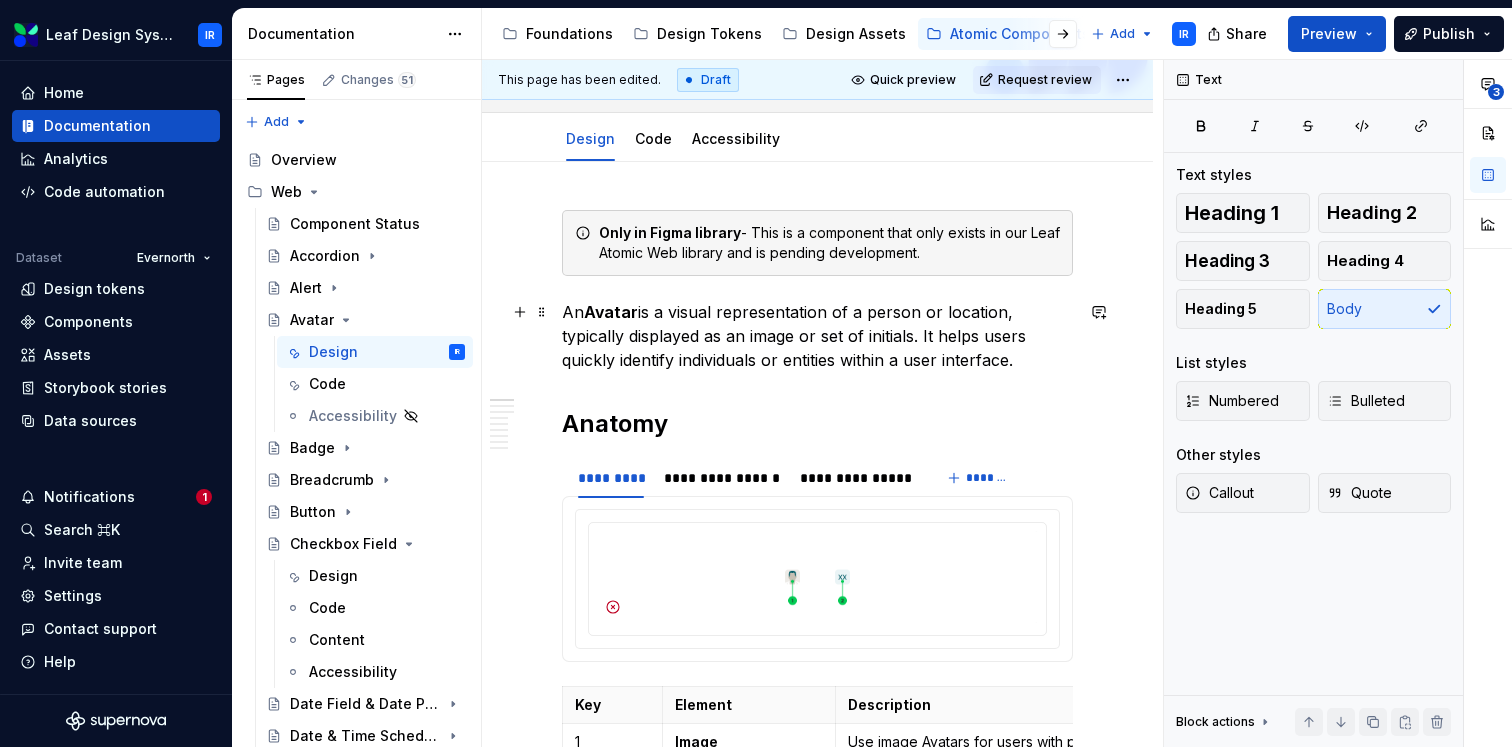 click on "Avatar" at bounding box center [611, 312] 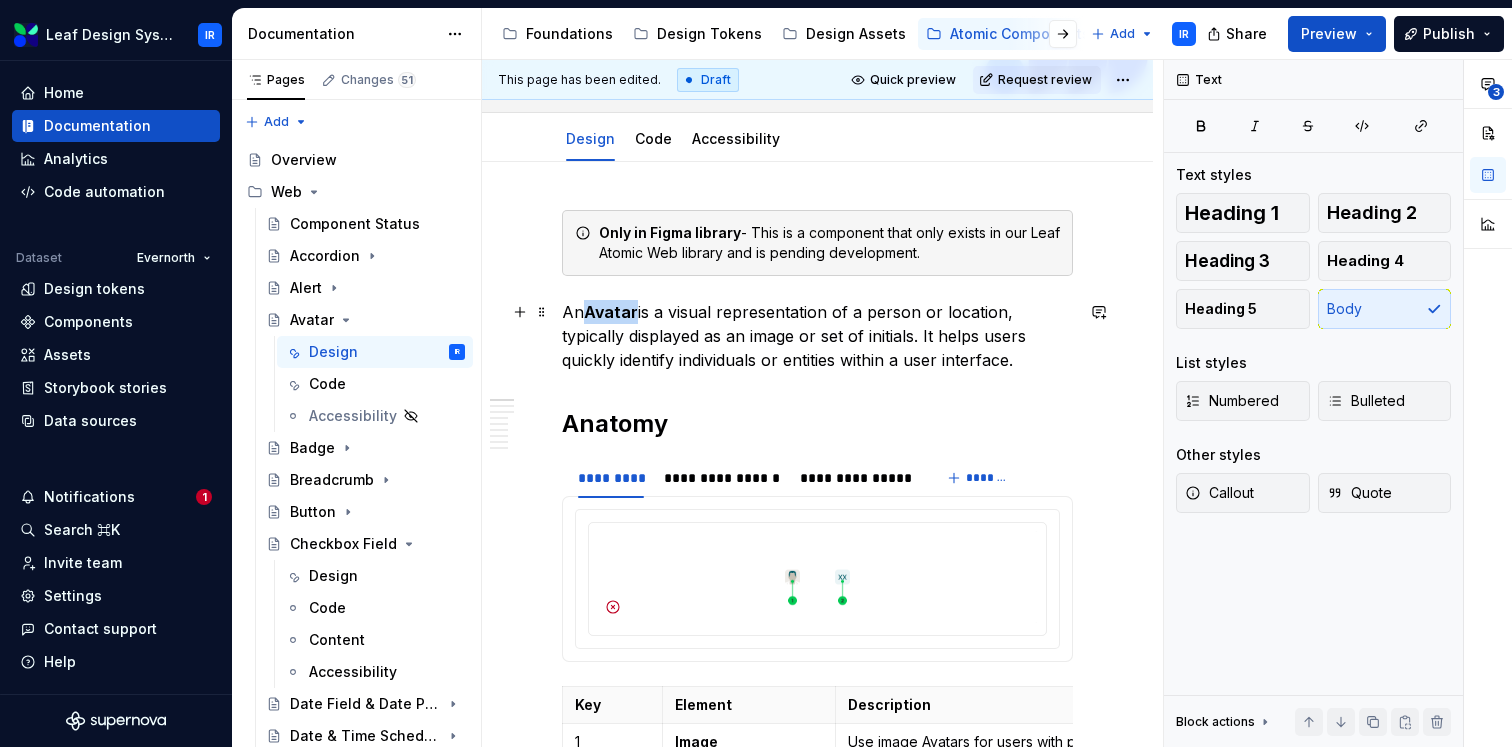 click on "Avatar" at bounding box center (611, 312) 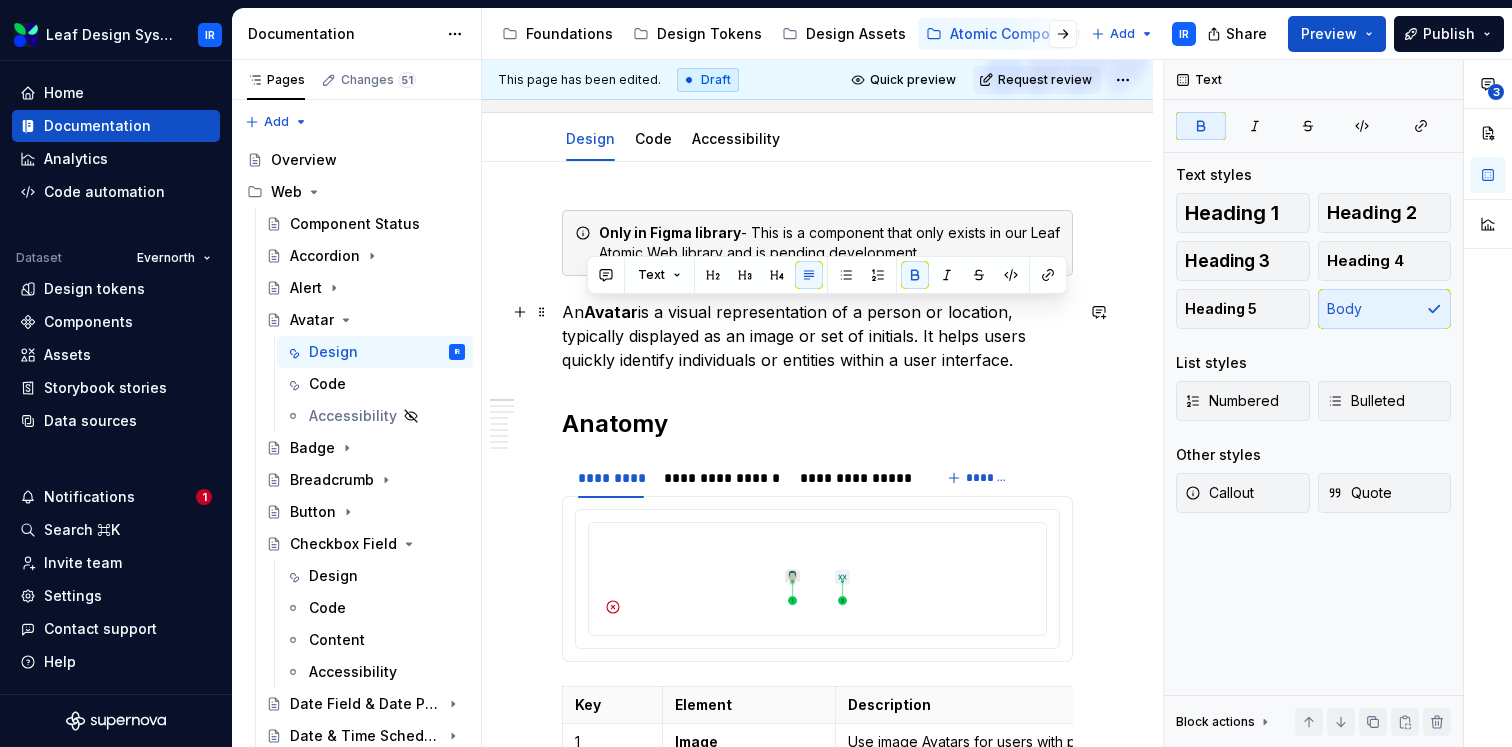 click on "Avatar" at bounding box center [611, 312] 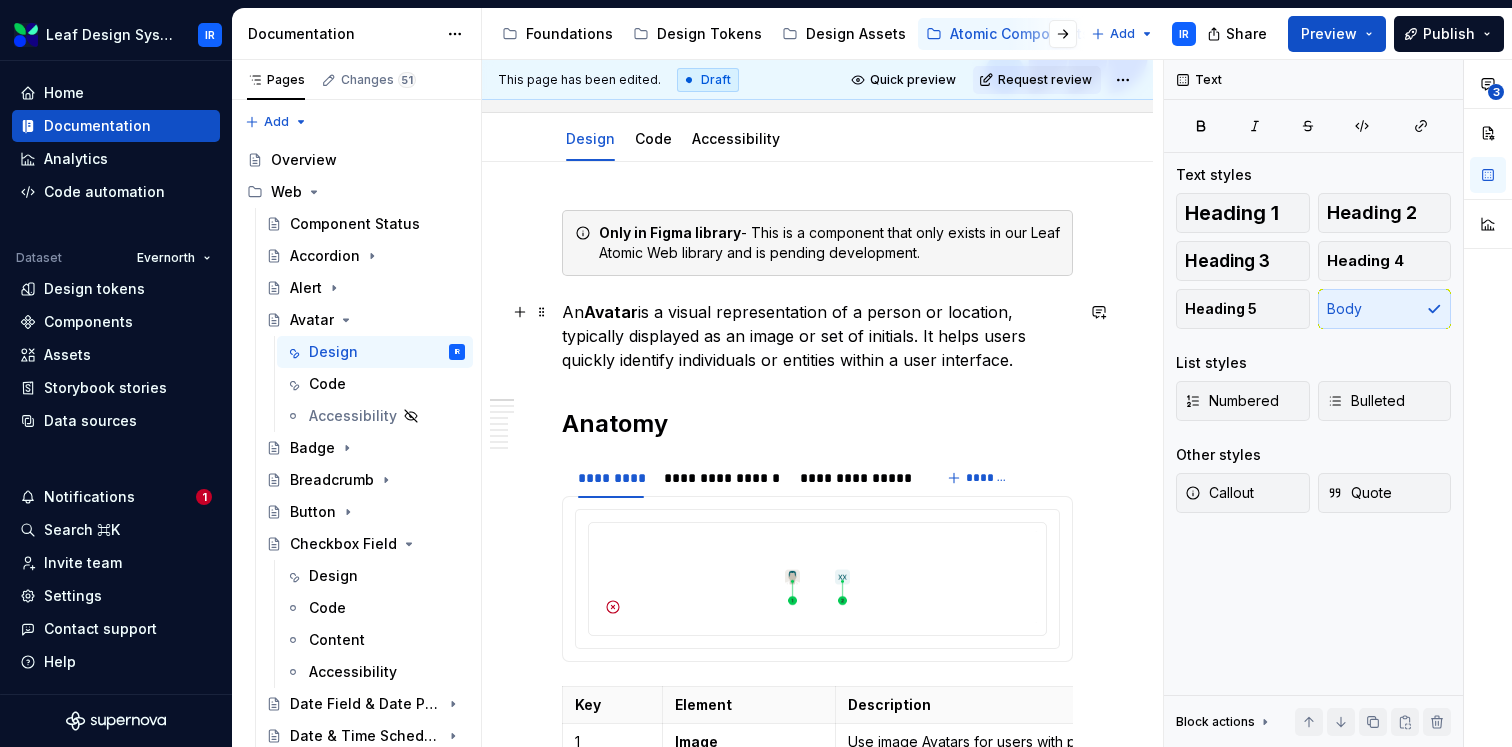 type 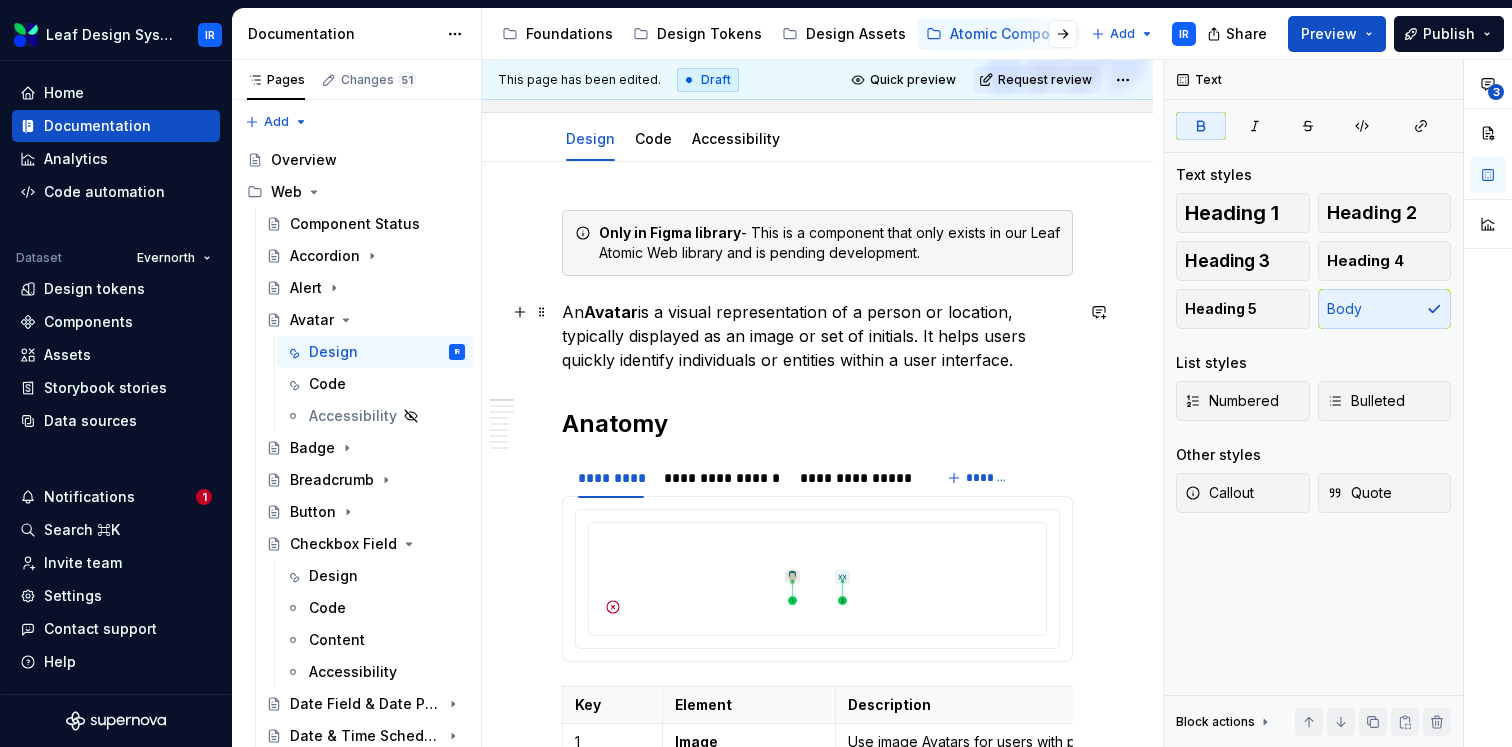 click on "Avatar" at bounding box center (611, 312) 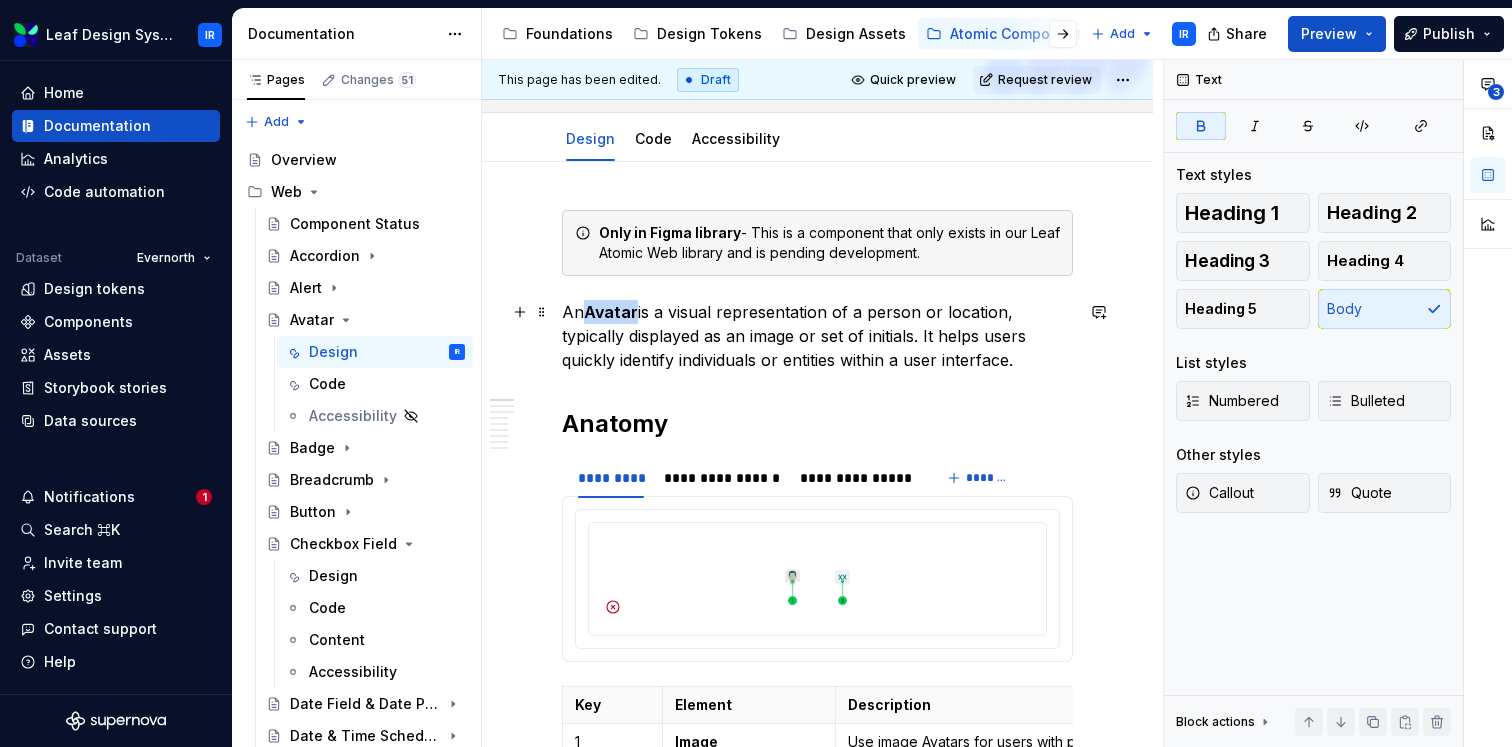 click on "Avatar" at bounding box center (611, 312) 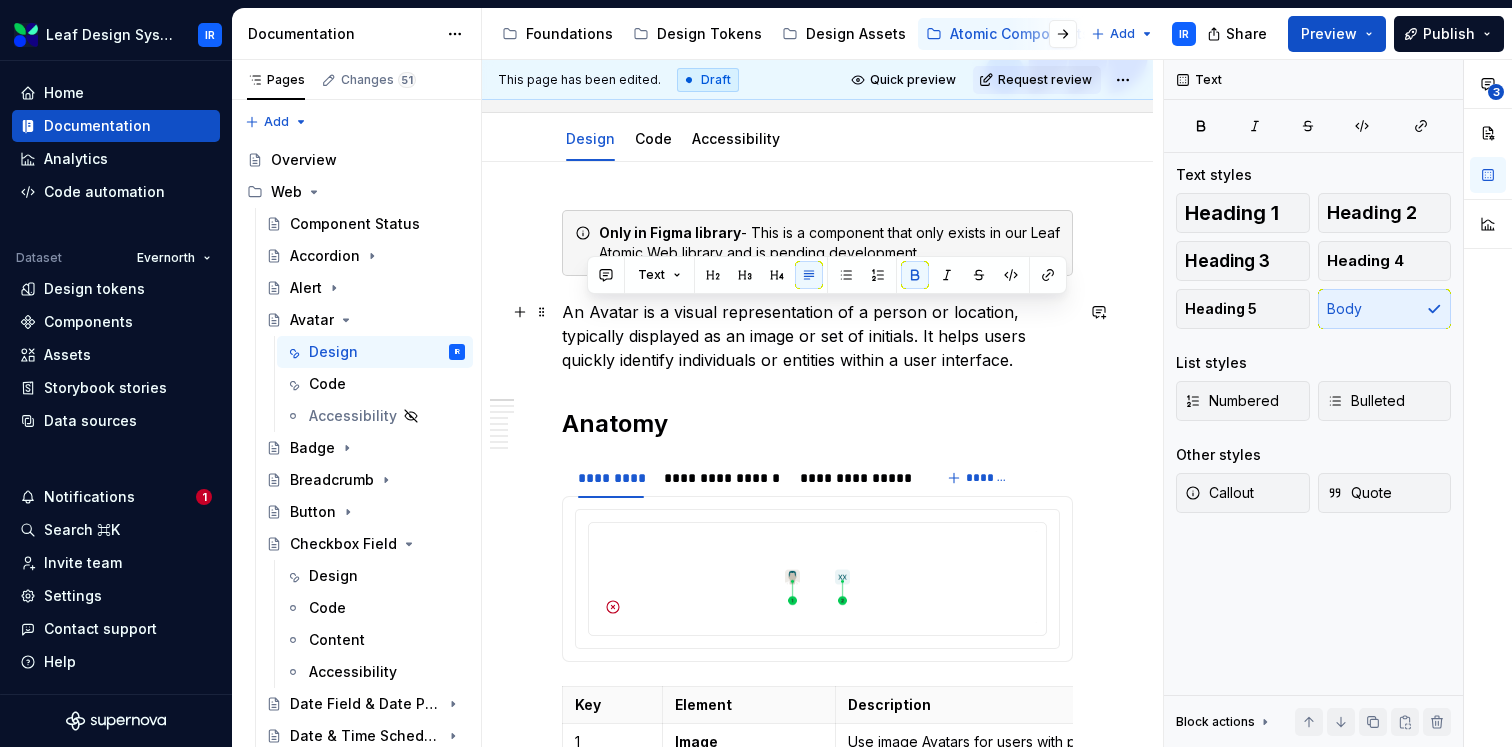 click on "An Avatar is a visual representation of a person or location, typically displayed as an image or set of initials. It helps users quickly identify individuals or entities within a user interface." at bounding box center (817, 336) 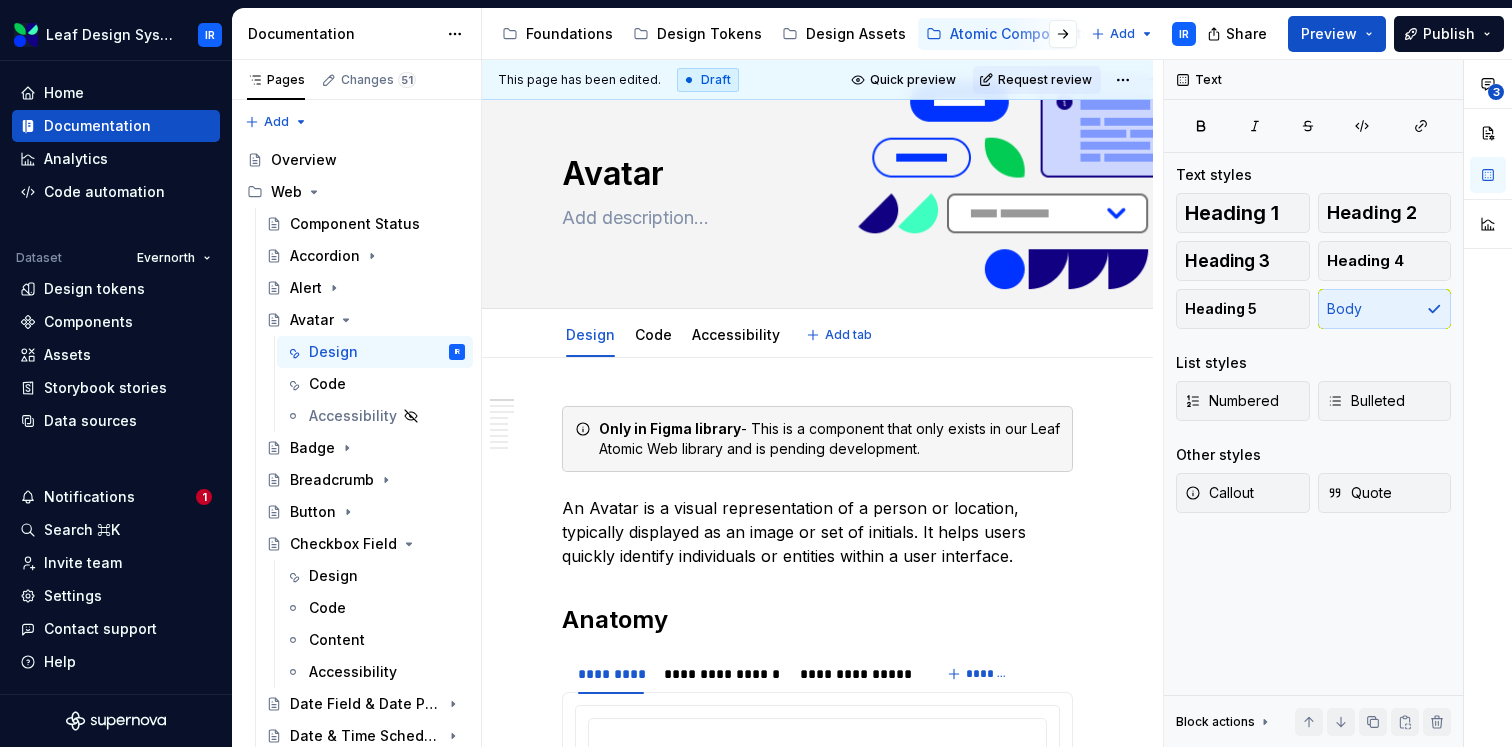 scroll, scrollTop: 134, scrollLeft: 0, axis: vertical 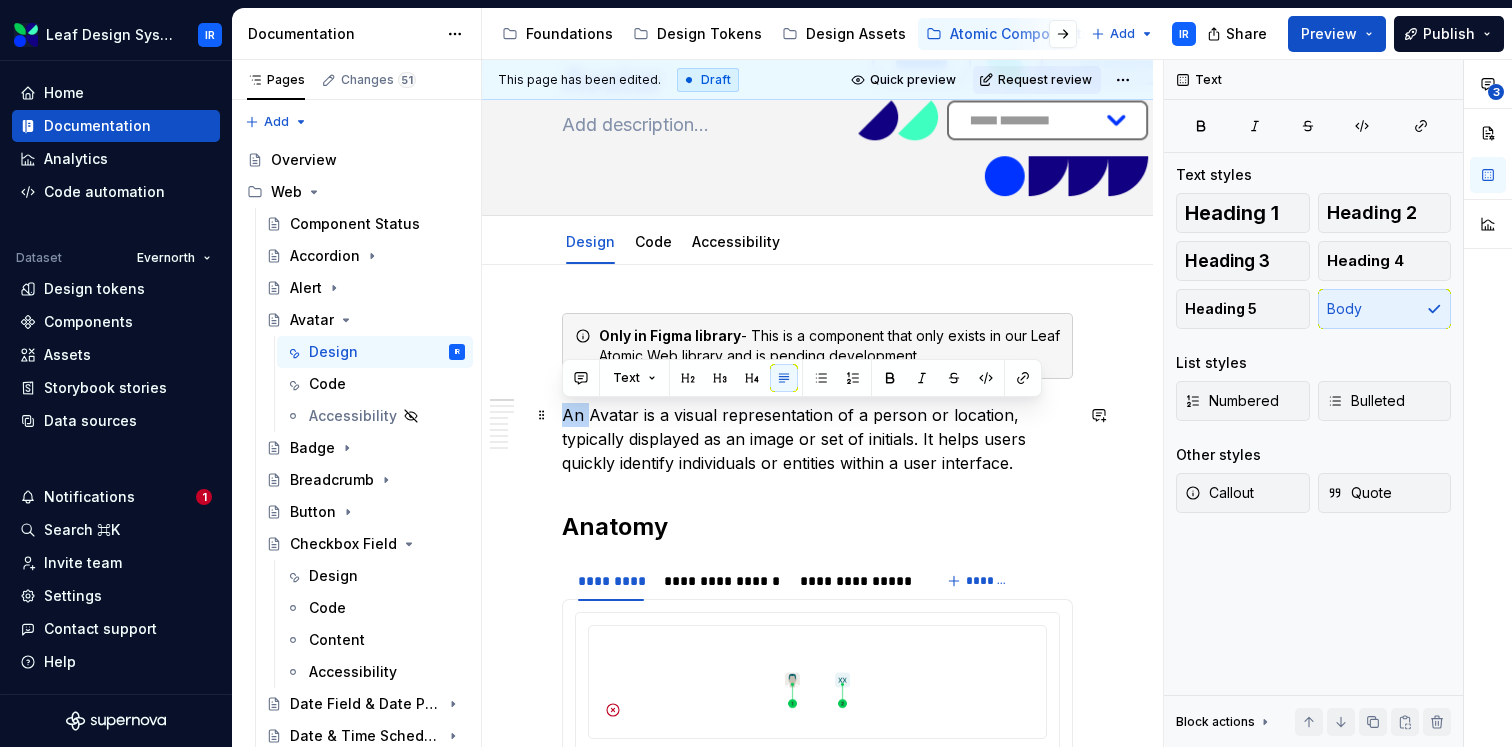drag, startPoint x: 586, startPoint y: 414, endPoint x: 555, endPoint y: 414, distance: 31 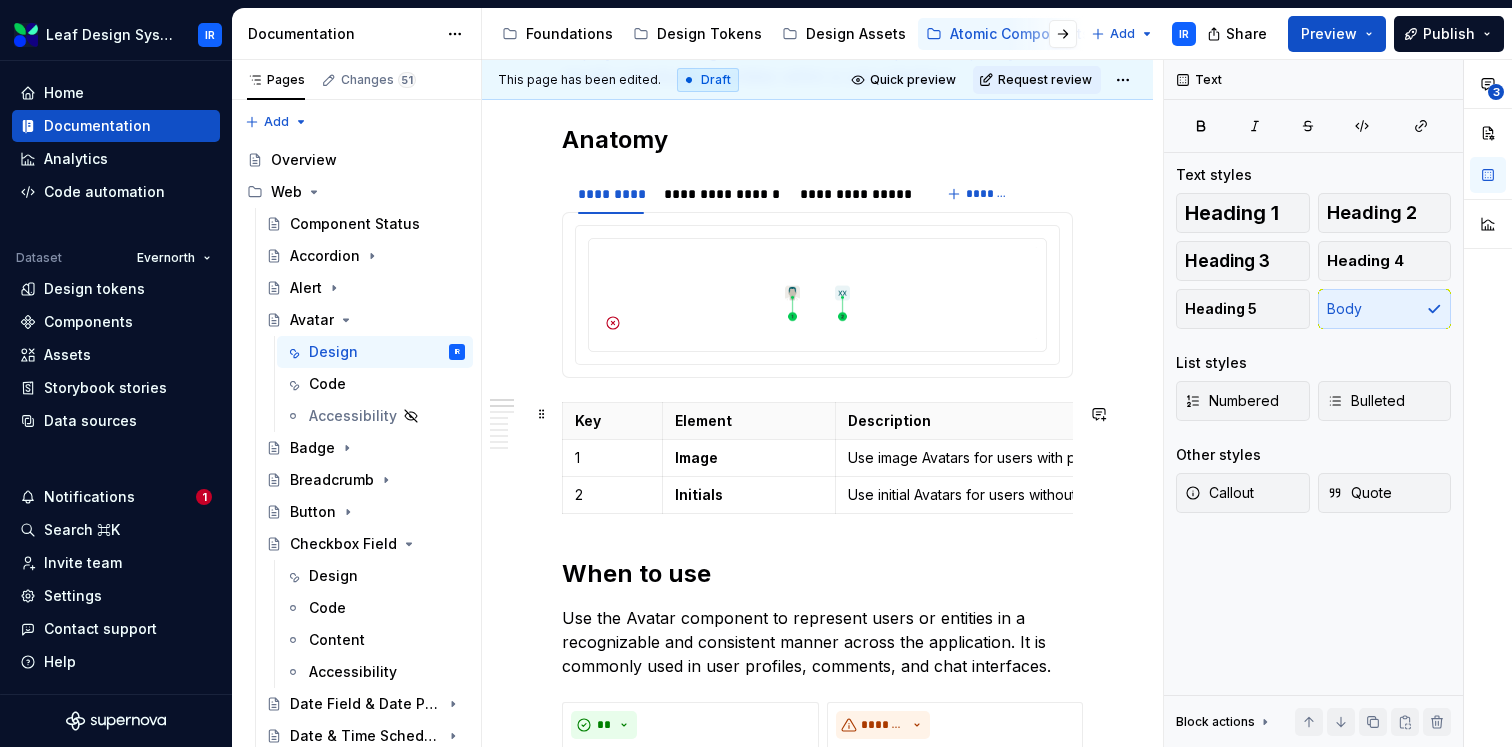 scroll, scrollTop: 525, scrollLeft: 0, axis: vertical 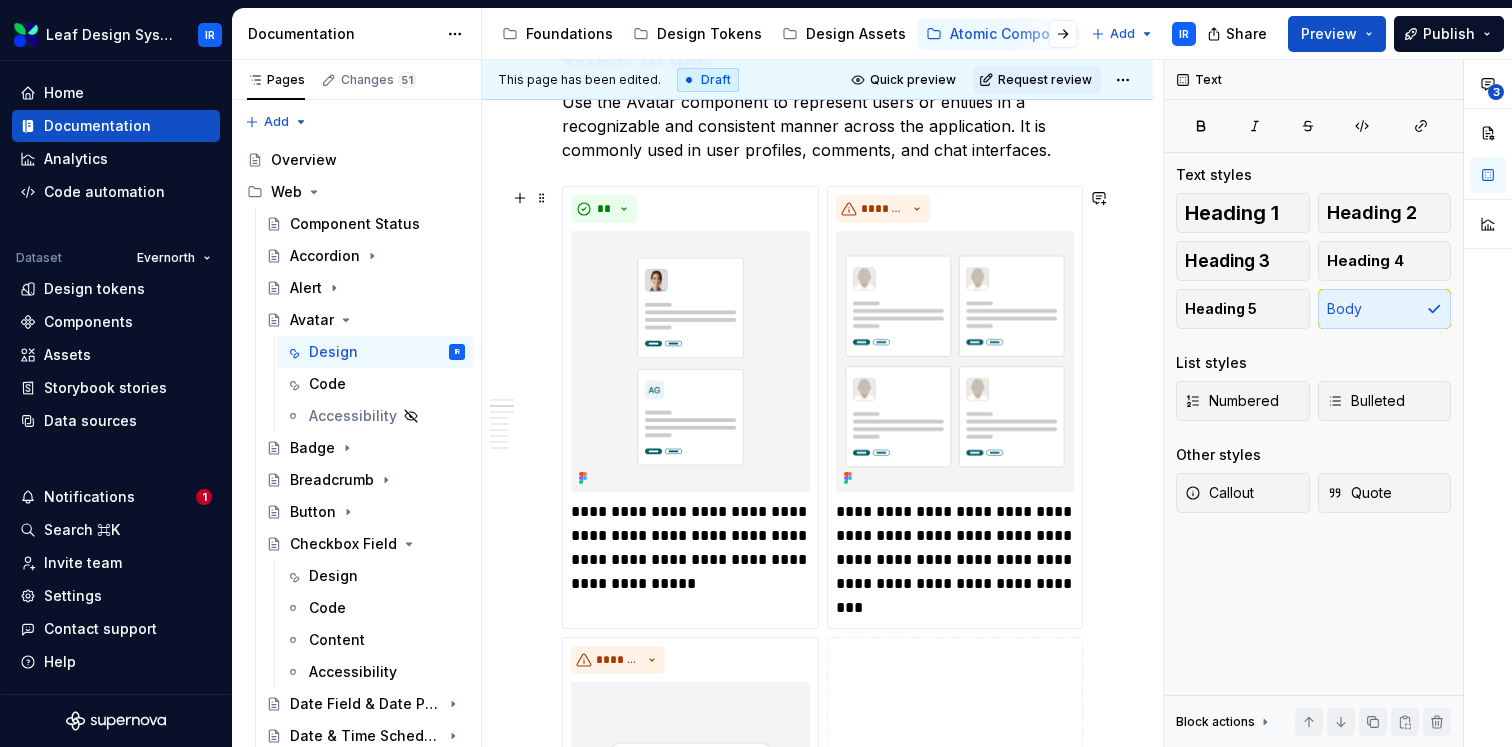 click on "**********" at bounding box center [817, 623] 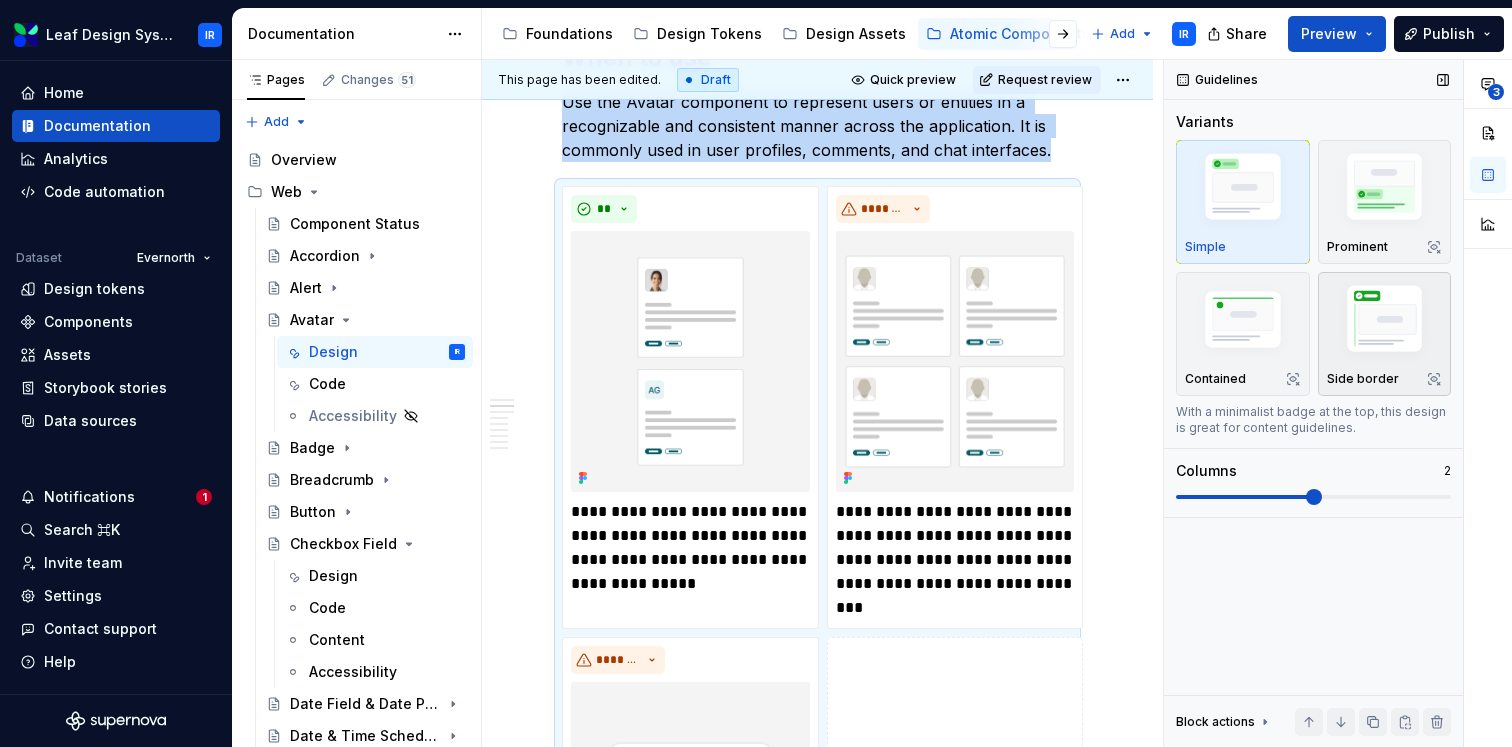 click on "Side border" at bounding box center [1385, 334] 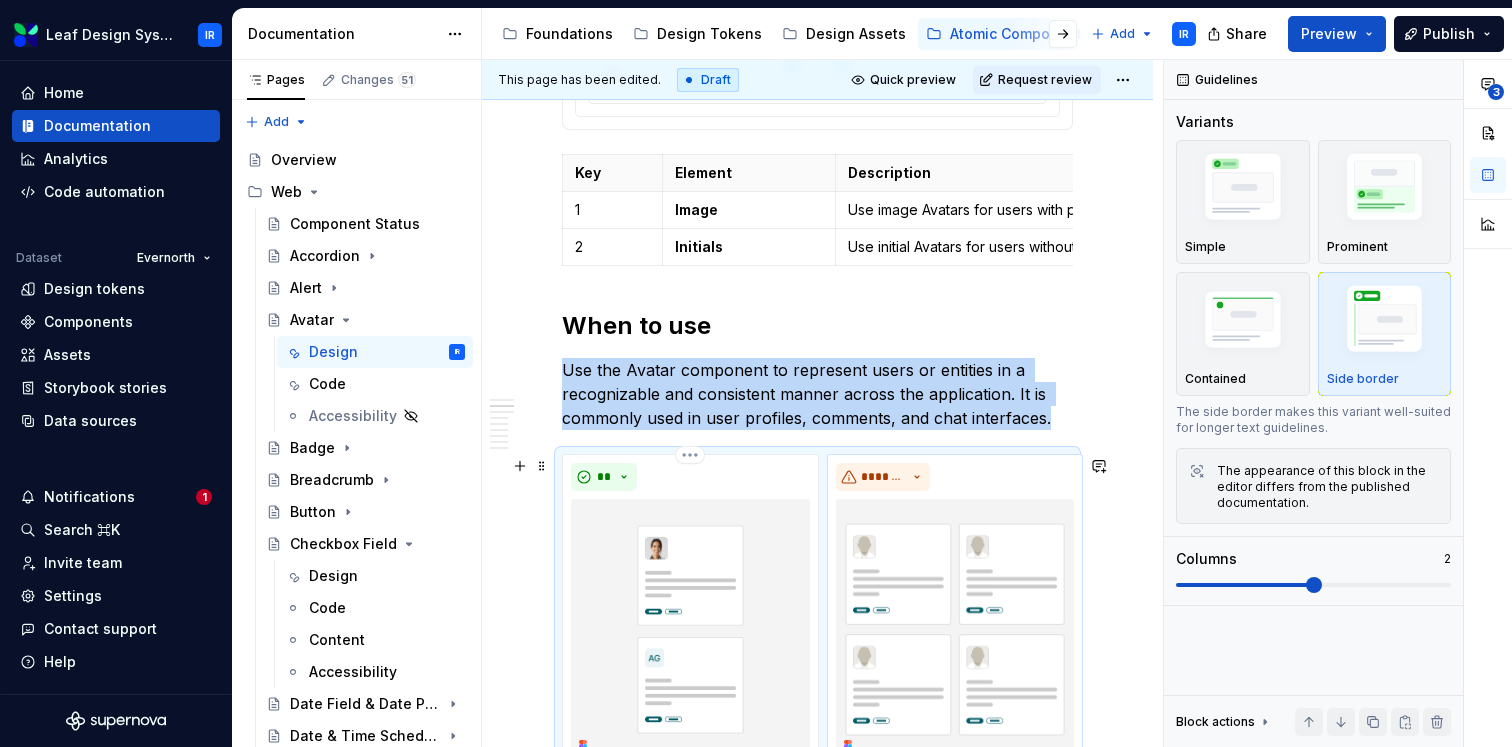 scroll, scrollTop: 766, scrollLeft: 0, axis: vertical 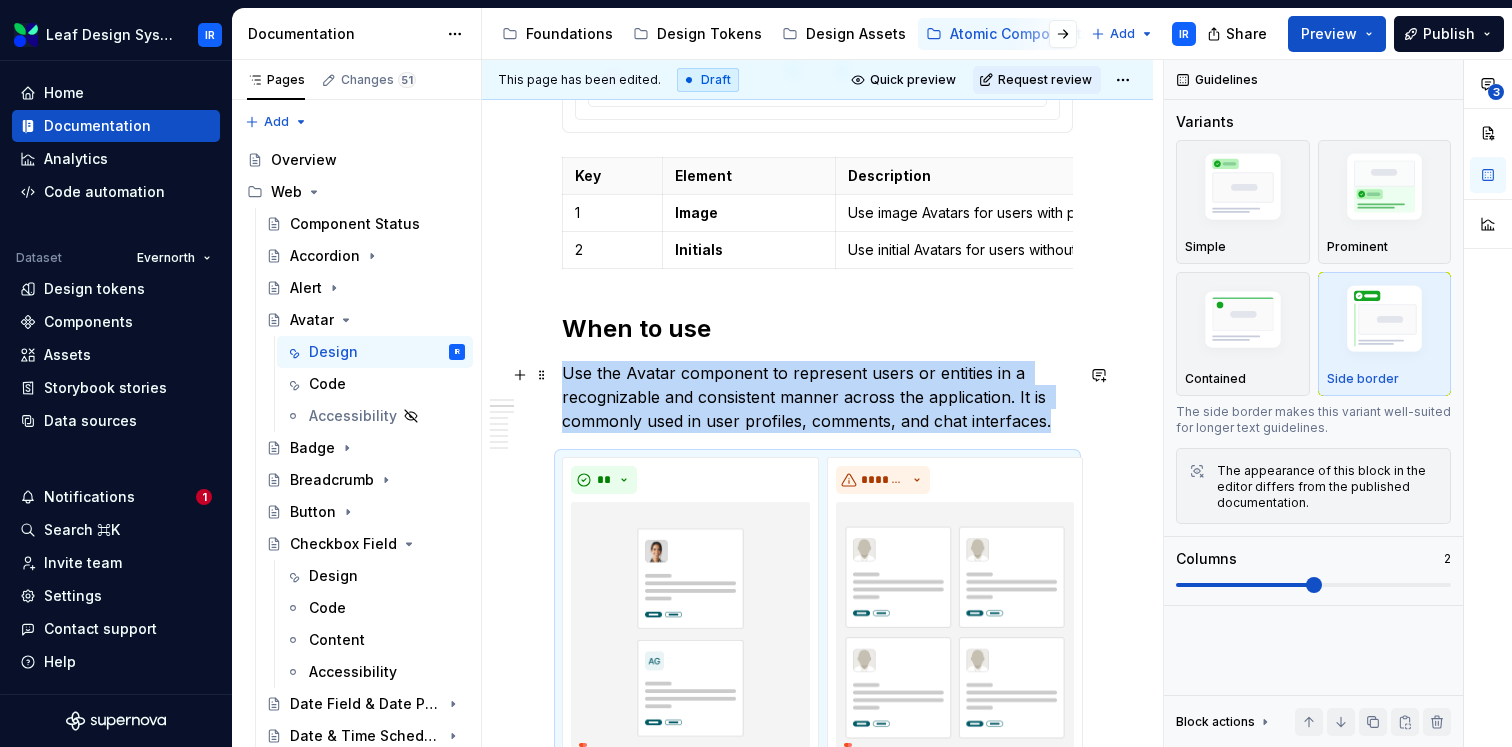 click on "Use the Avatar component to represent users or entities in a recognizable and consistent manner across the application. It is commonly used in user profiles, comments, and chat interfaces." at bounding box center (817, 397) 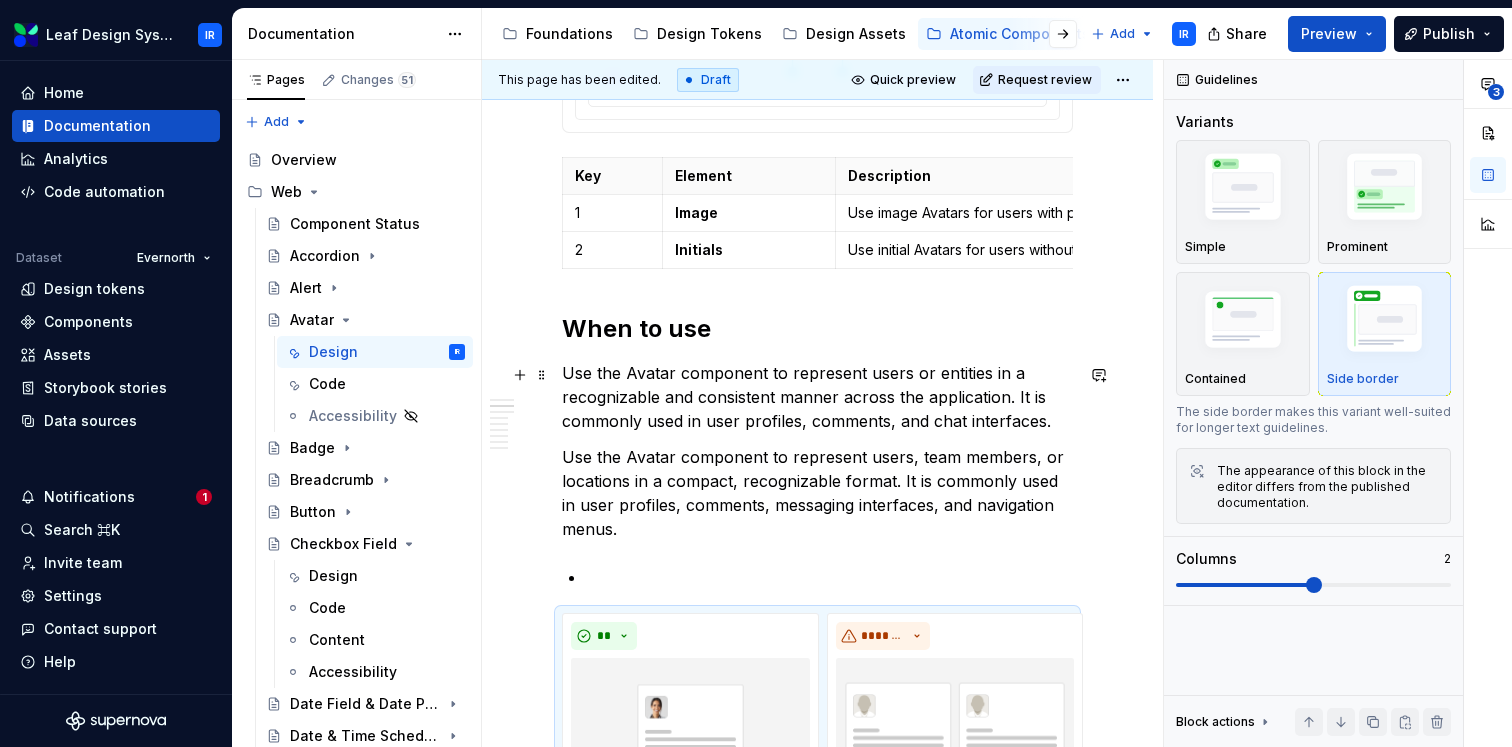 click on "Use the Avatar component to represent users or entities in a recognizable and consistent manner across the application. It is commonly used in user profiles, comments, and chat interfaces." at bounding box center (817, 397) 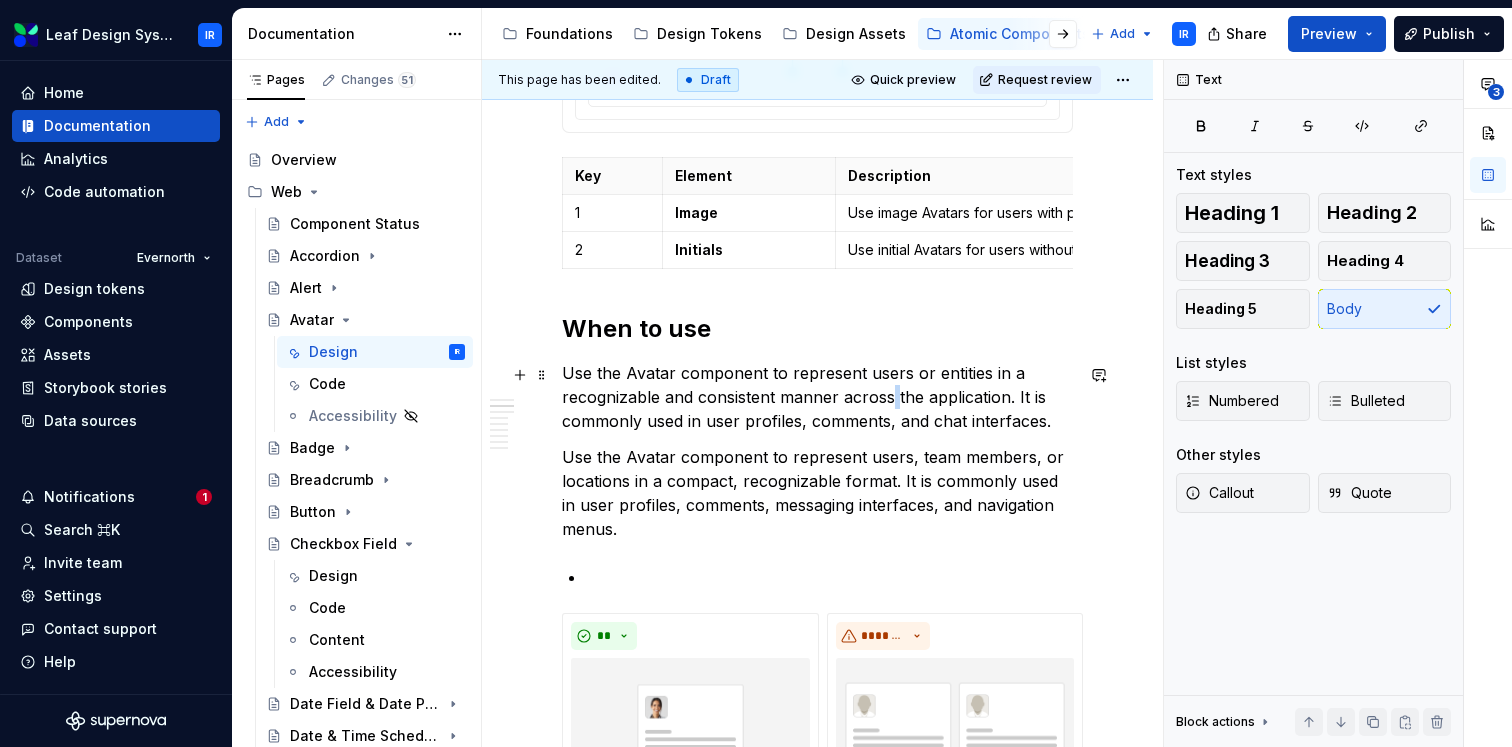 click on "Use the Avatar component to represent users or entities in a recognizable and consistent manner across the application. It is commonly used in user profiles, comments, and chat interfaces." at bounding box center (817, 397) 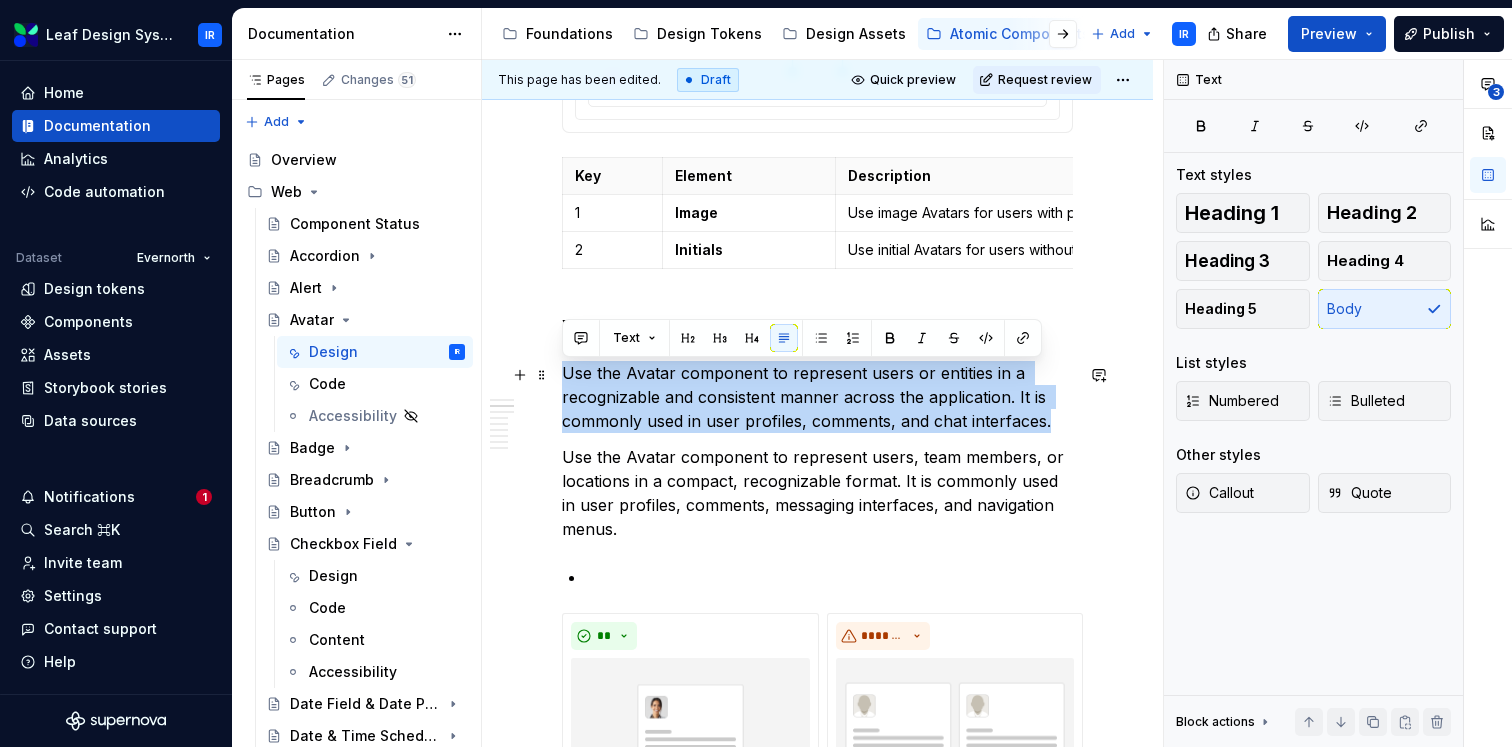 click on "Use the Avatar component to represent users or entities in a recognizable and consistent manner across the application. It is commonly used in user profiles, comments, and chat interfaces." at bounding box center (817, 397) 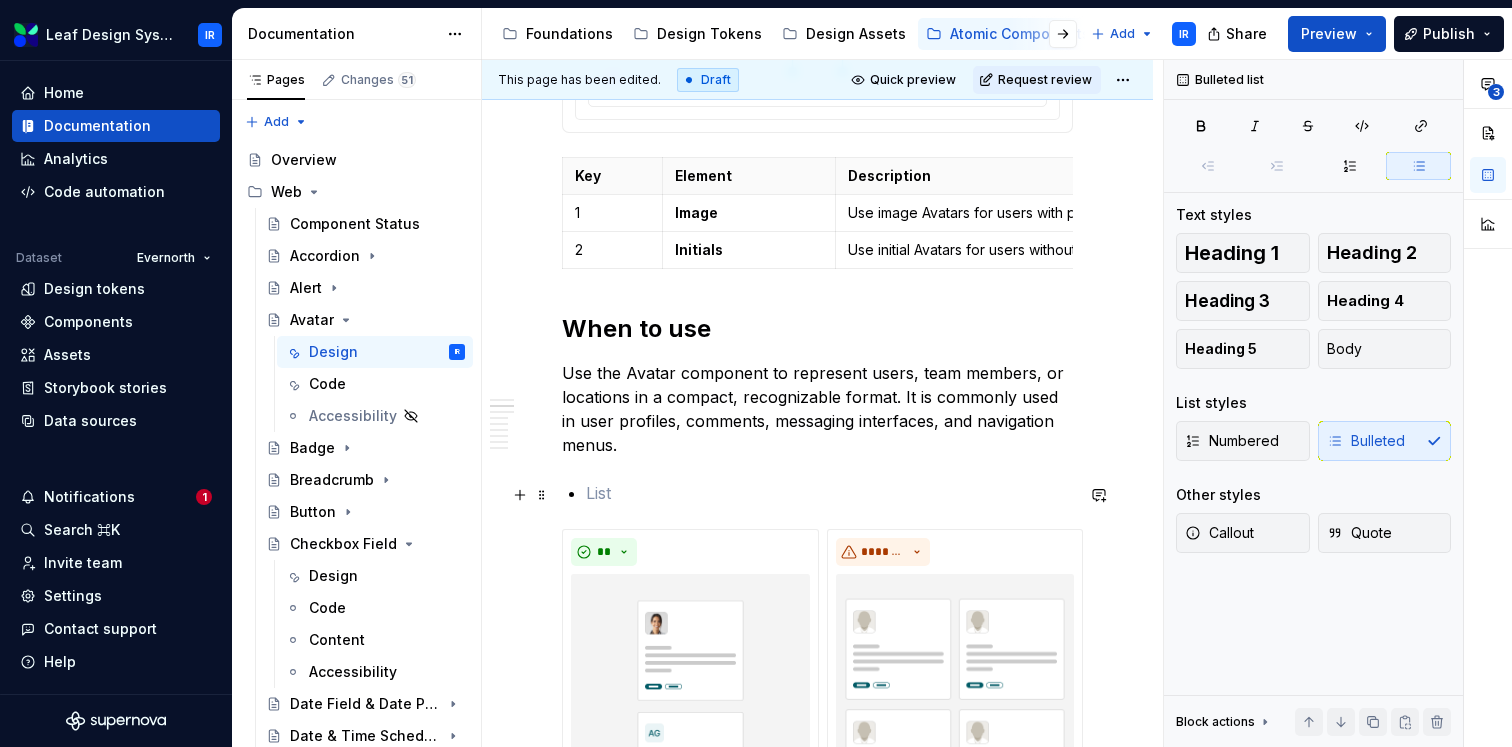 click at bounding box center (829, 493) 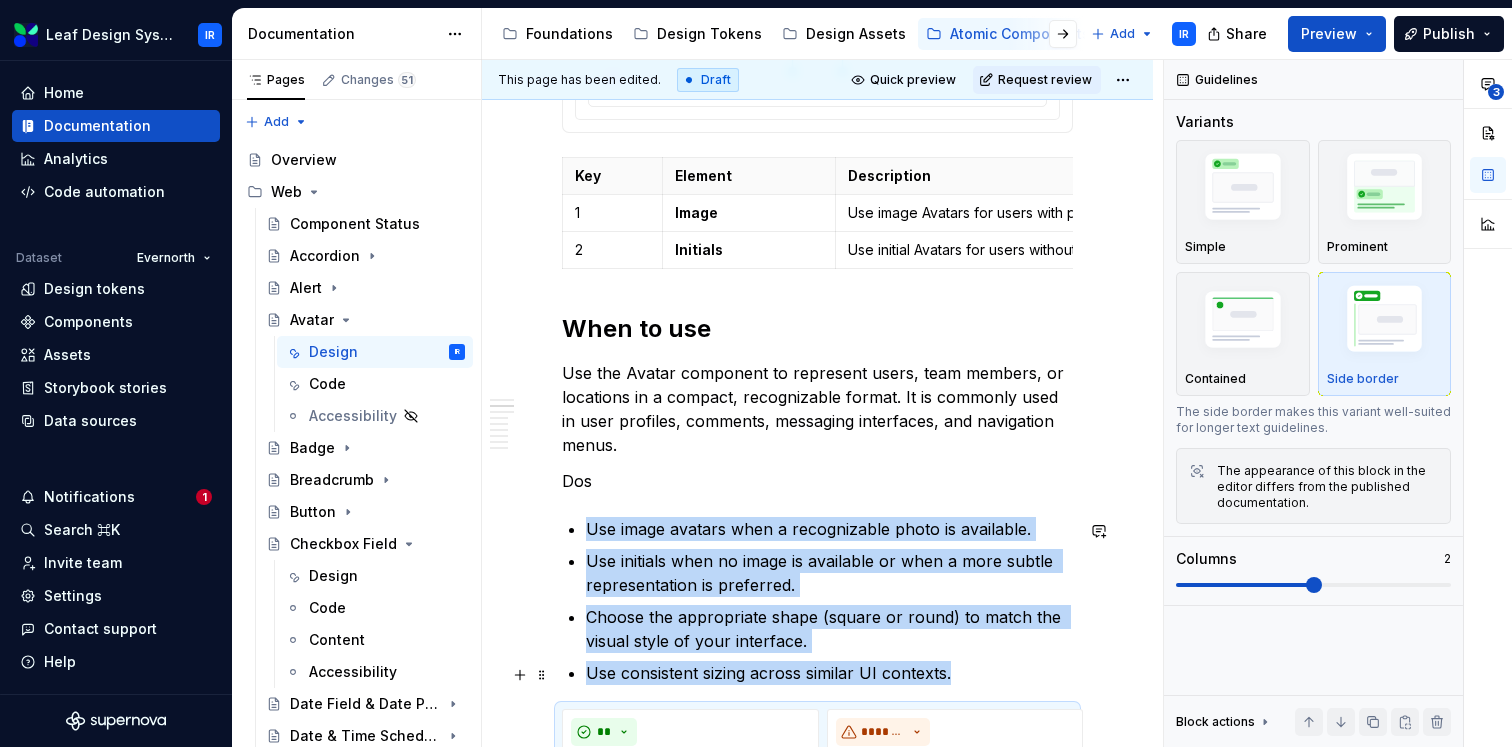 click on "Use consistent sizing across similar UI contexts." at bounding box center [829, 673] 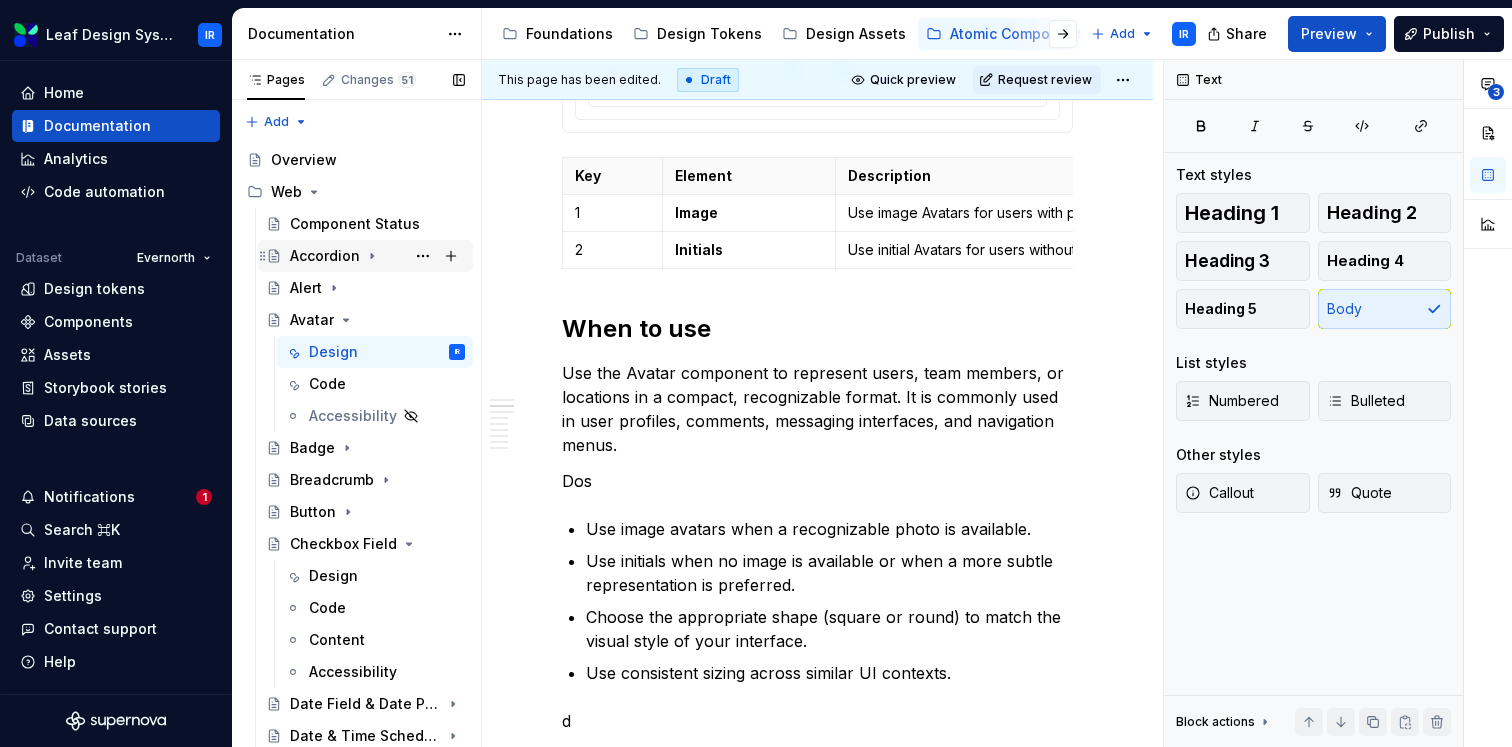 scroll, scrollTop: 851, scrollLeft: 0, axis: vertical 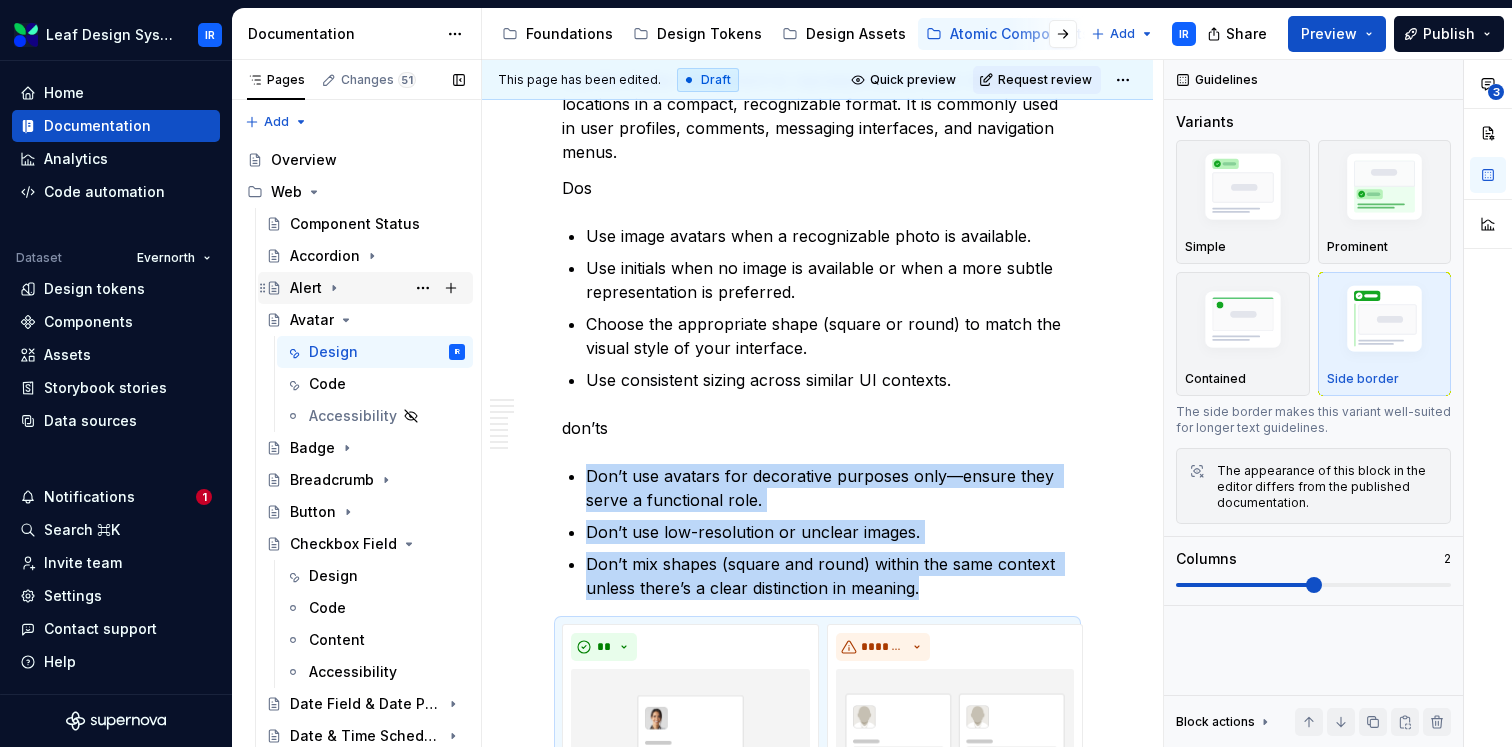 click 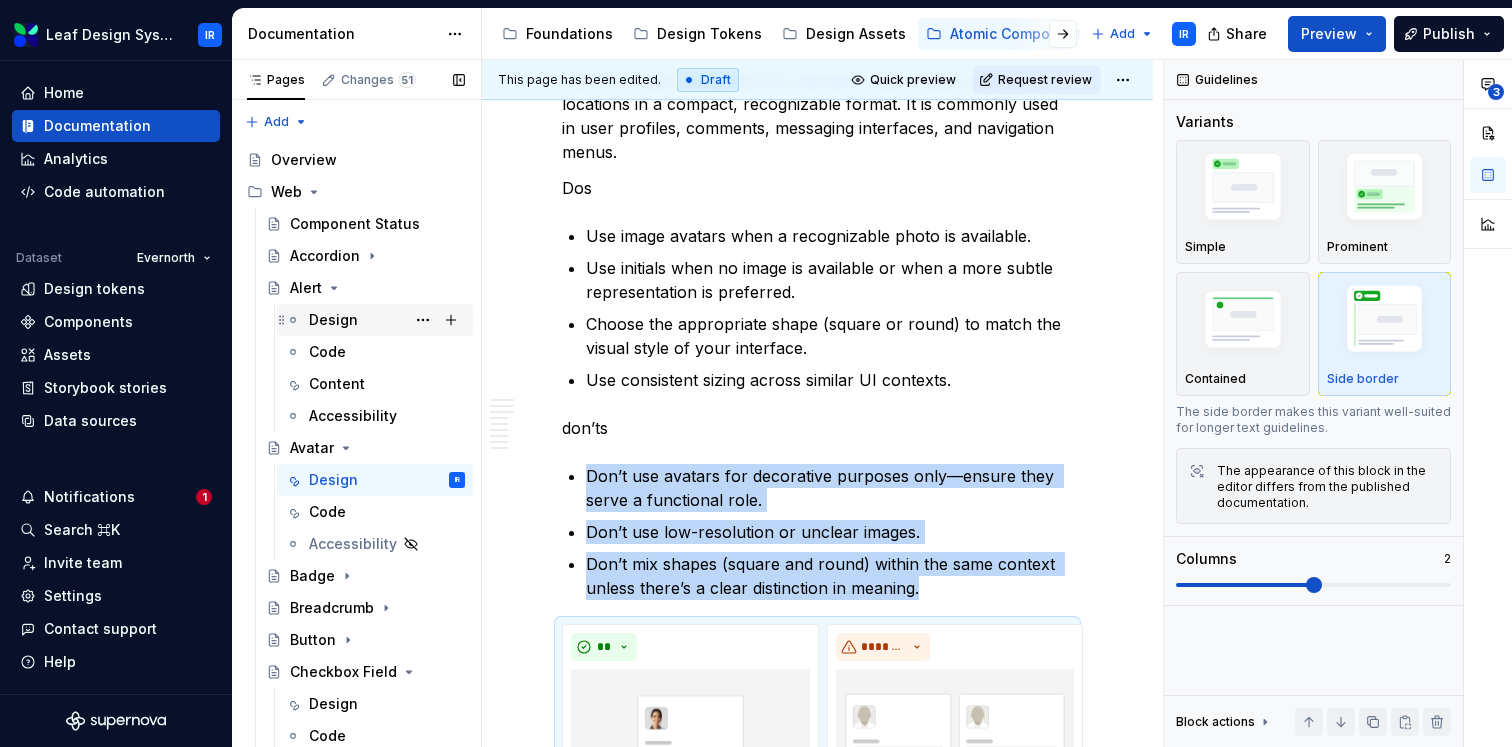 click on "Design" at bounding box center (333, 320) 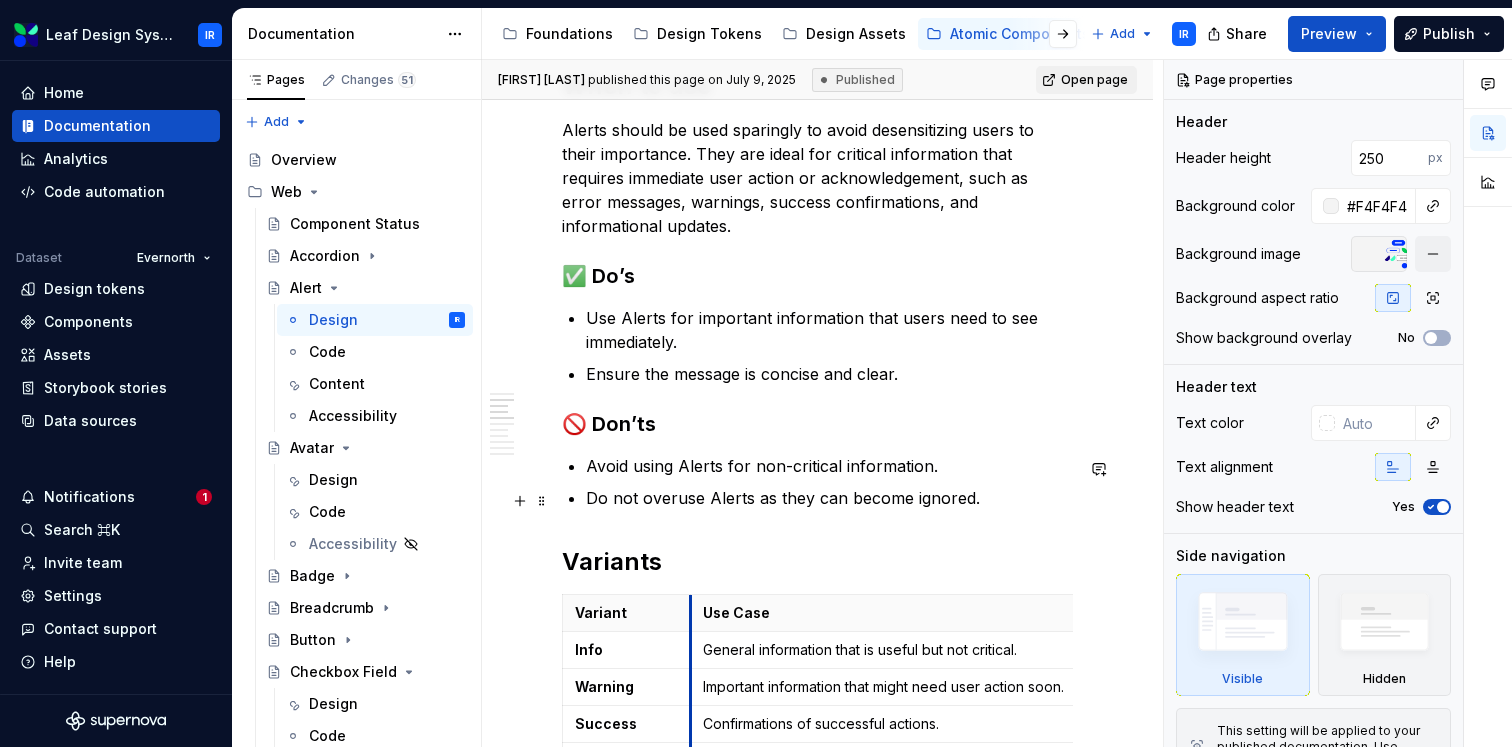 scroll, scrollTop: 1111, scrollLeft: 0, axis: vertical 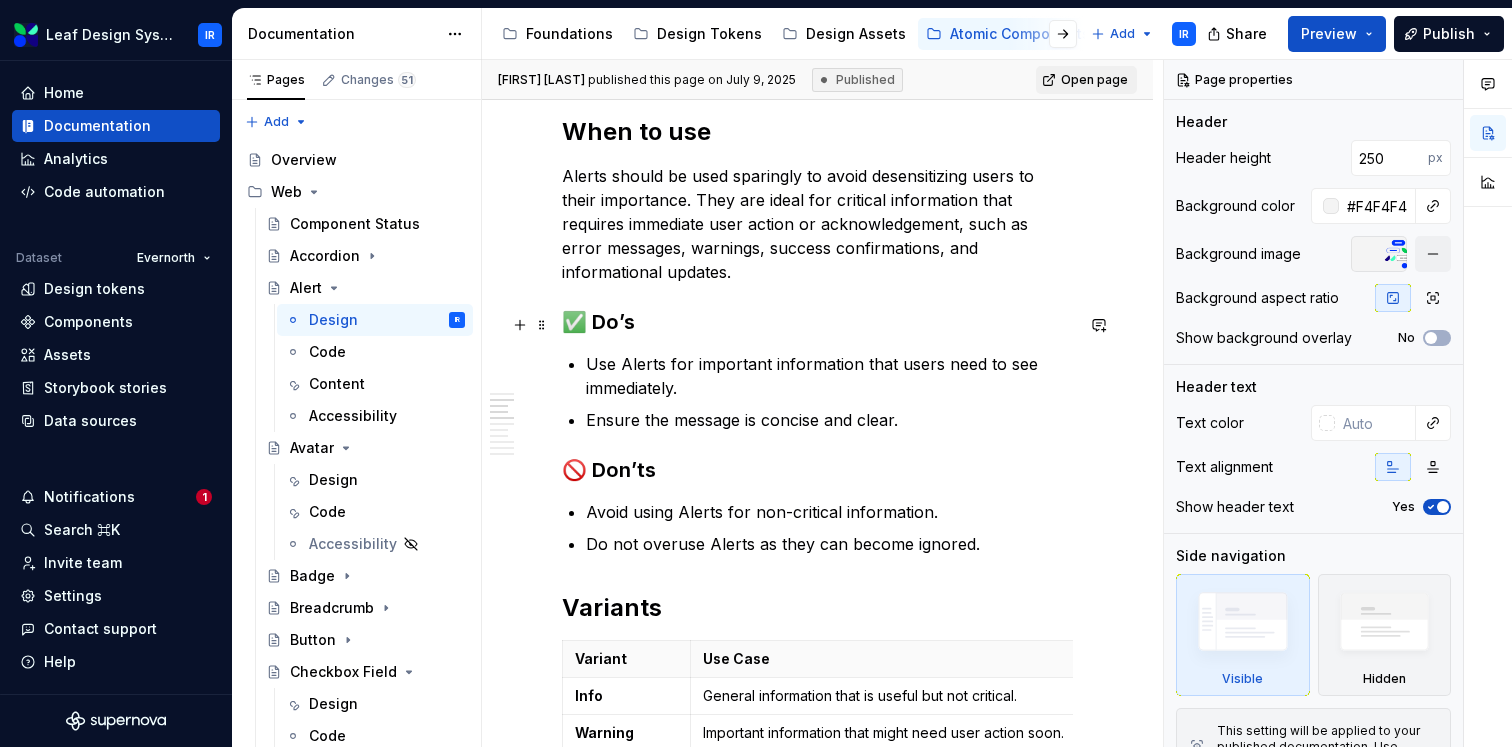 click on "✅ Do’s" at bounding box center [598, 322] 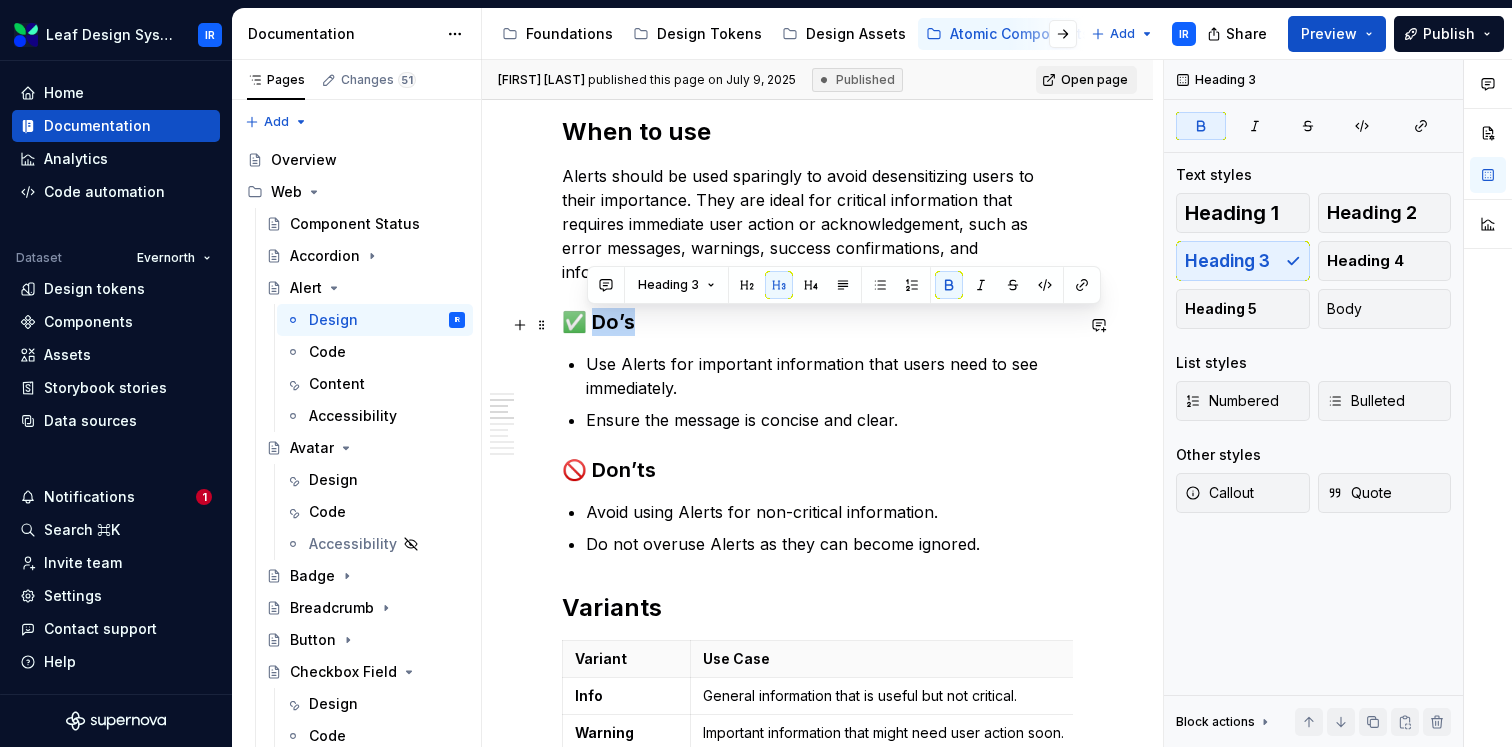 click on "✅ Do’s" at bounding box center [598, 322] 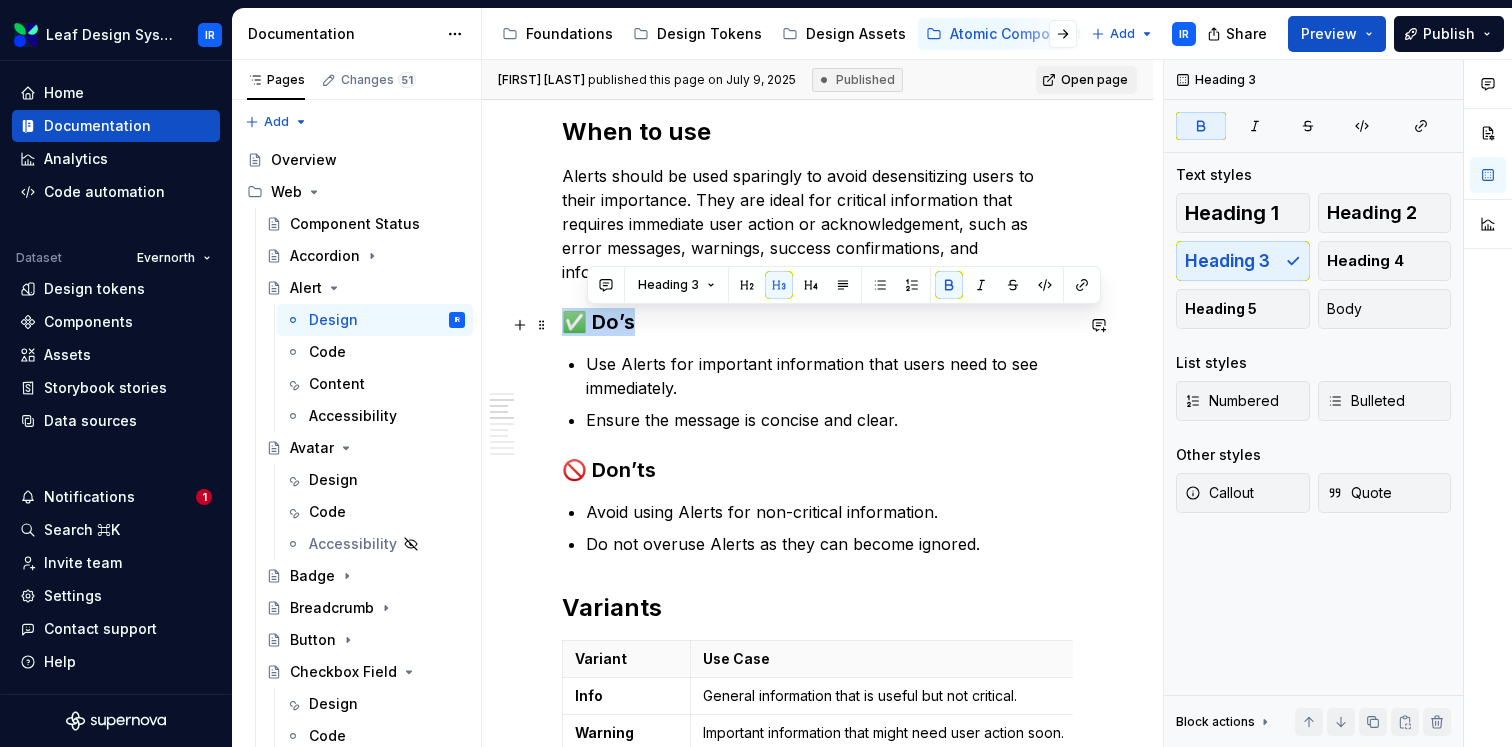 click on "✅ Do’s" at bounding box center [598, 322] 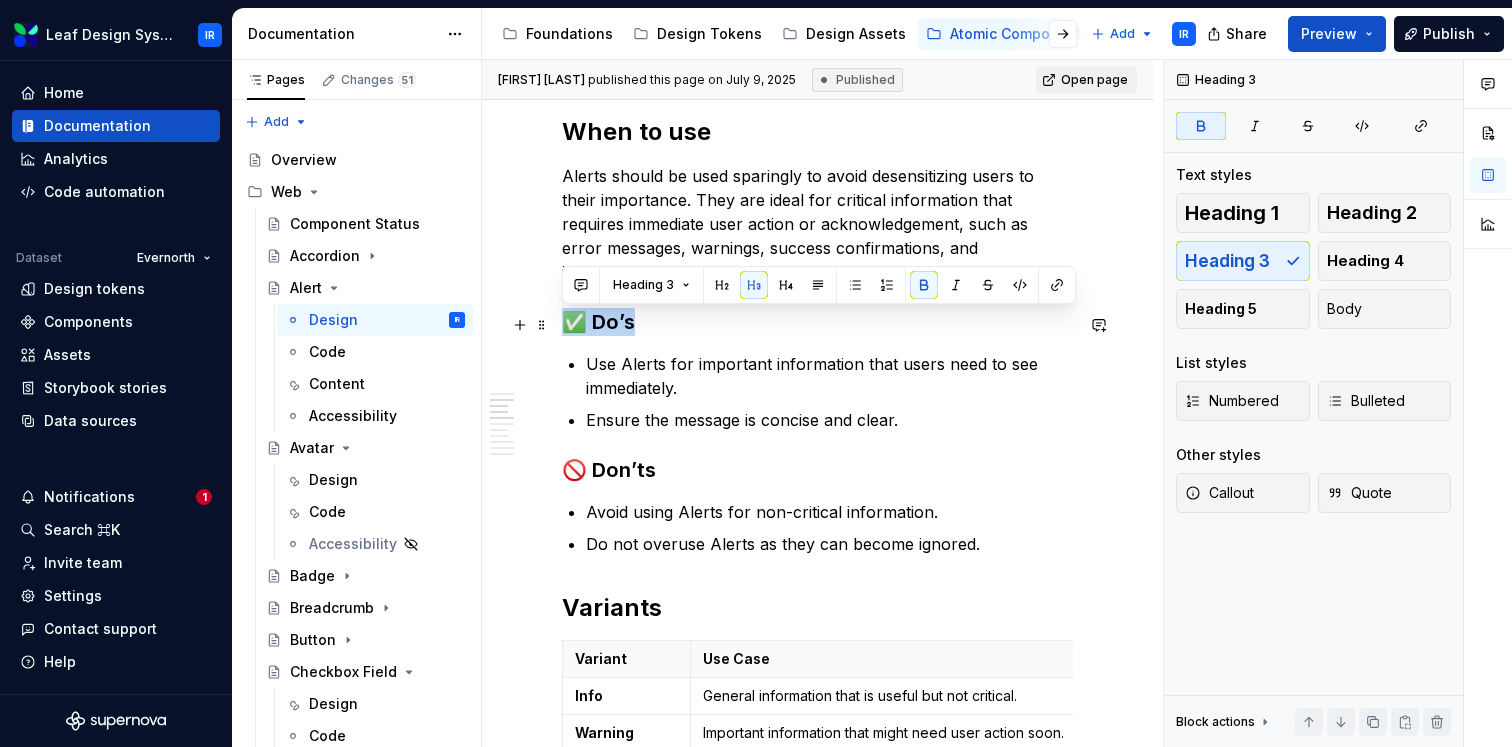 copy on "✅ Do’s" 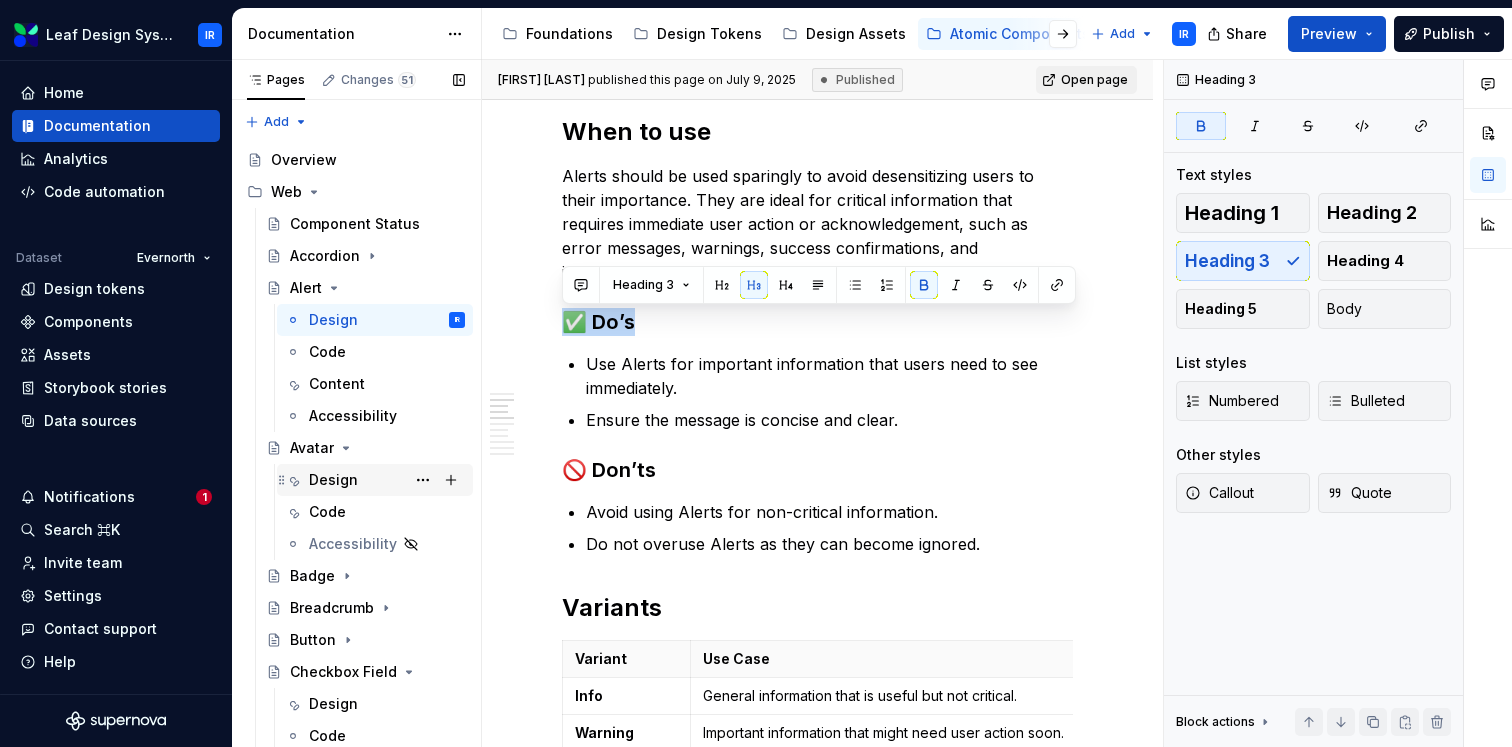 click on "Design" at bounding box center [333, 480] 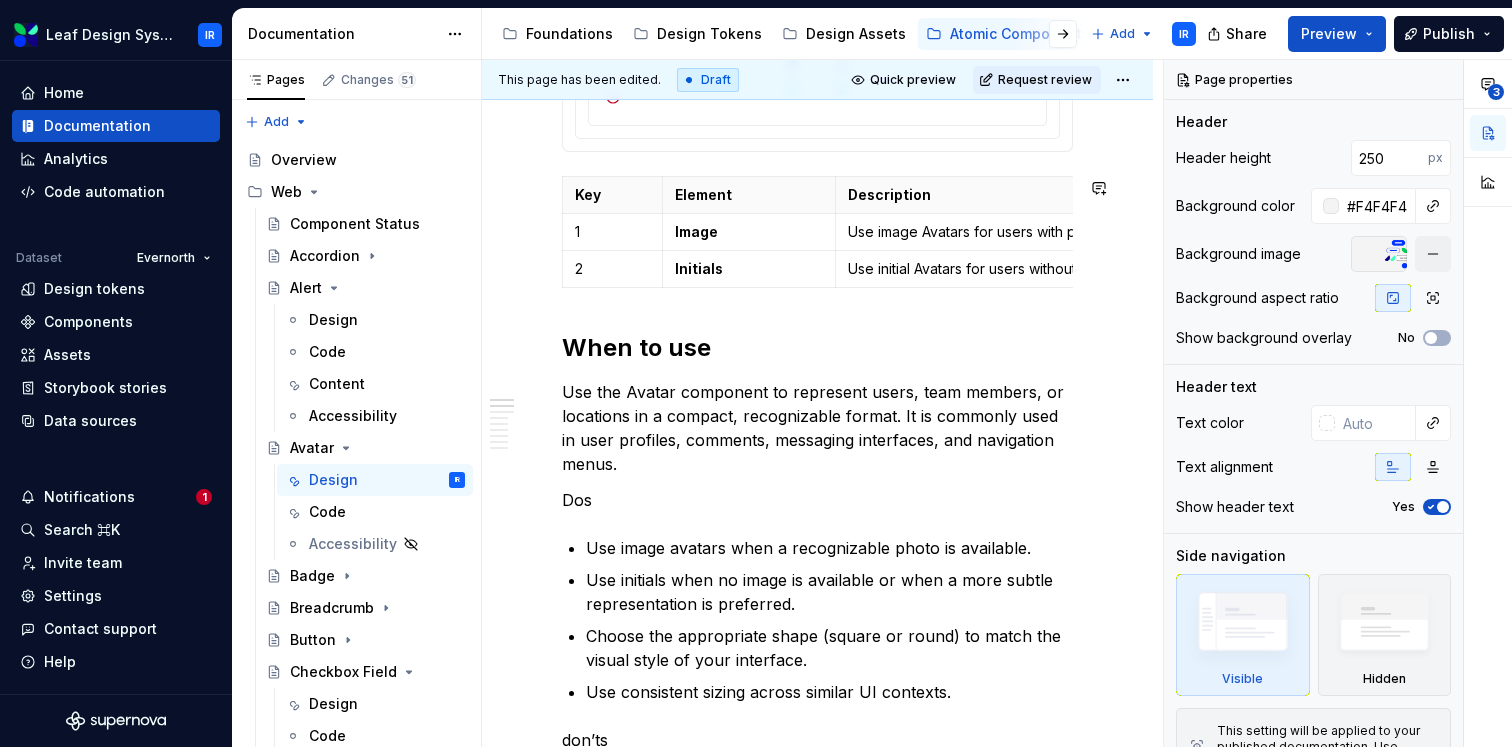 scroll, scrollTop: 756, scrollLeft: 0, axis: vertical 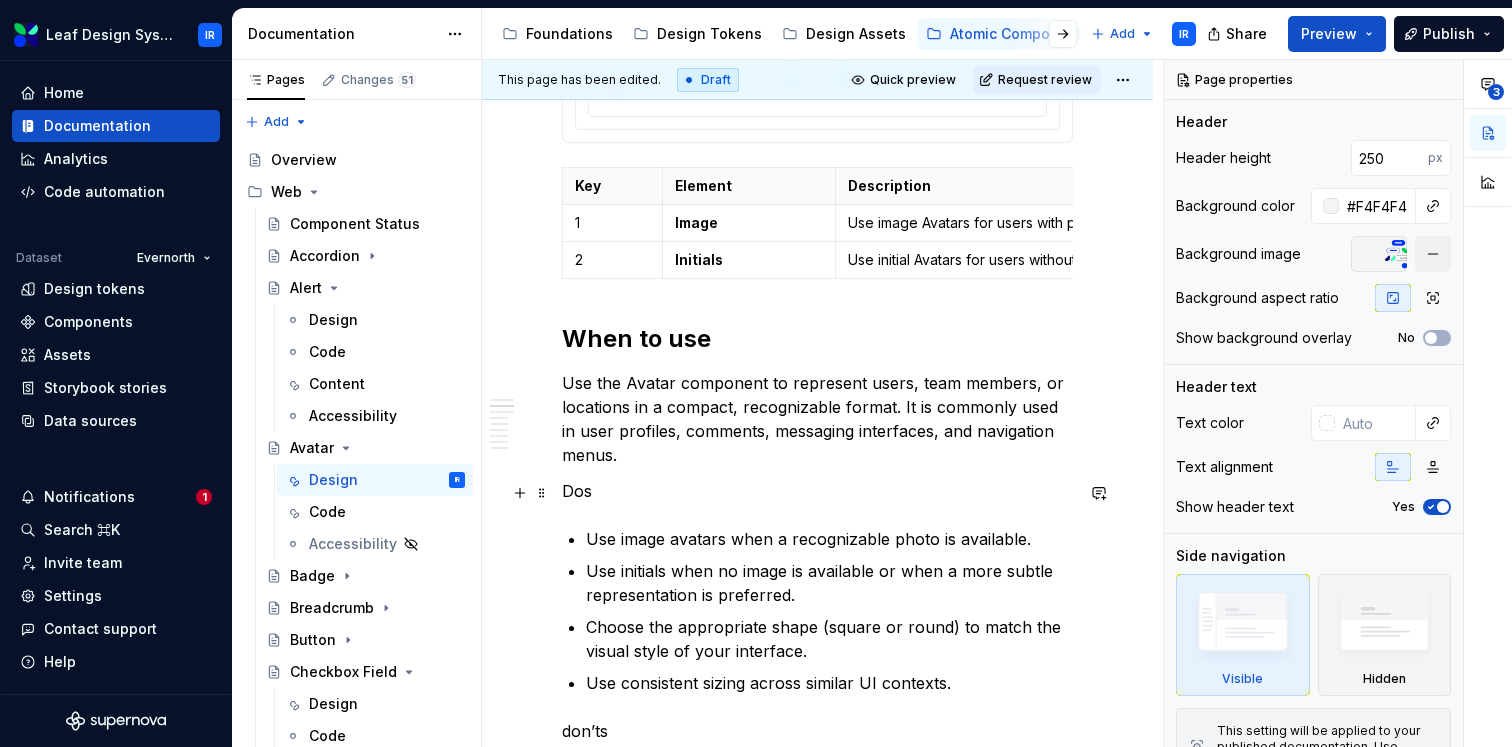 click on "Dos" at bounding box center [817, 491] 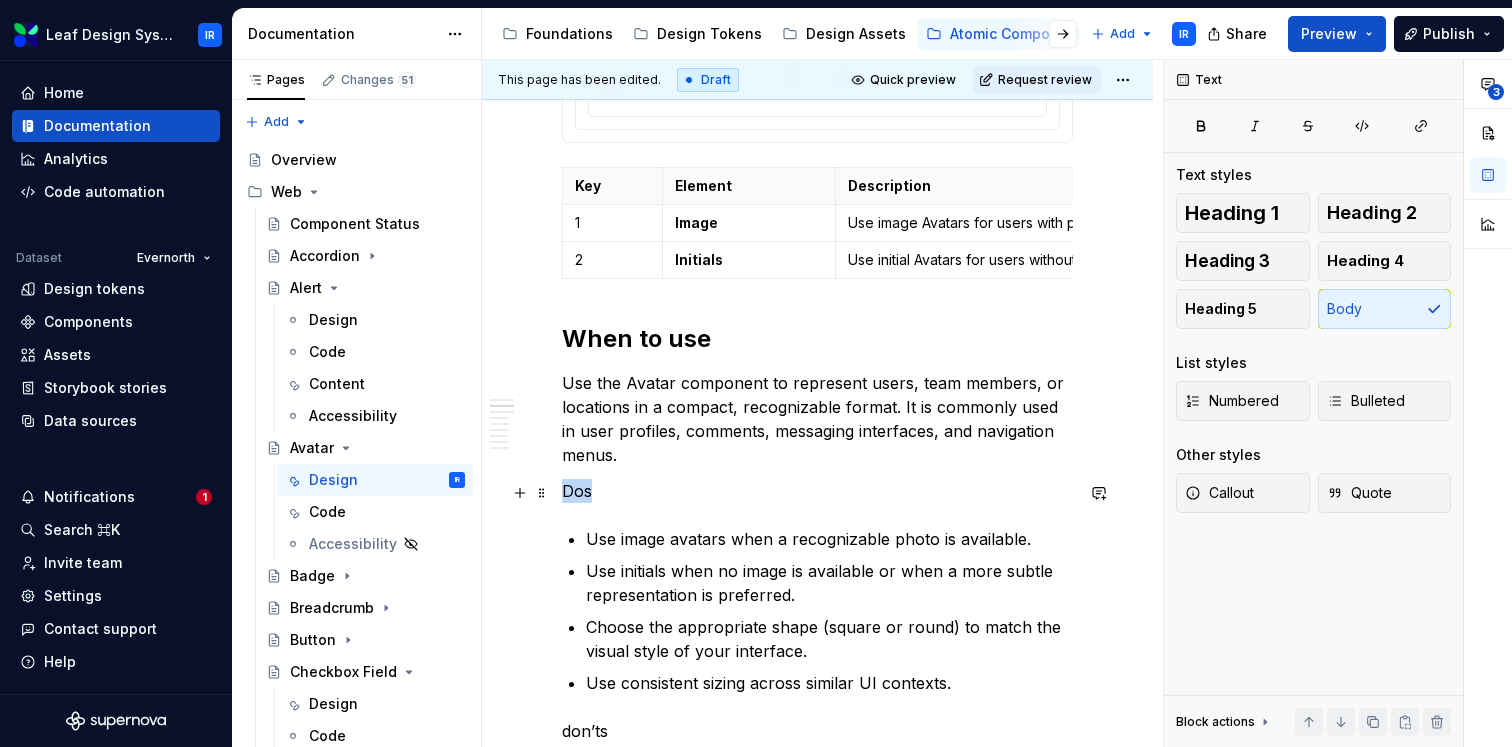 click on "Dos" at bounding box center [817, 491] 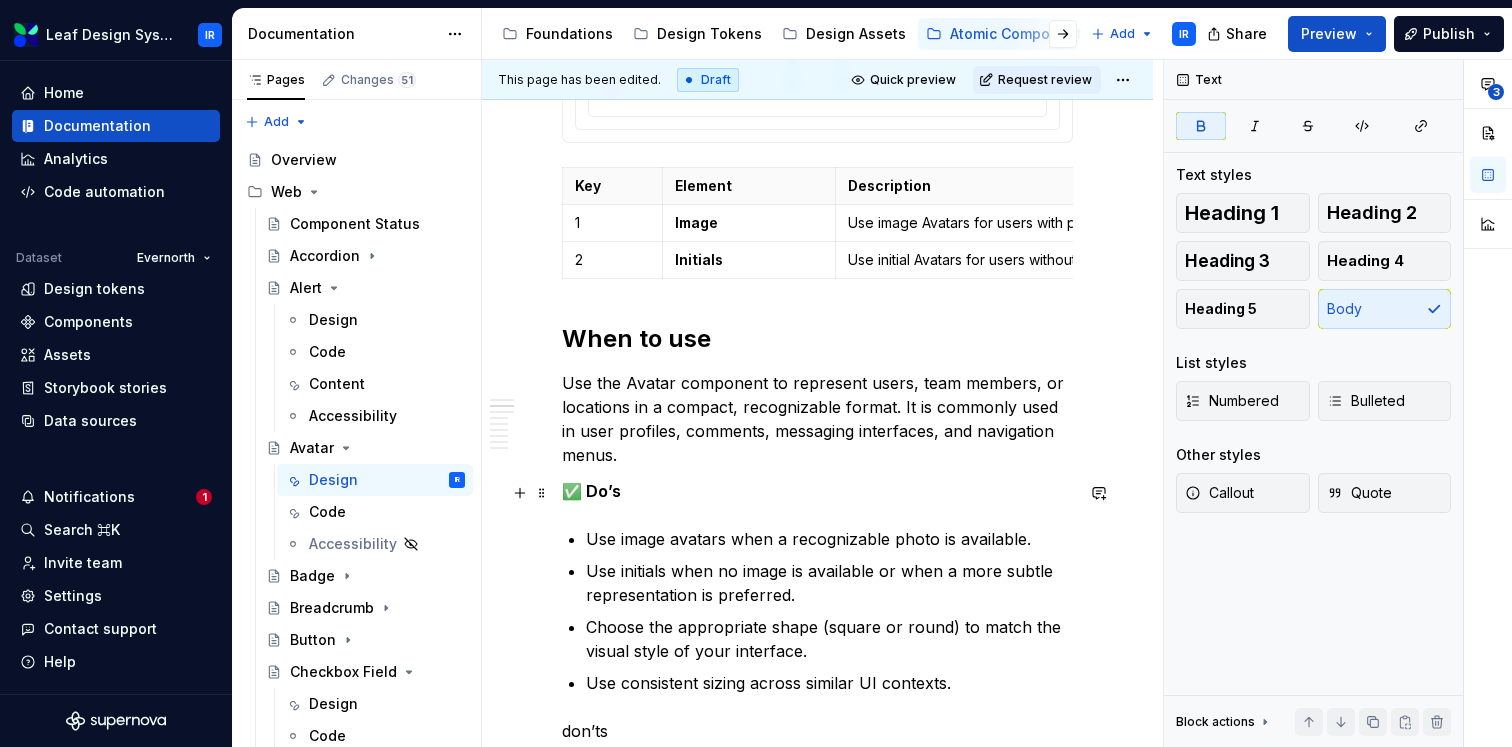 click on "✅ Do’s" at bounding box center [591, 491] 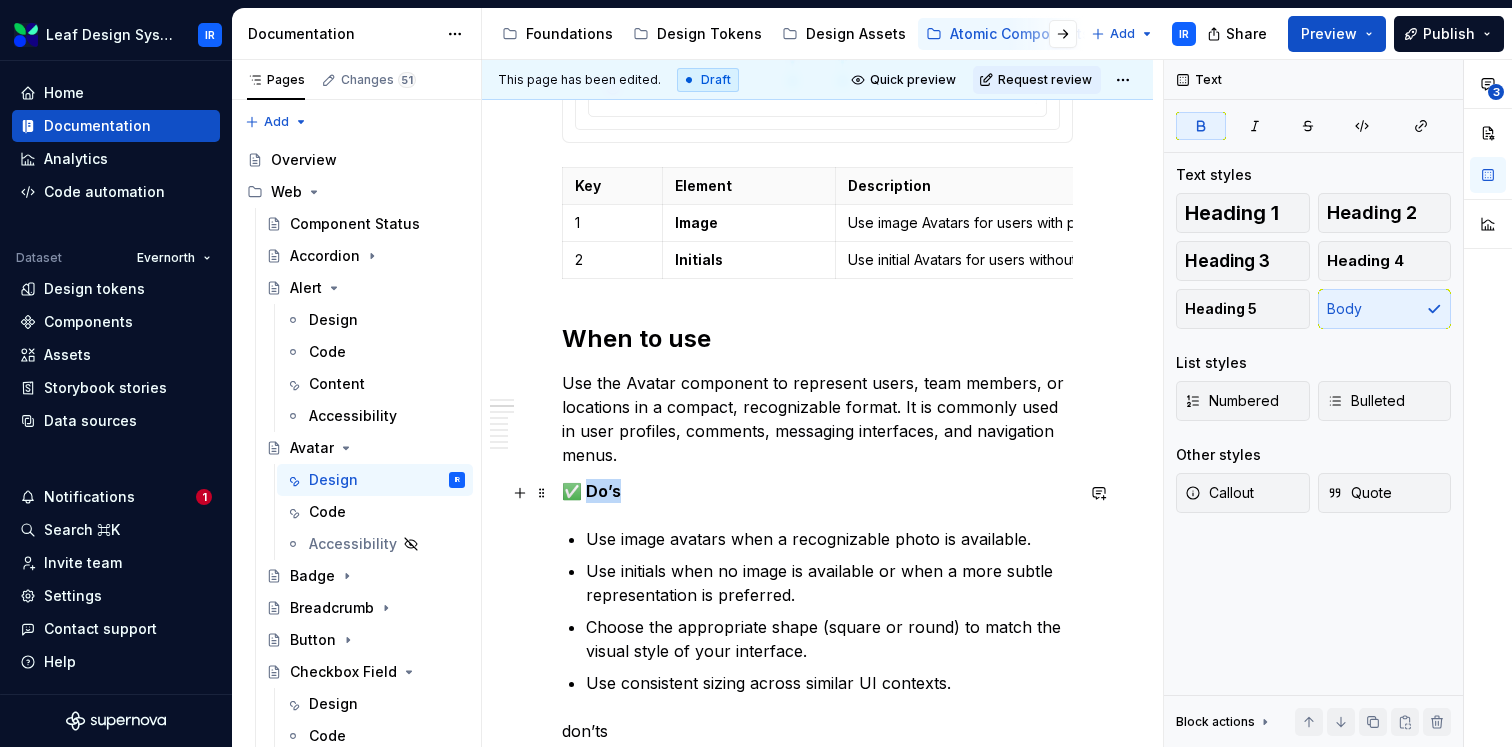 click on "✅ Do’s" at bounding box center [591, 491] 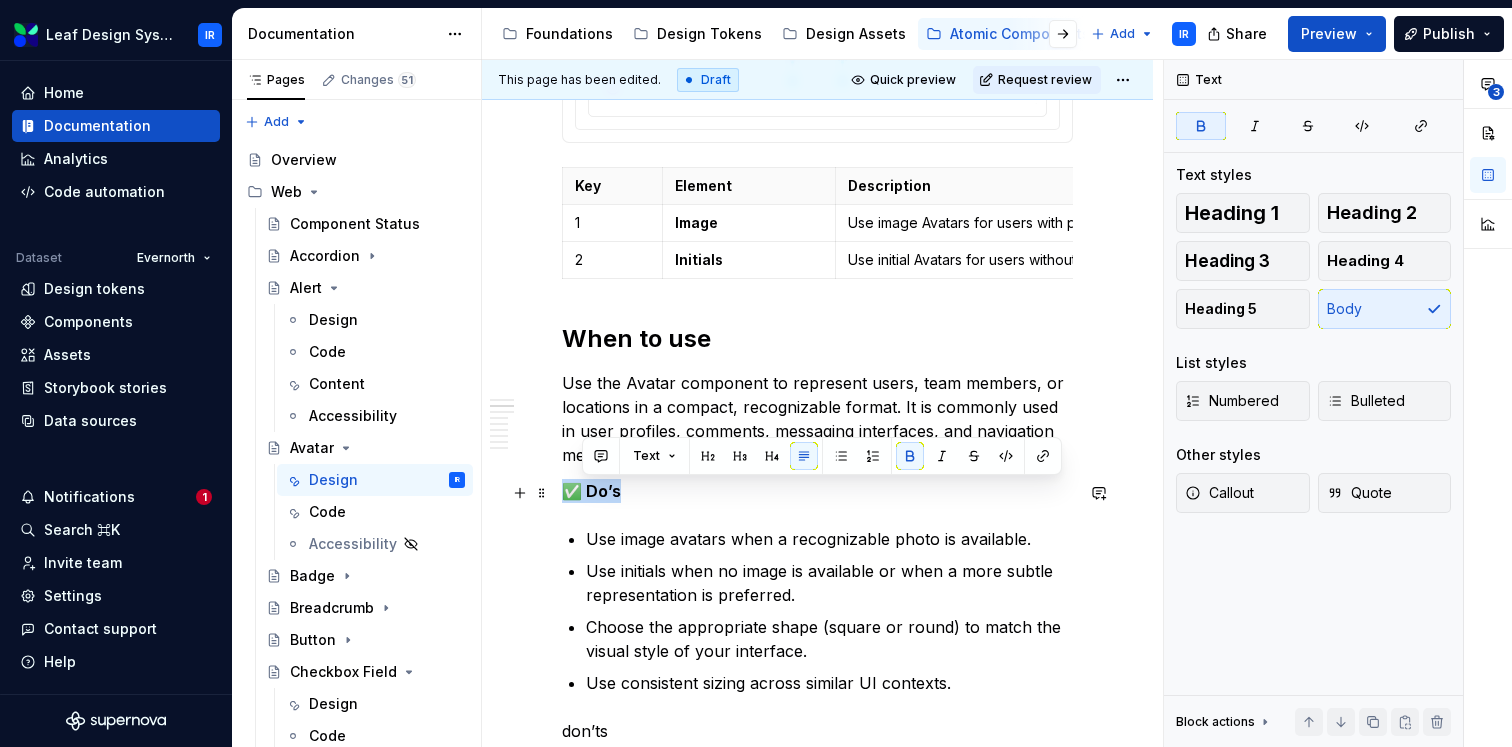click on "✅ Do’s" at bounding box center [591, 491] 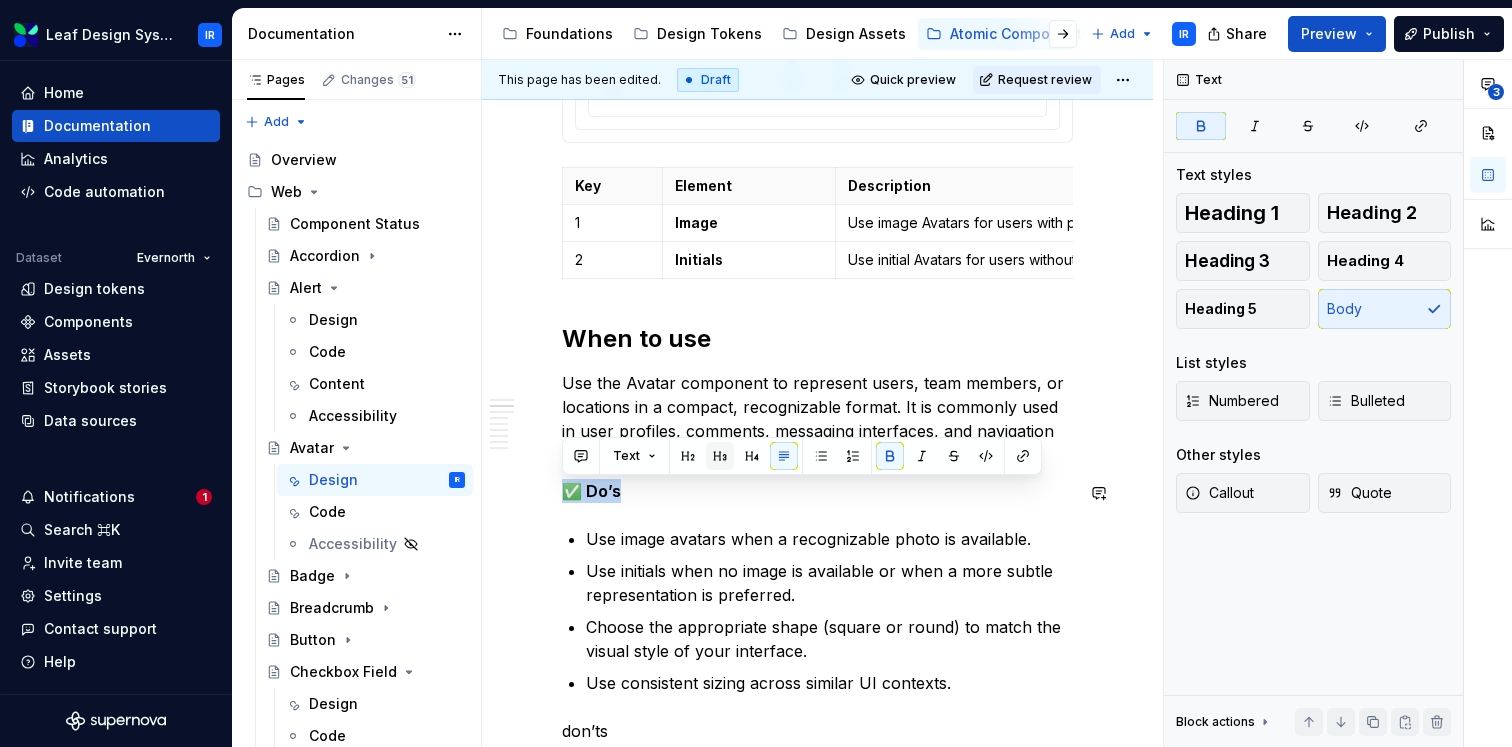 click at bounding box center [720, 456] 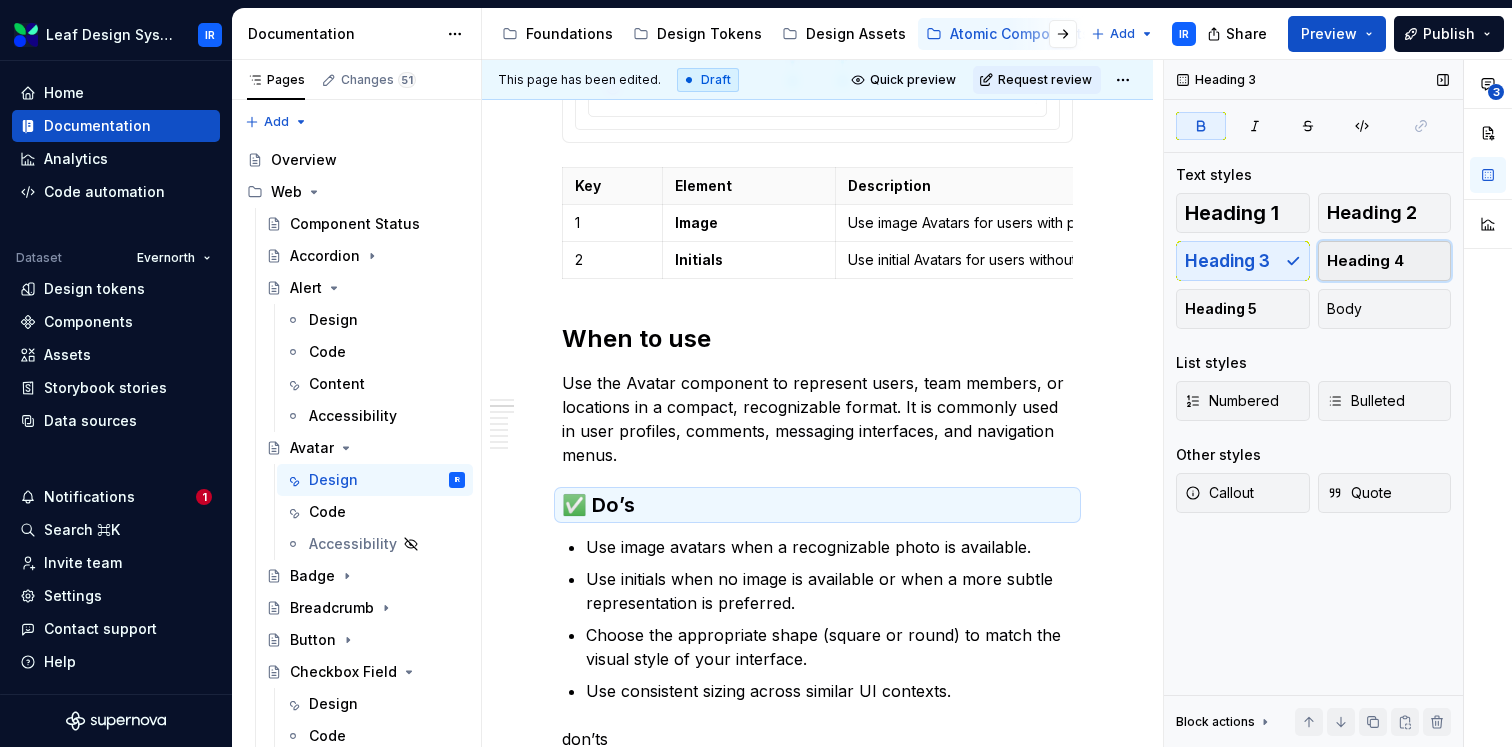 click on "Heading 4" at bounding box center (1365, 261) 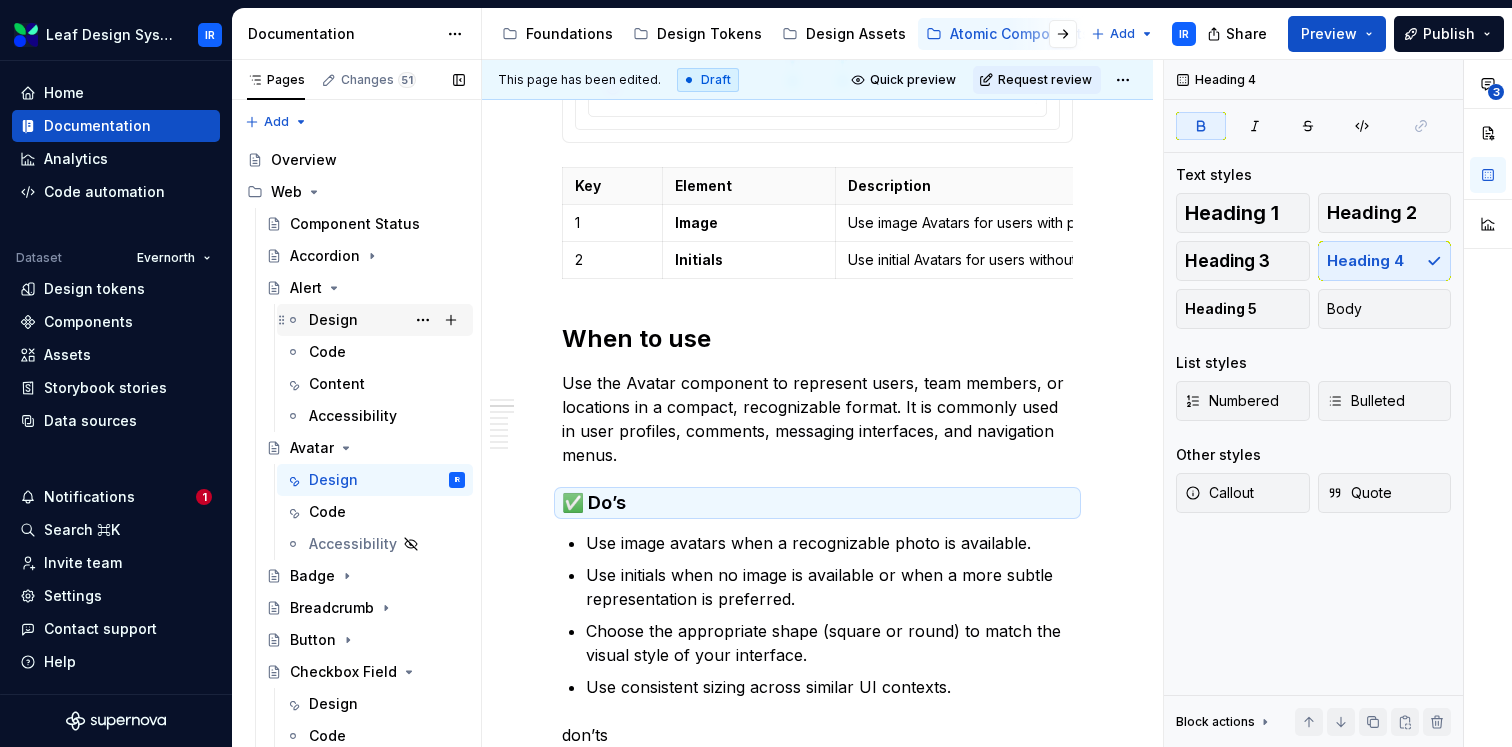 click on "Design" at bounding box center [333, 320] 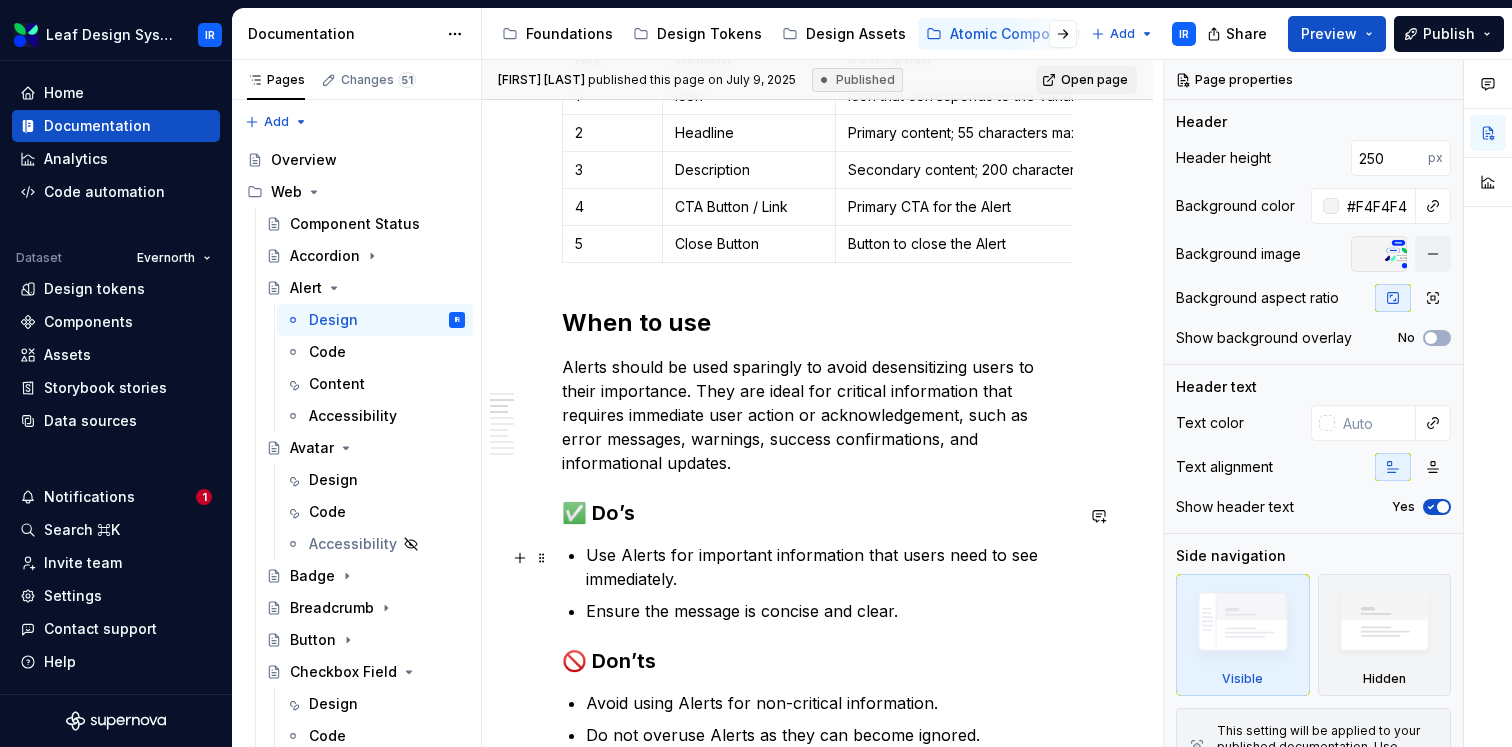 scroll, scrollTop: 946, scrollLeft: 0, axis: vertical 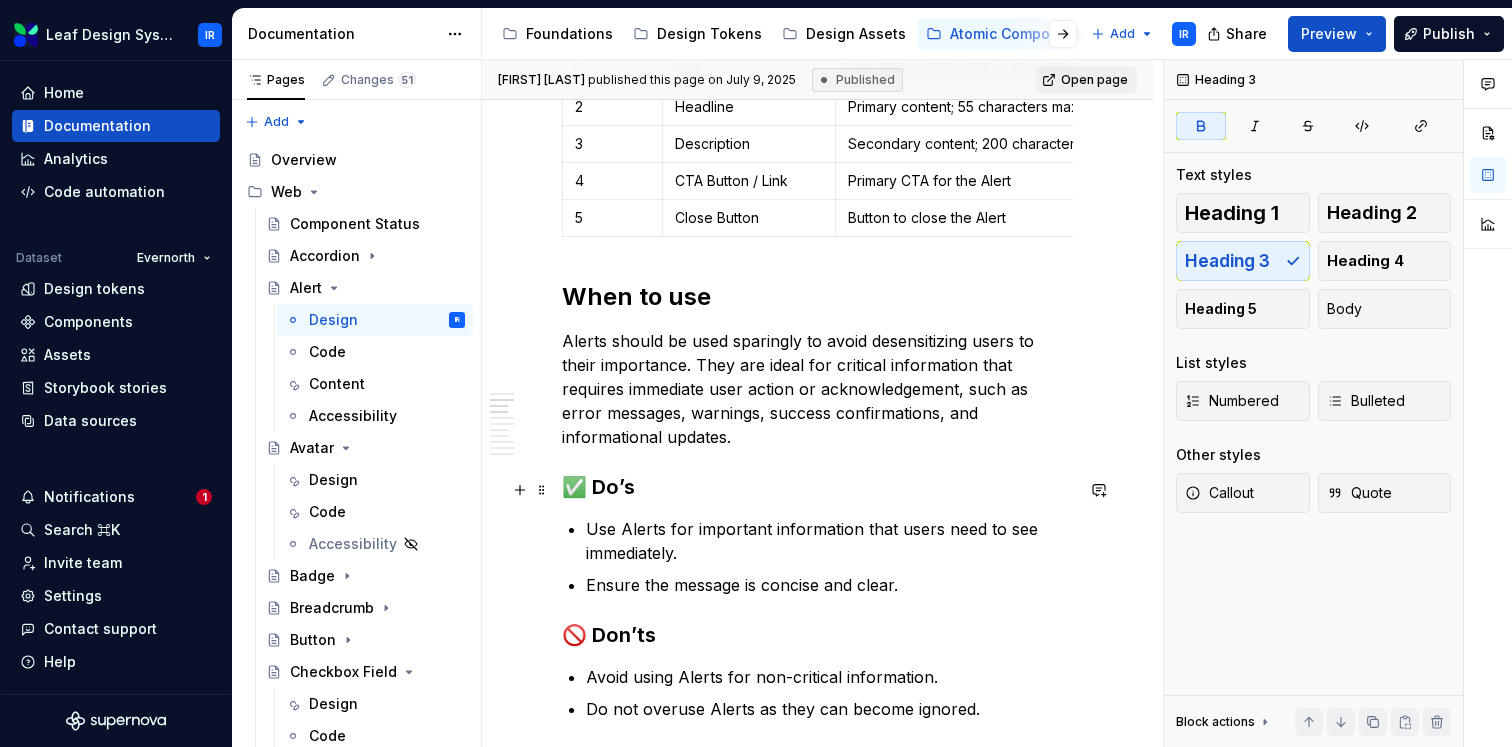 click on "✅ Do’s" at bounding box center (598, 487) 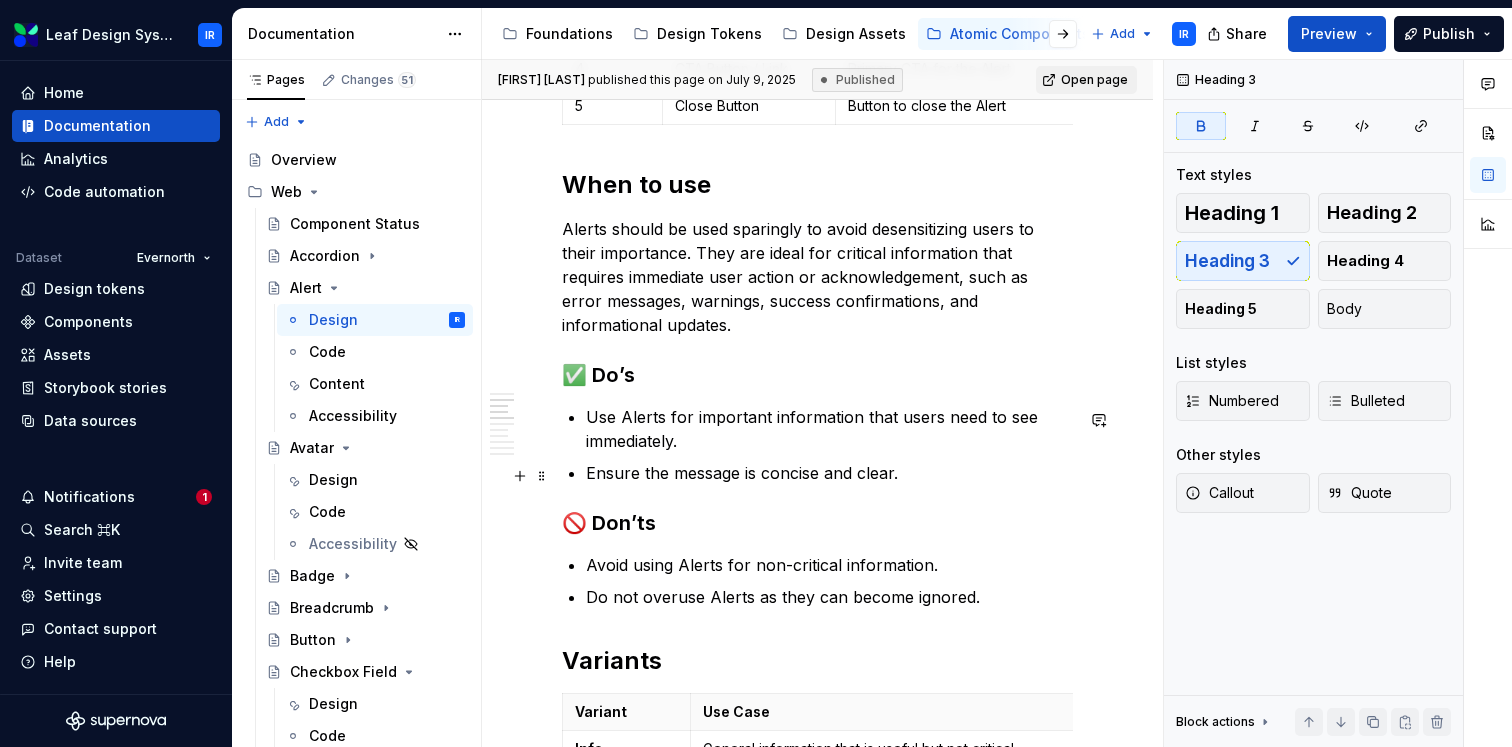 scroll, scrollTop: 1062, scrollLeft: 0, axis: vertical 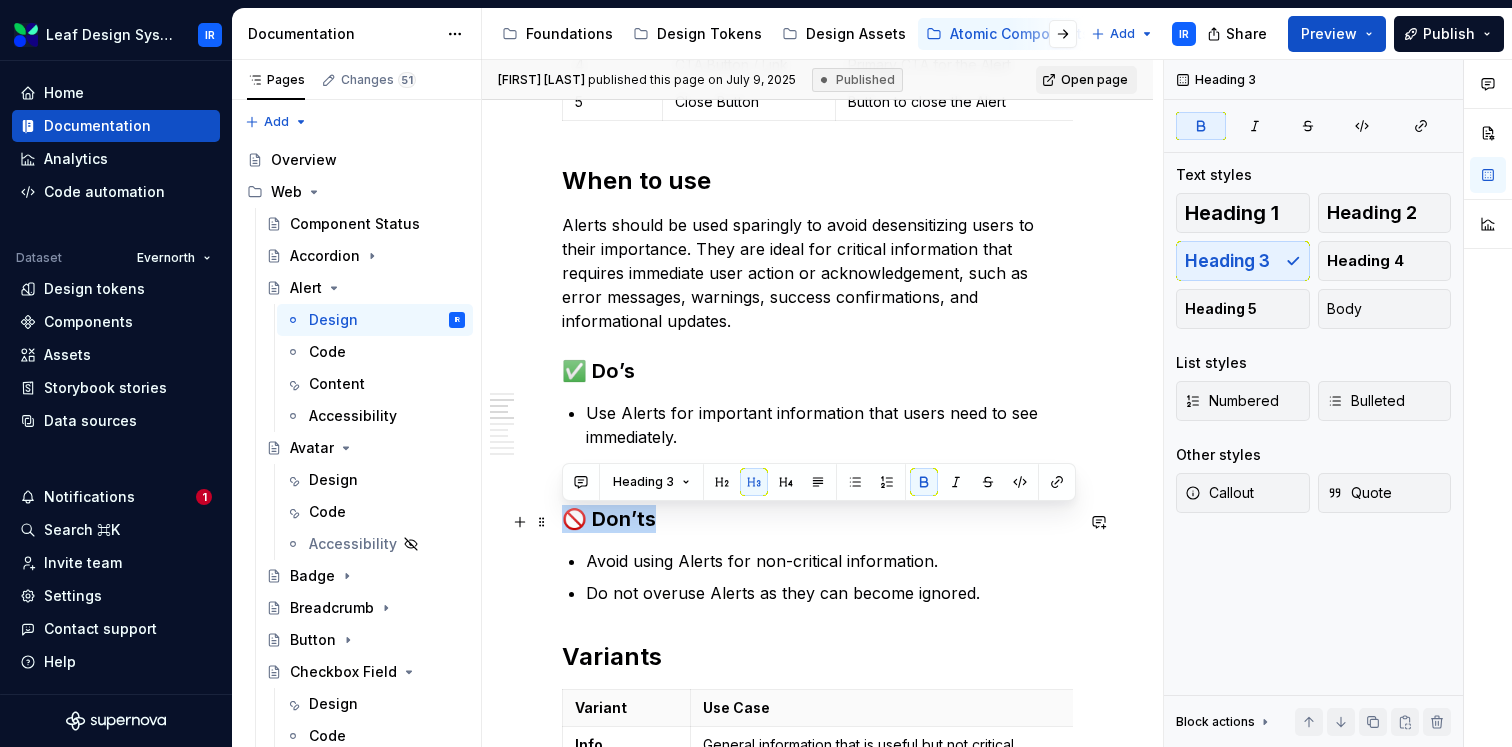 drag, startPoint x: 655, startPoint y: 520, endPoint x: 559, endPoint y: 520, distance: 96 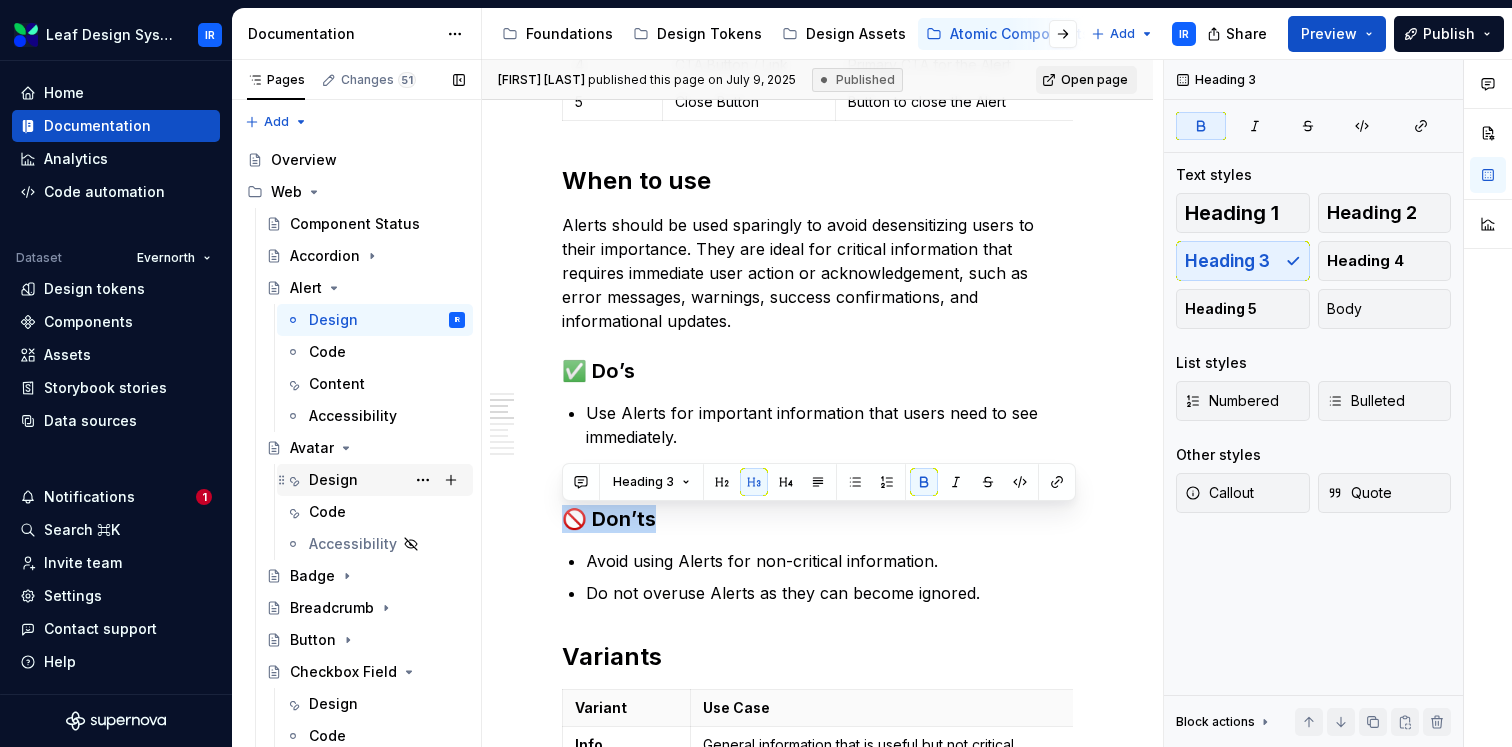 click on "Design" at bounding box center (333, 480) 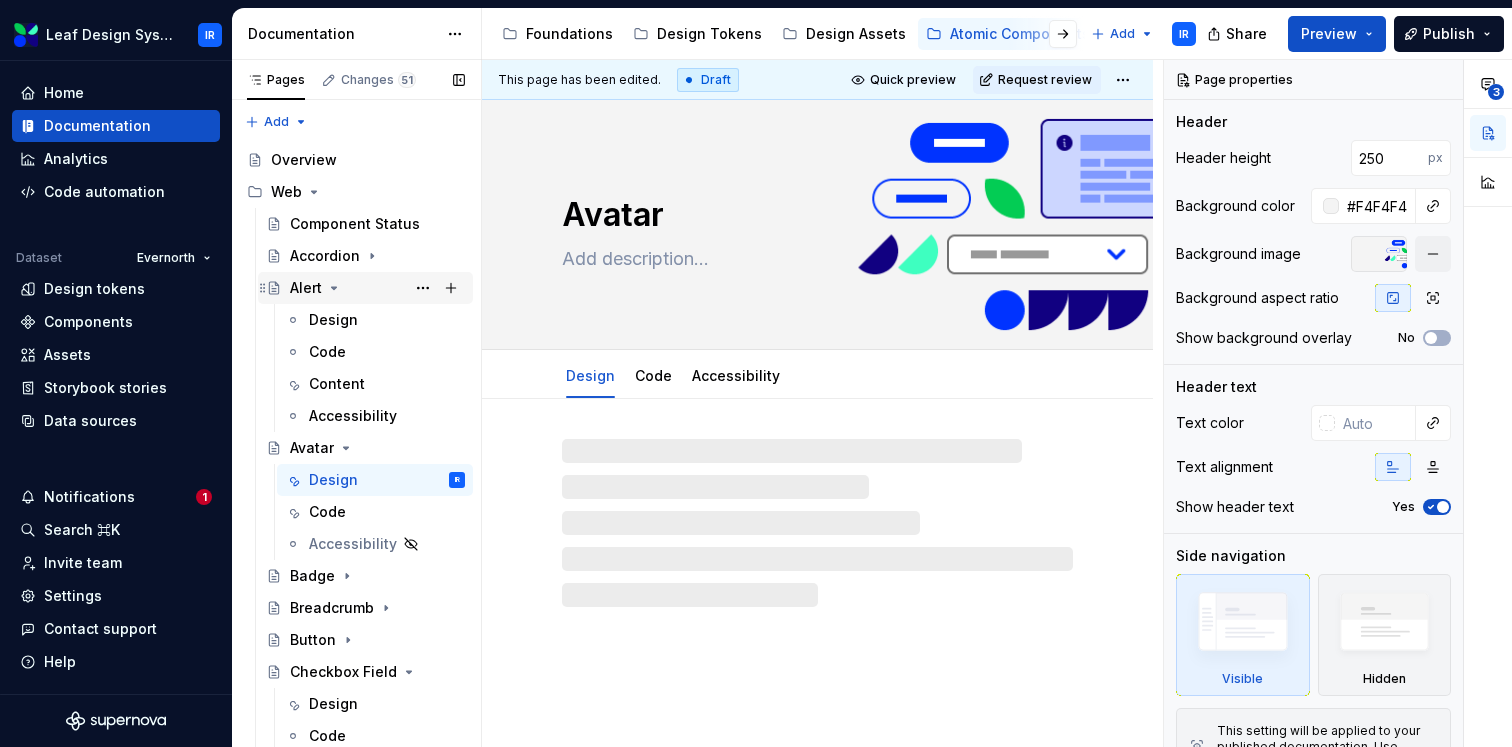 click 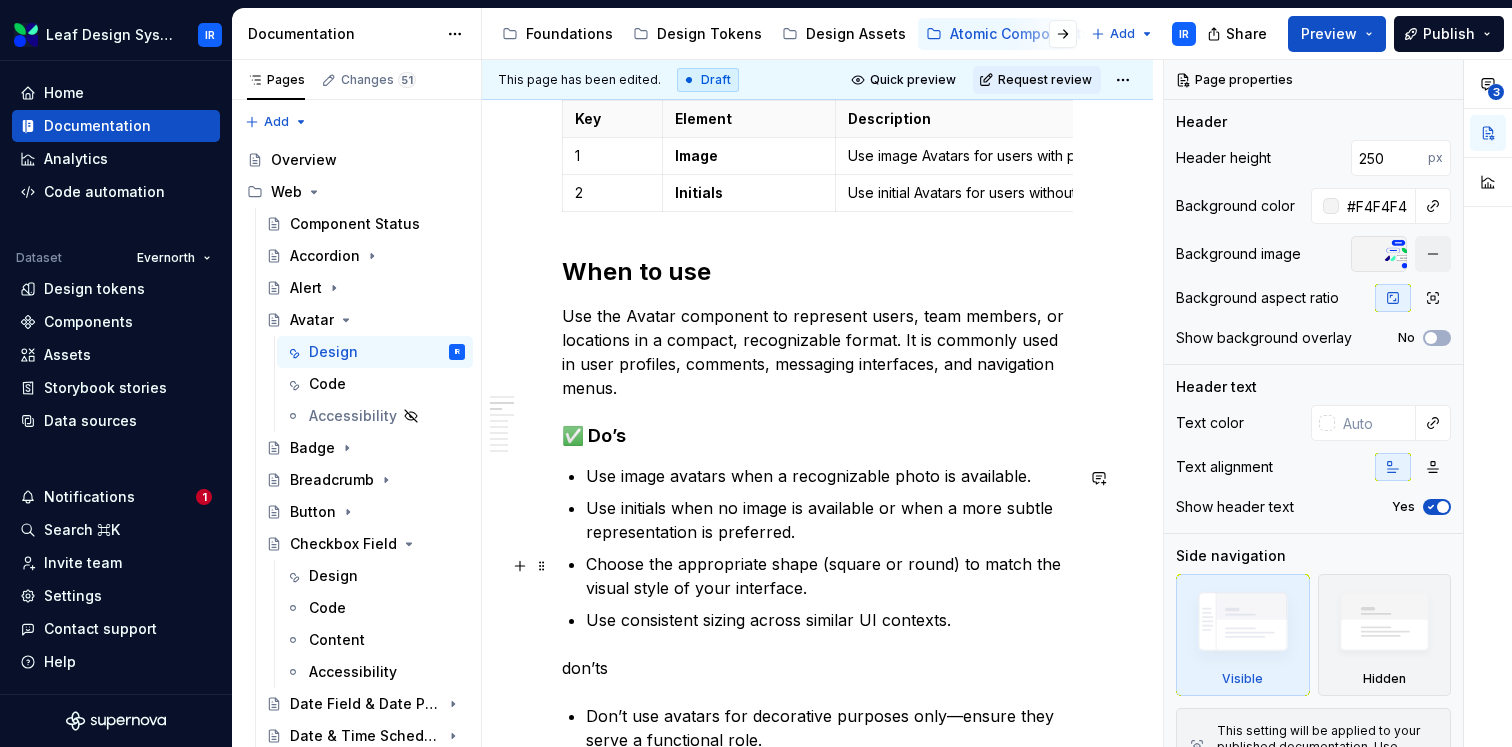scroll, scrollTop: 918, scrollLeft: 0, axis: vertical 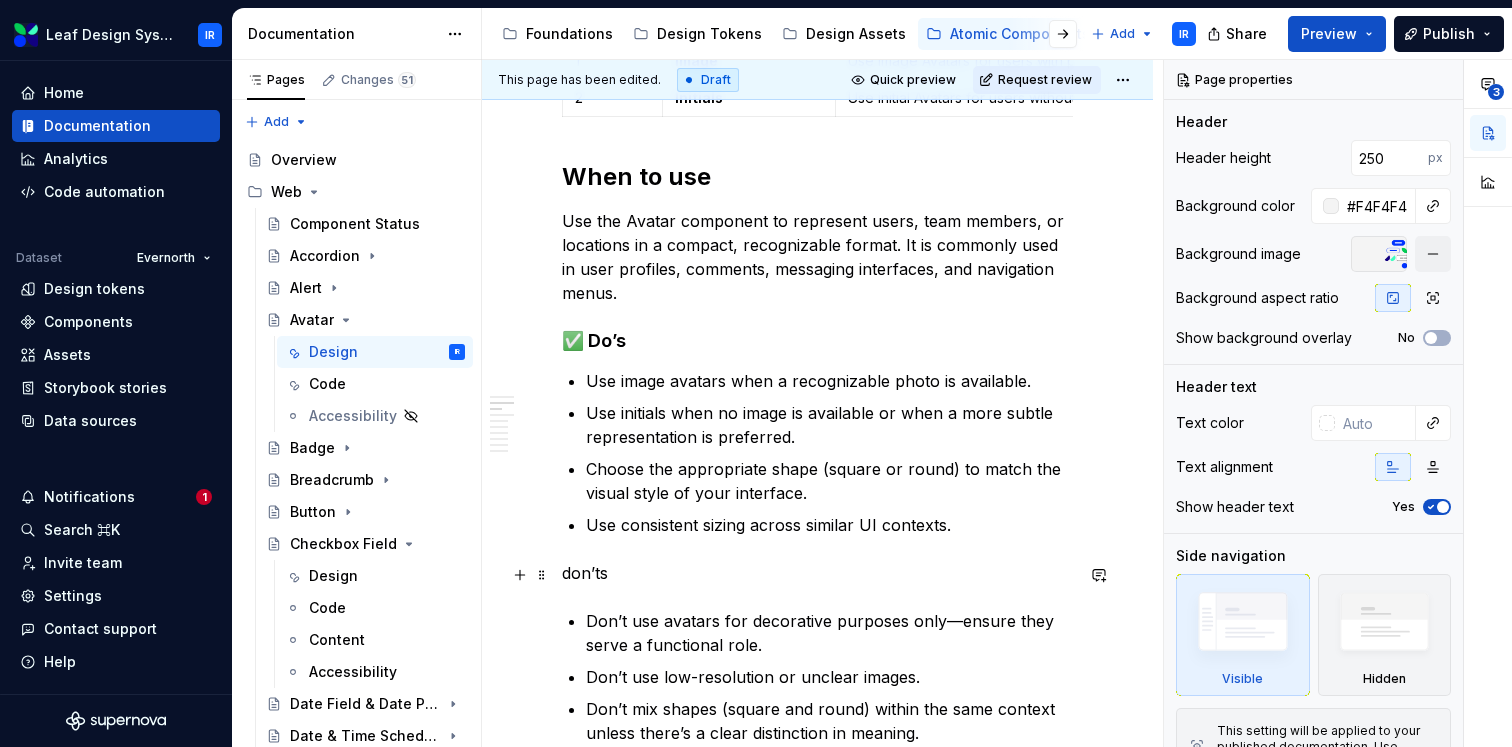 click on "don’ts" at bounding box center (817, 573) 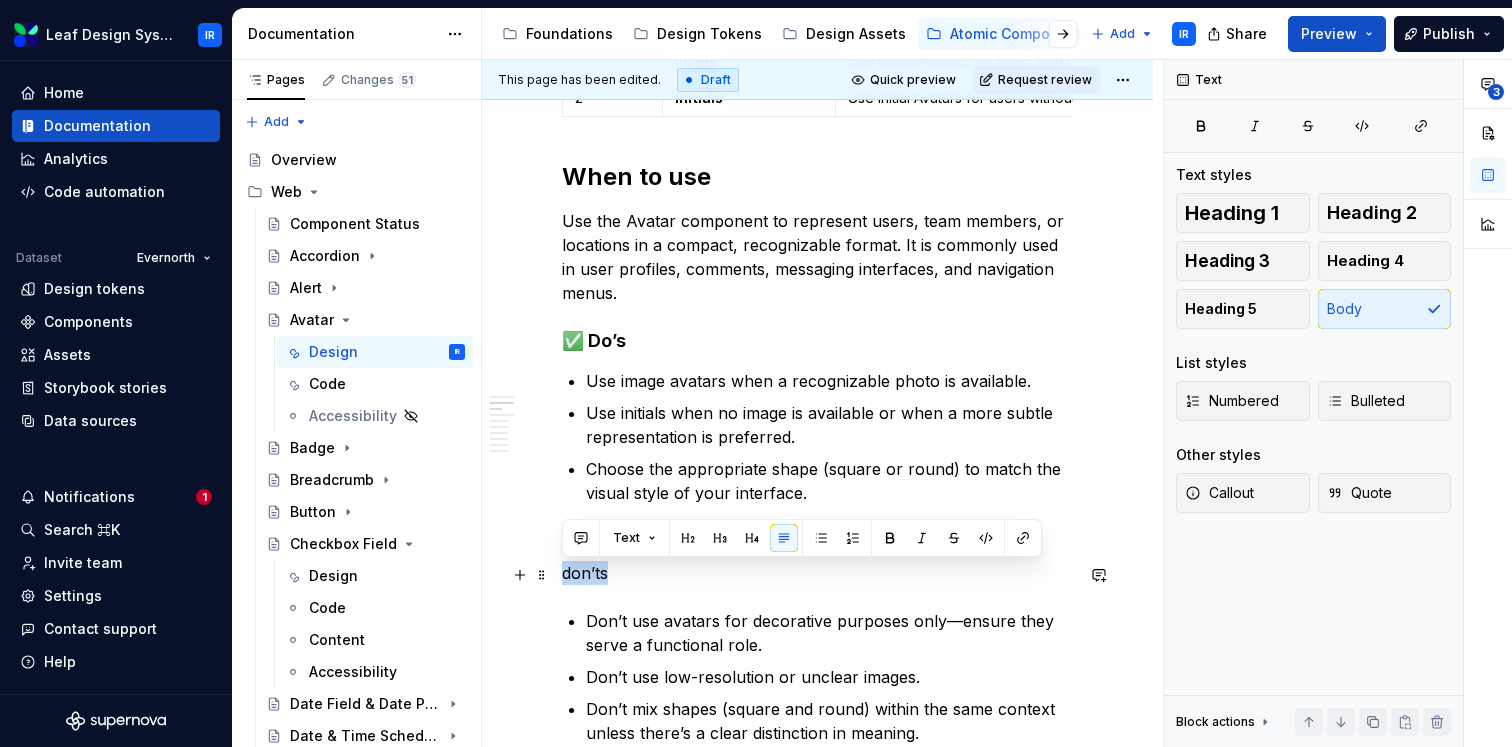 click on "don’ts" at bounding box center (817, 573) 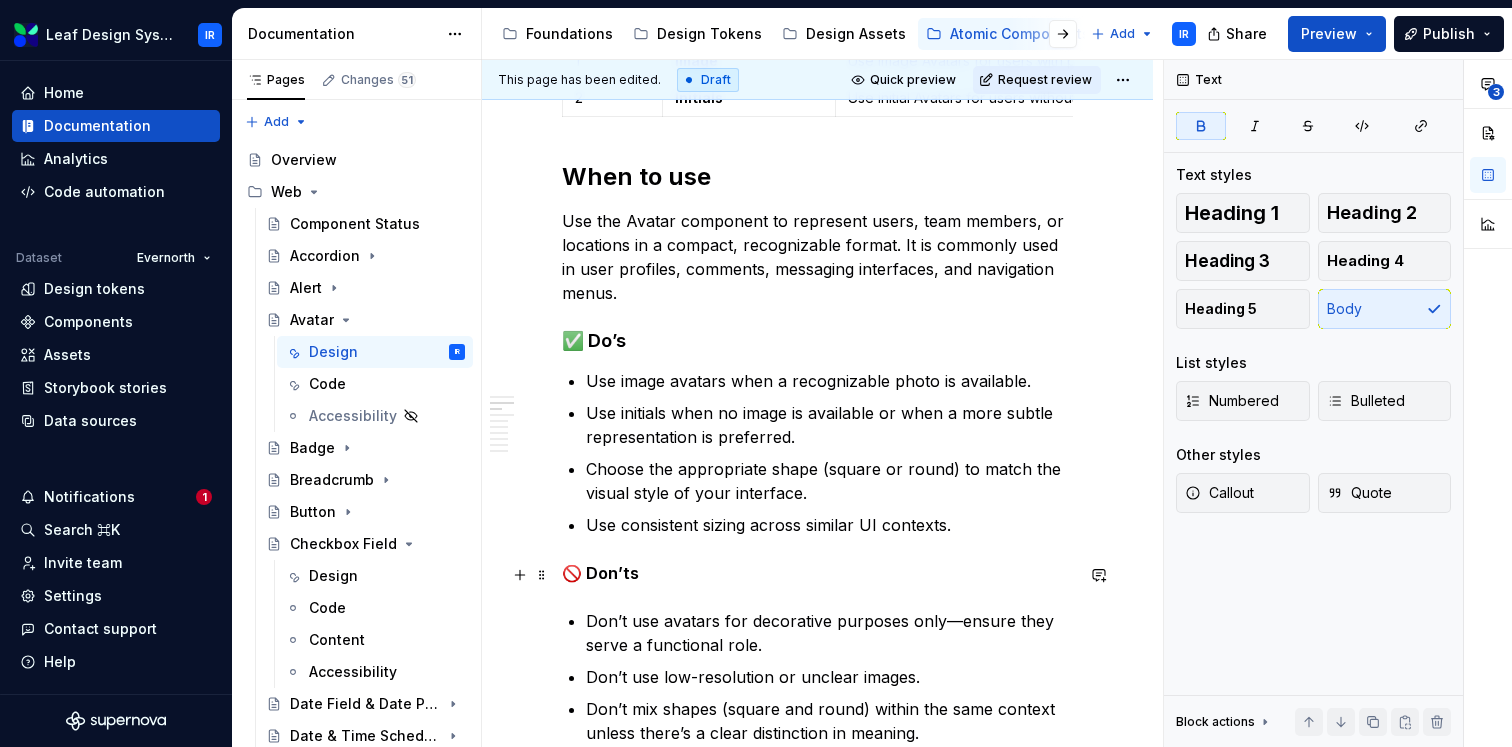 click on "🚫 Don’ts" at bounding box center [600, 573] 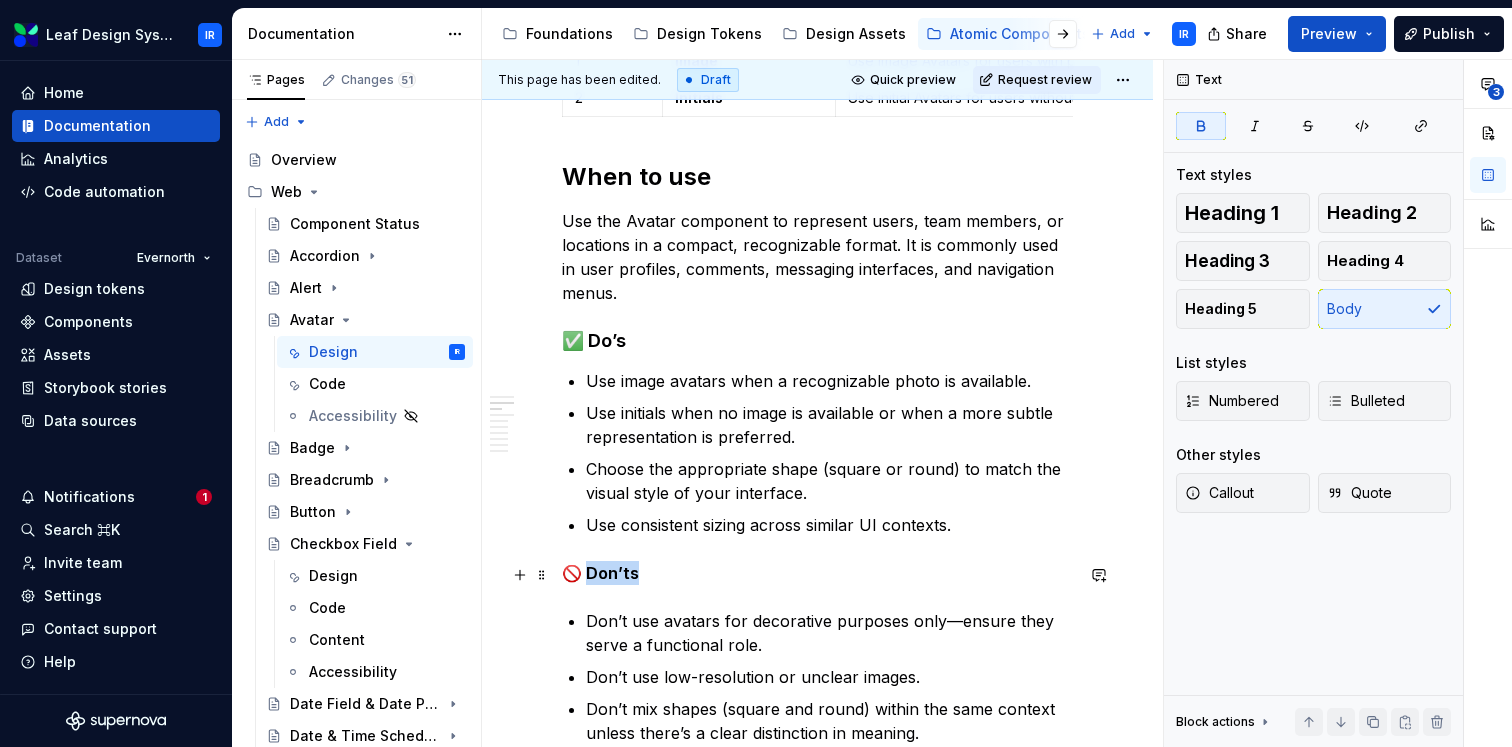 click on "🚫 Don’ts" at bounding box center [600, 573] 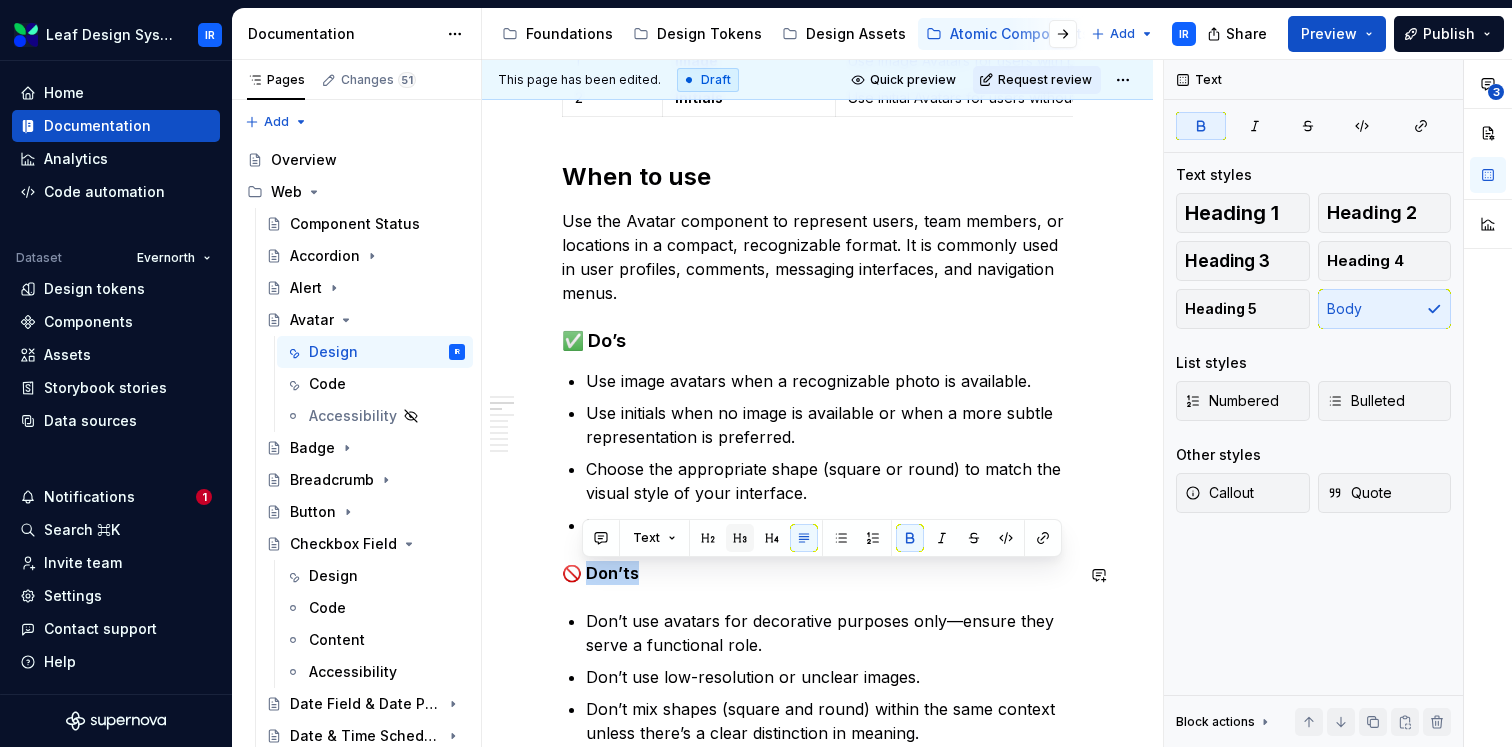 click at bounding box center (740, 538) 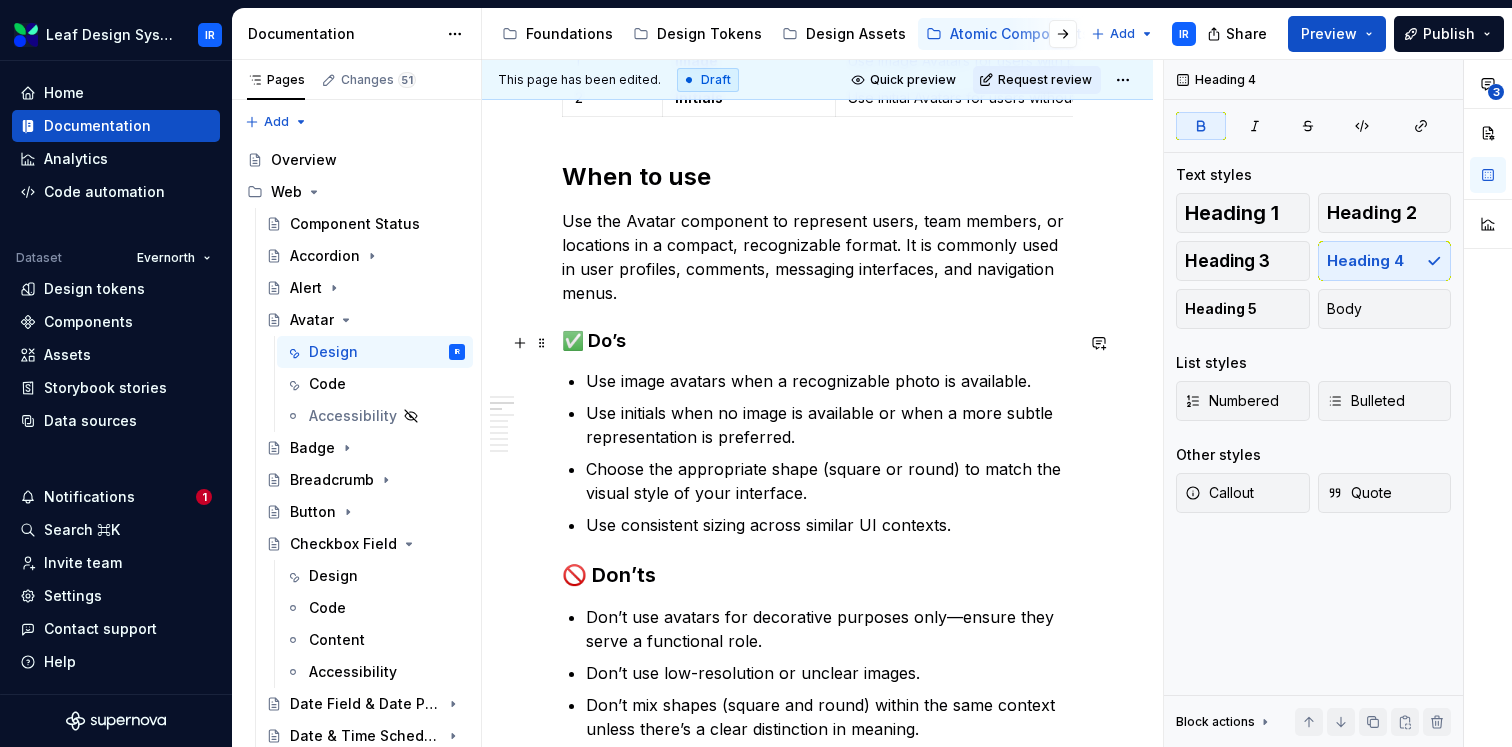 click on "✅ Do’s" at bounding box center [594, 340] 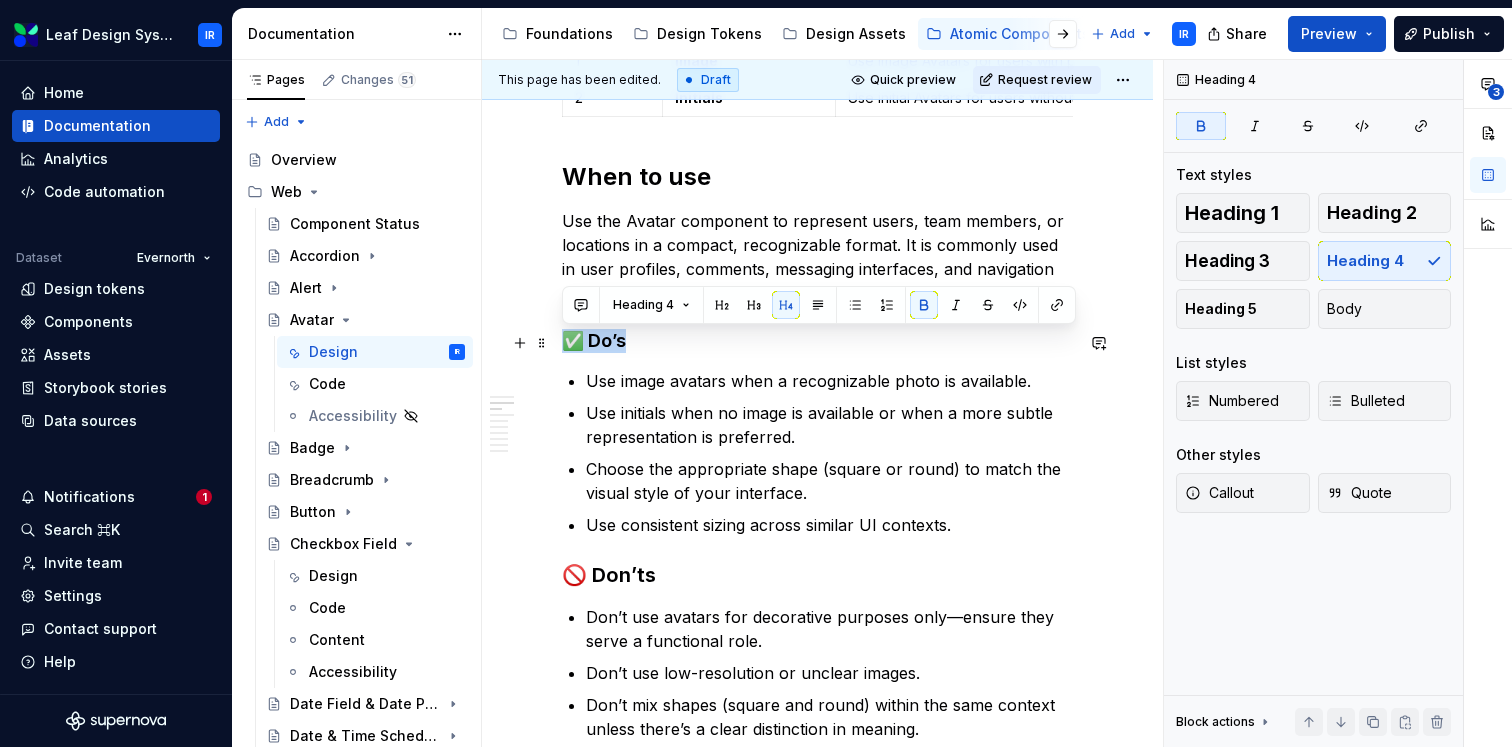 drag, startPoint x: 631, startPoint y: 342, endPoint x: 570, endPoint y: 342, distance: 61 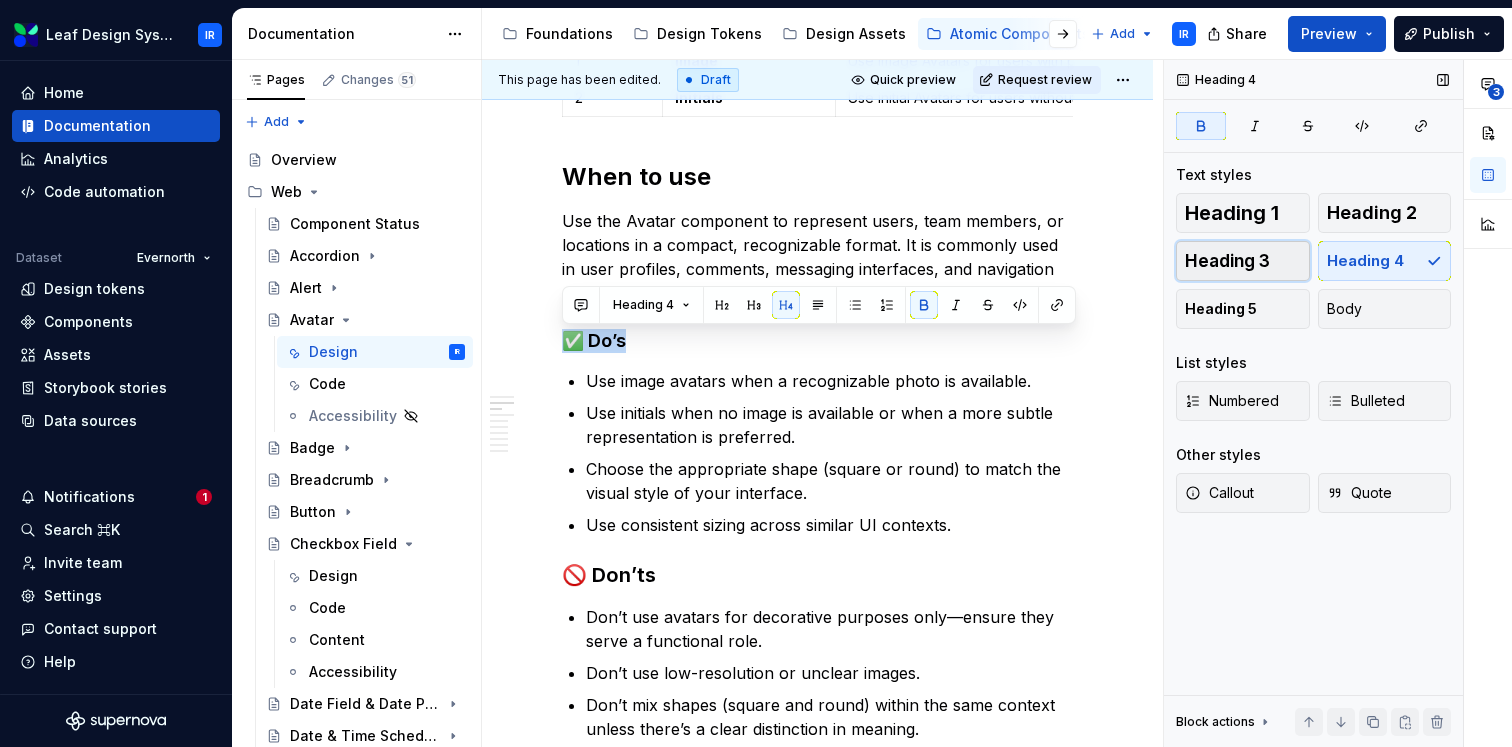 click on "Heading 3" at bounding box center (1227, 261) 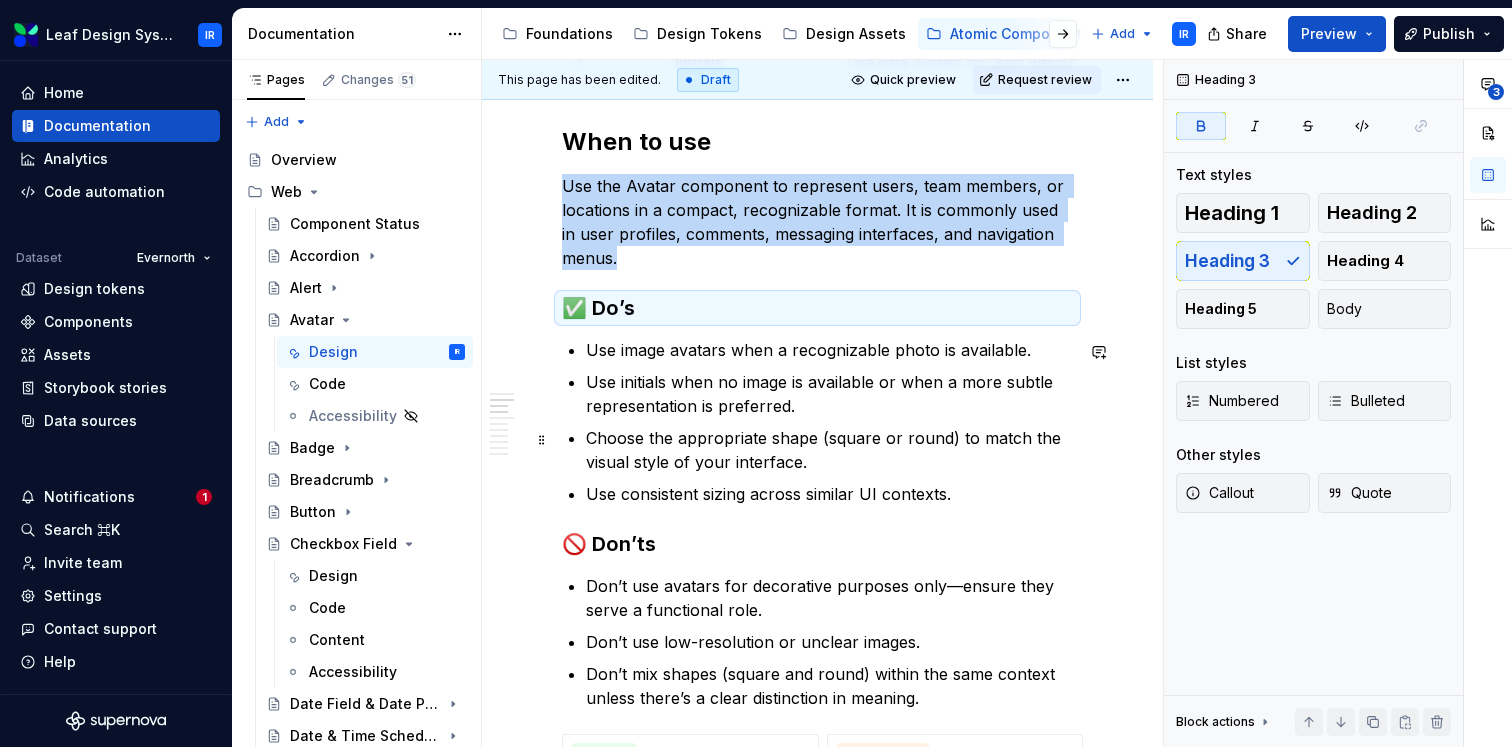 scroll, scrollTop: 963, scrollLeft: 0, axis: vertical 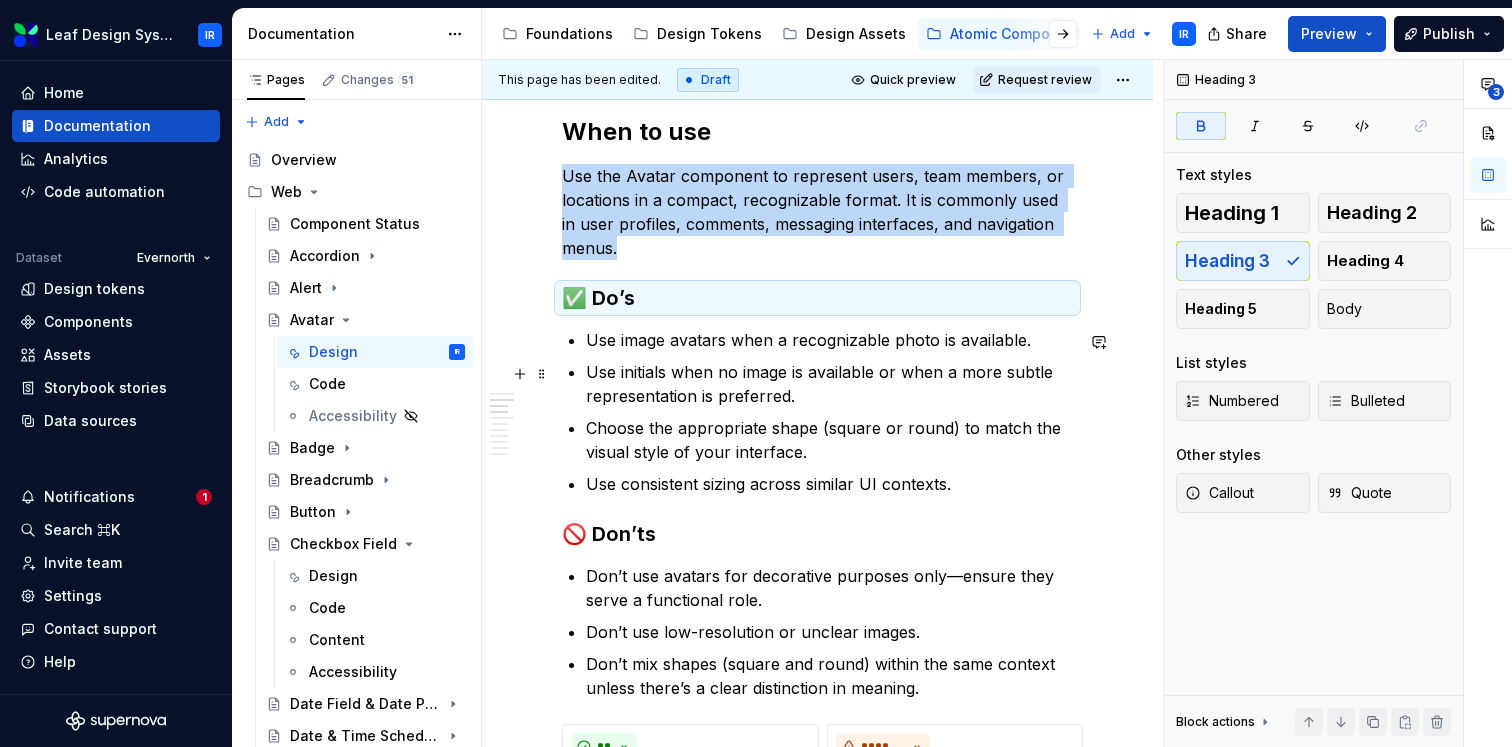 type on "*" 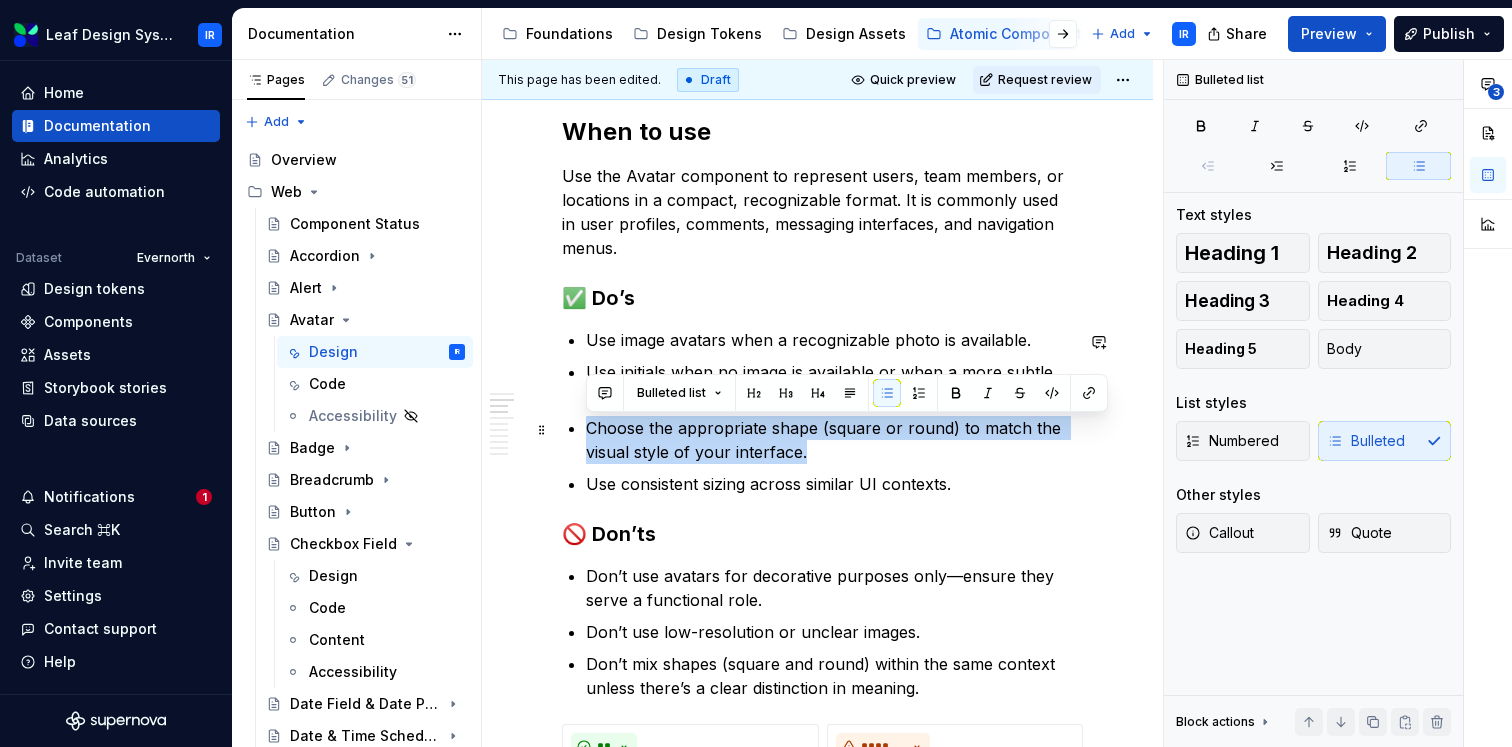 drag, startPoint x: 820, startPoint y: 450, endPoint x: 581, endPoint y: 438, distance: 239.30107 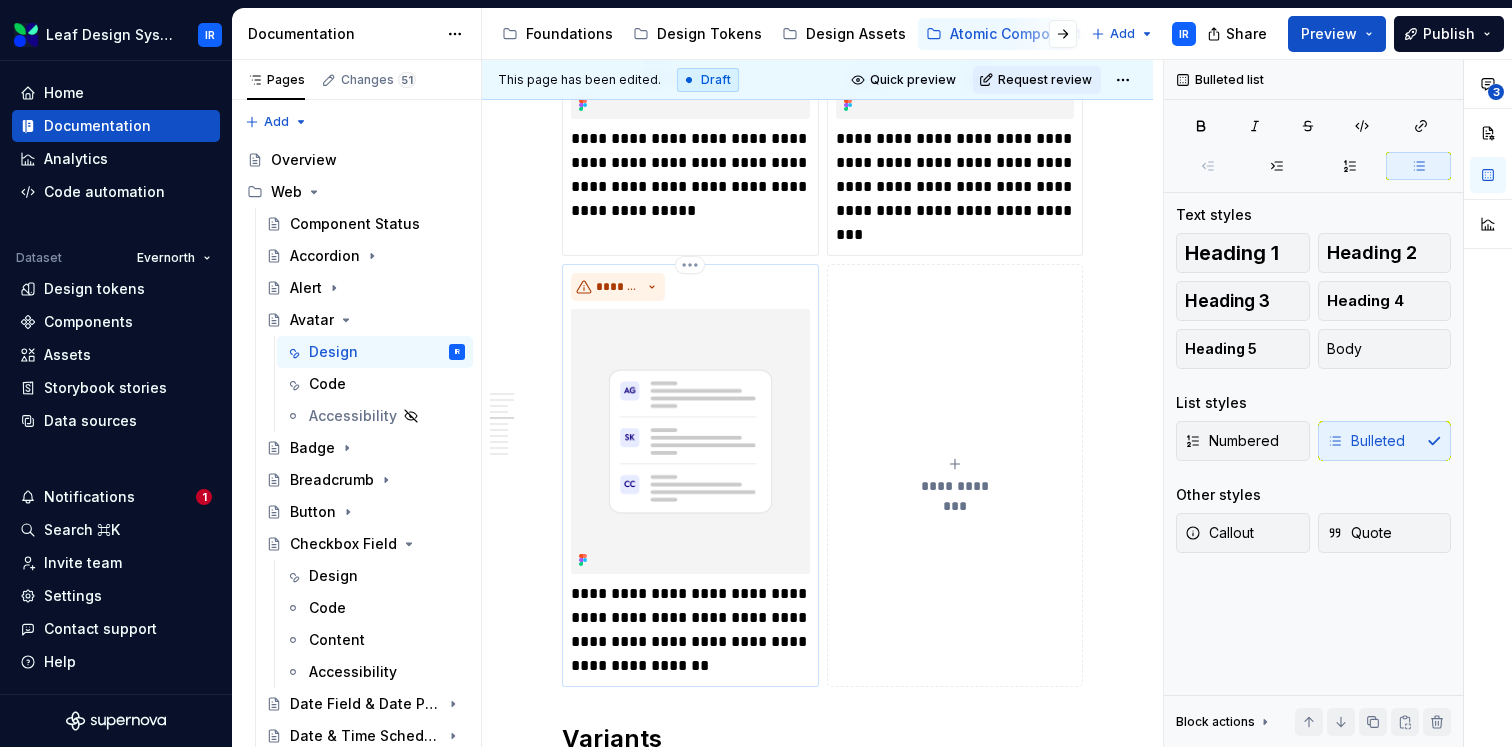 drag, startPoint x: 926, startPoint y: 690, endPoint x: 599, endPoint y: 575, distance: 346.6324 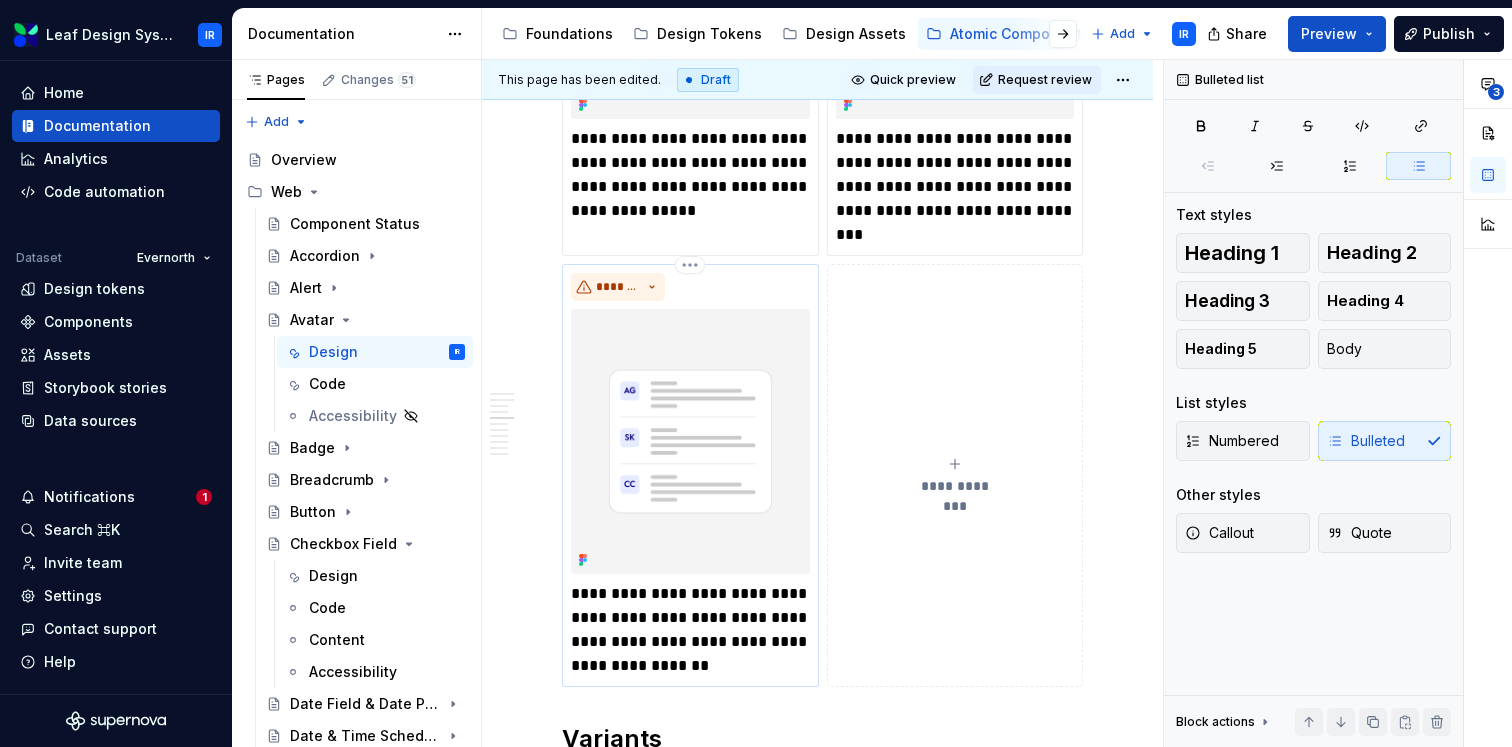 click on "**********" at bounding box center [817, 792] 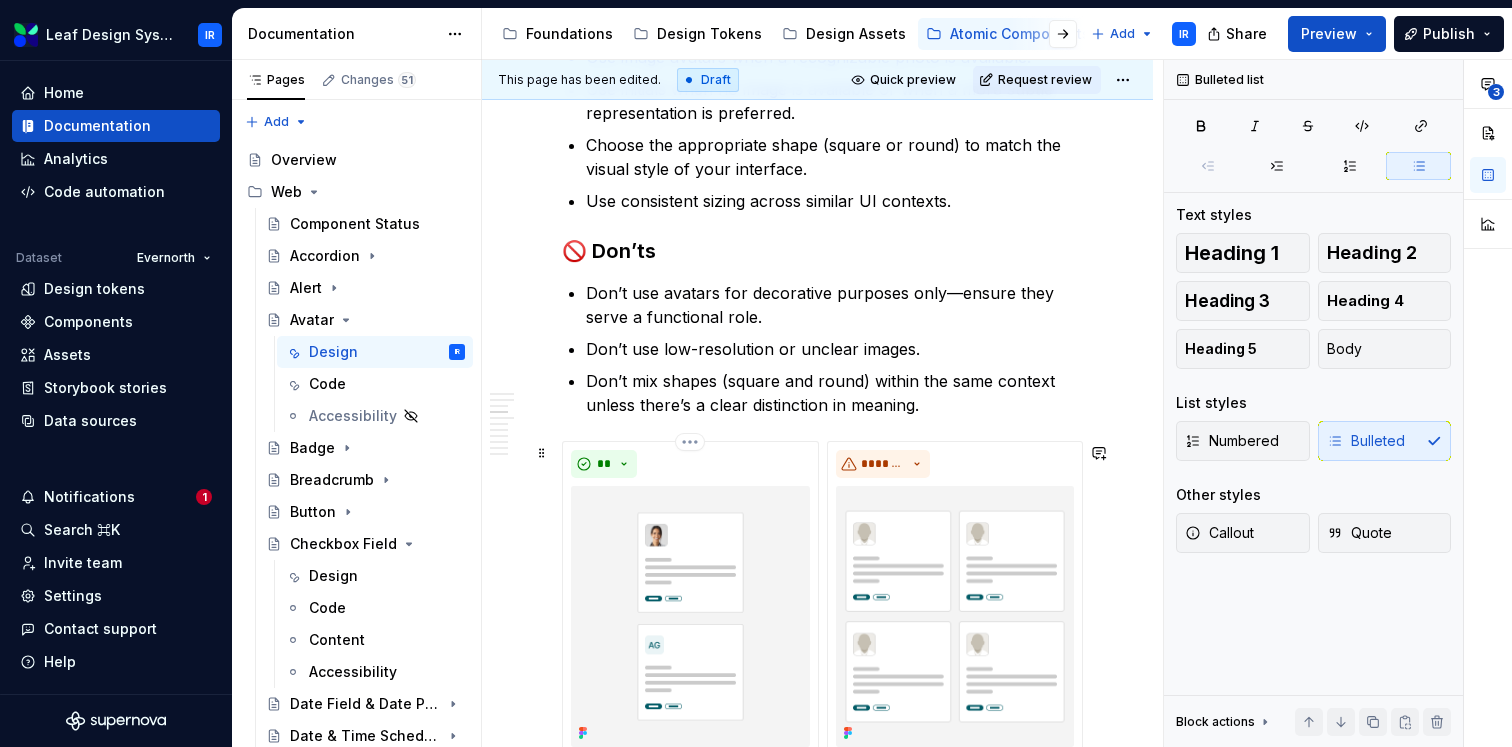 scroll, scrollTop: 1227, scrollLeft: 0, axis: vertical 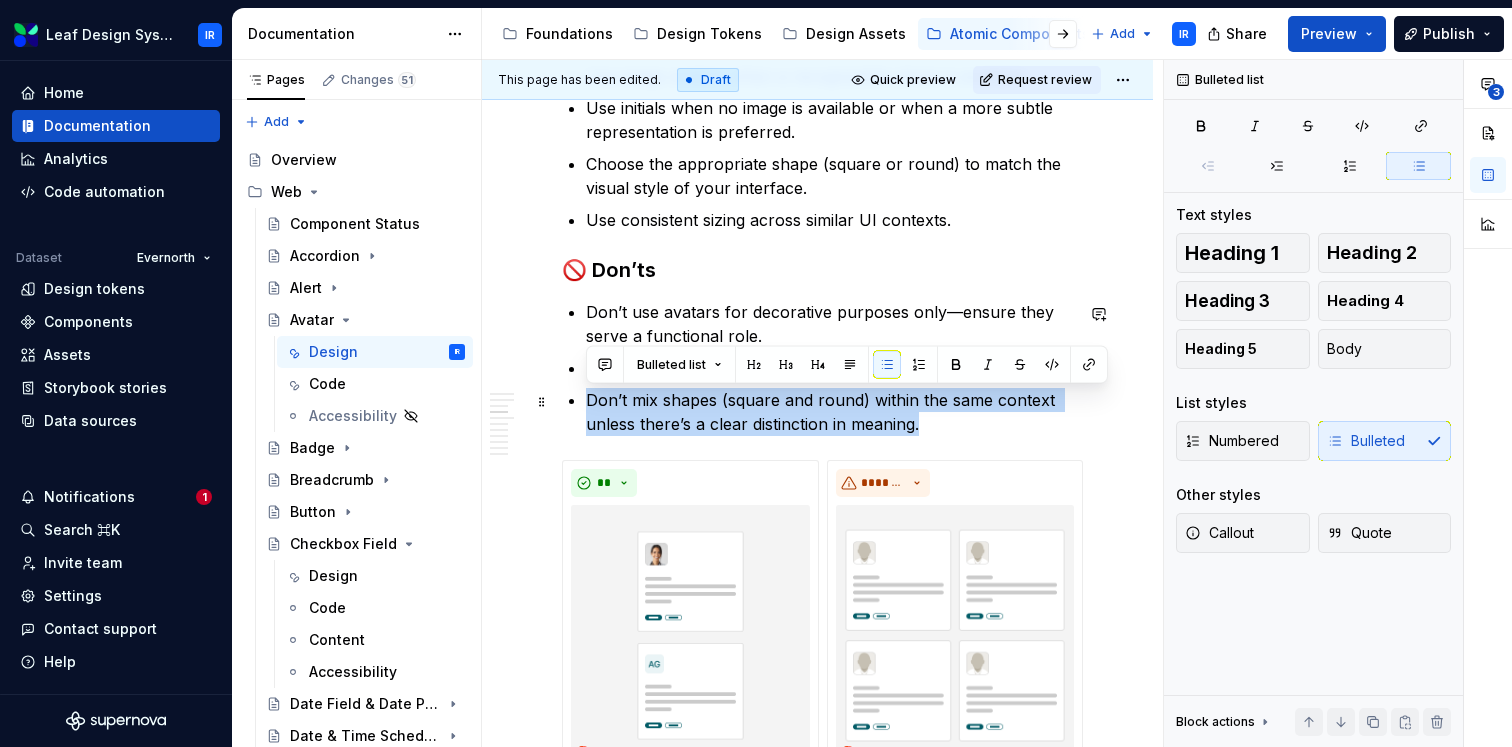 drag, startPoint x: 751, startPoint y: 427, endPoint x: 561, endPoint y: 401, distance: 191.77069 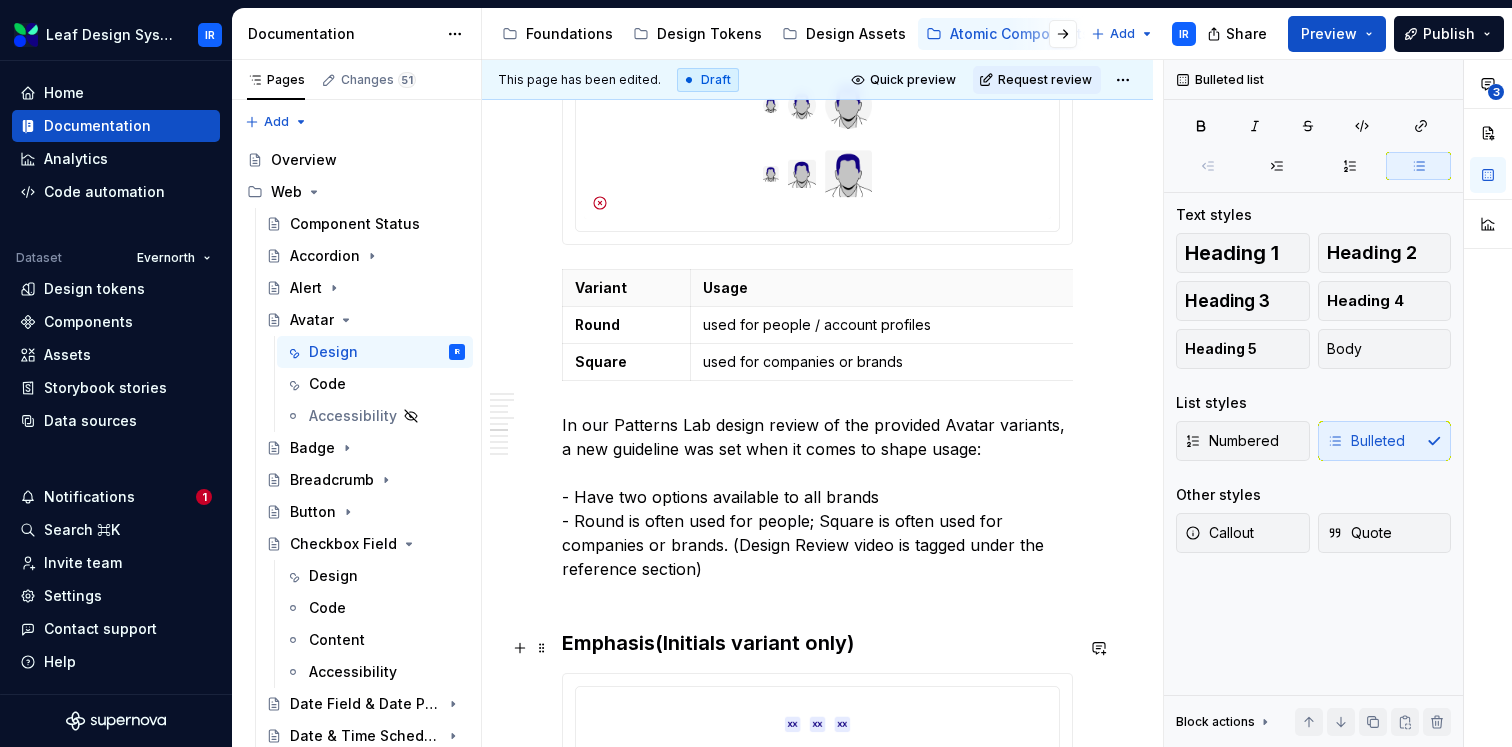 scroll, scrollTop: 2587, scrollLeft: 0, axis: vertical 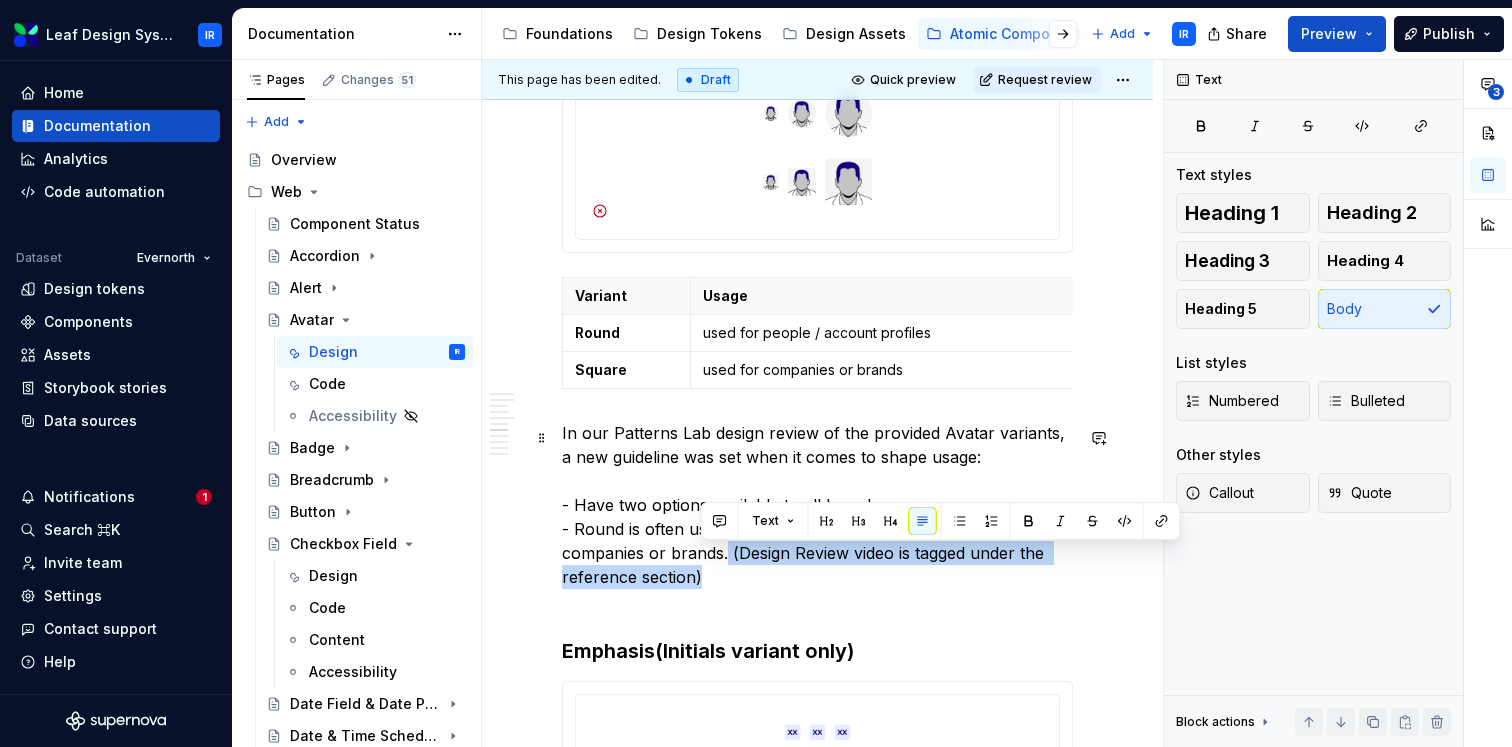 drag, startPoint x: 713, startPoint y: 577, endPoint x: 727, endPoint y: 558, distance: 23.600847 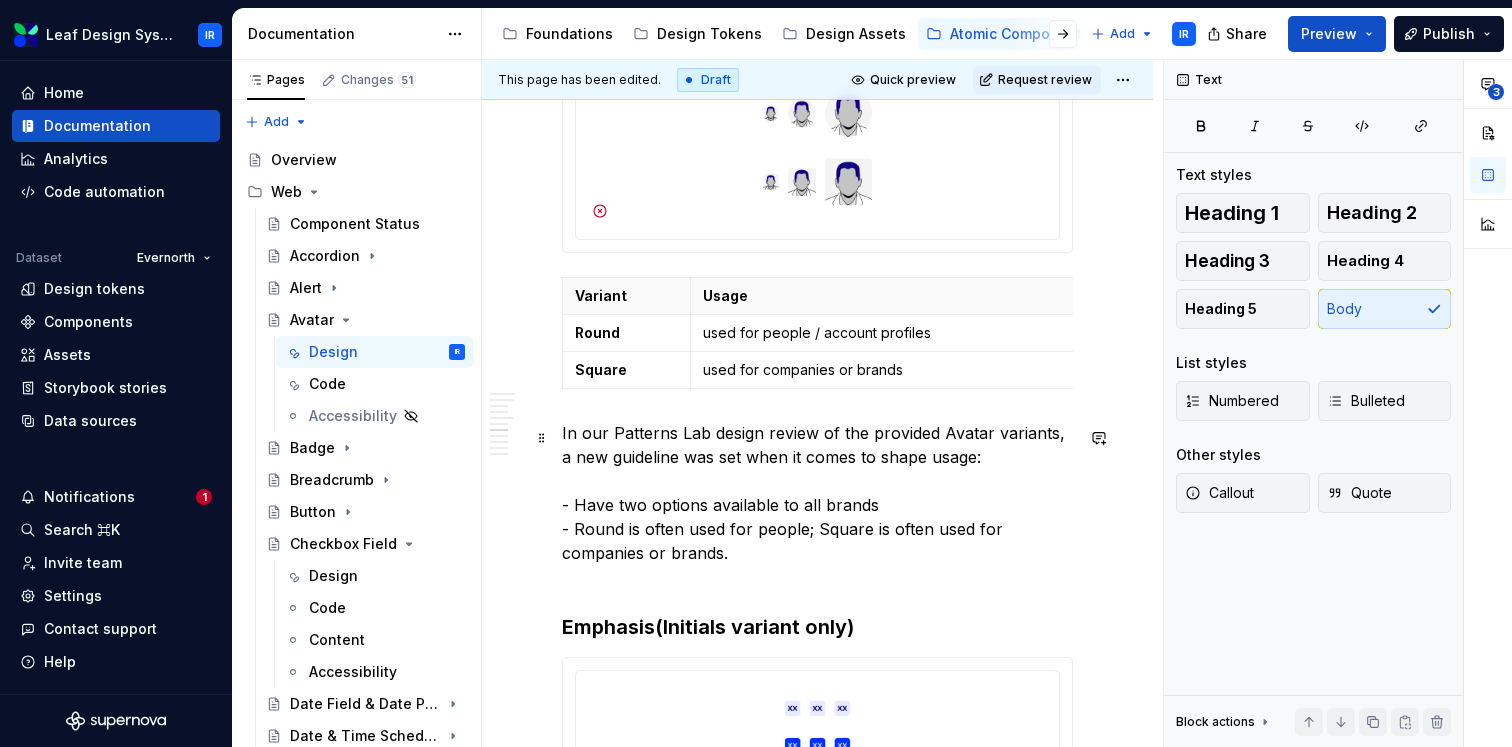 click on "In our Patterns Lab design review of the provided Avatar variants, a new guideline was set when it comes to shape usage: - Have two options available to all brands  - Round is often used for people; Square is often used for companies or brands." at bounding box center (817, 505) 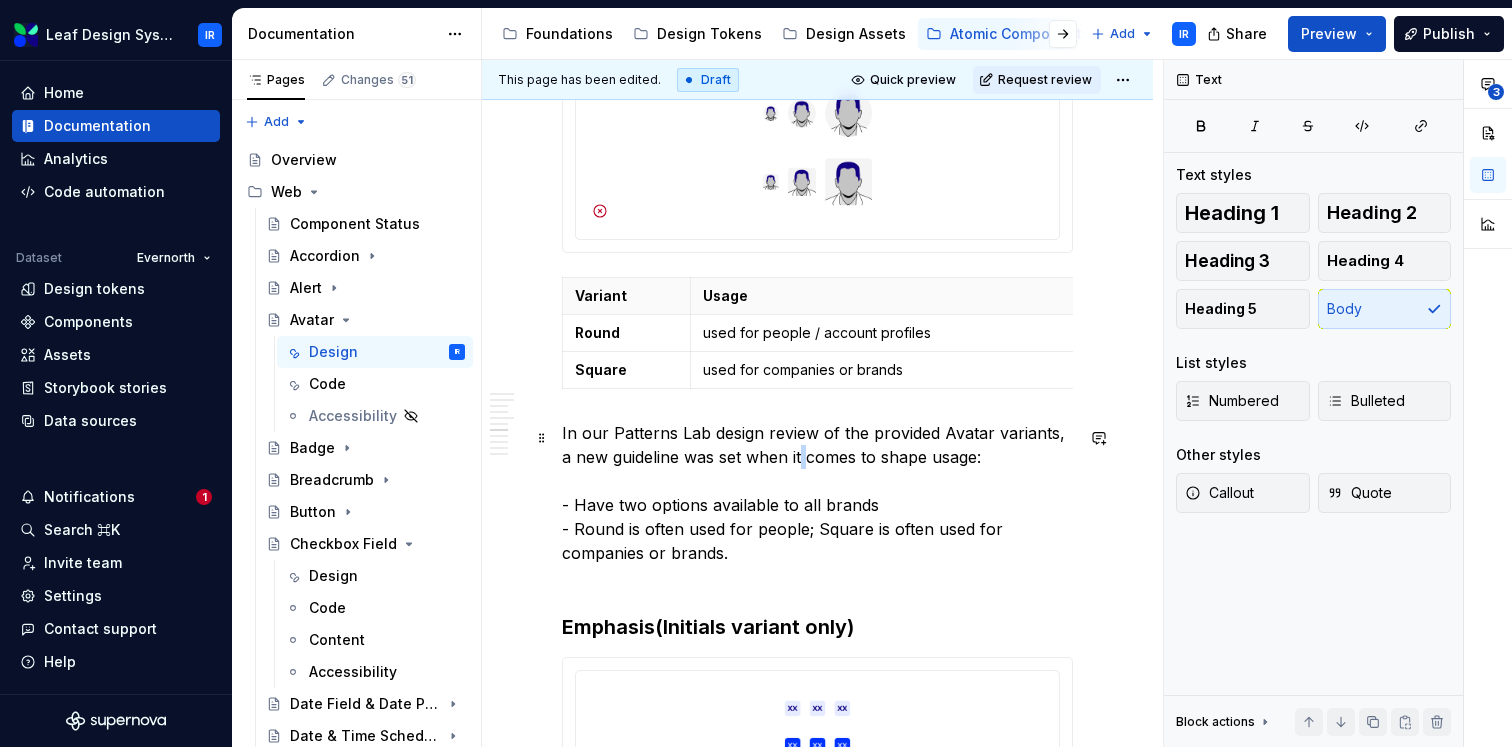 click on "In our Patterns Lab design review of the provided Avatar variants, a new guideline was set when it comes to shape usage: - Have two options available to all brands  - Round is often used for people; Square is often used for companies or brands." at bounding box center (817, 505) 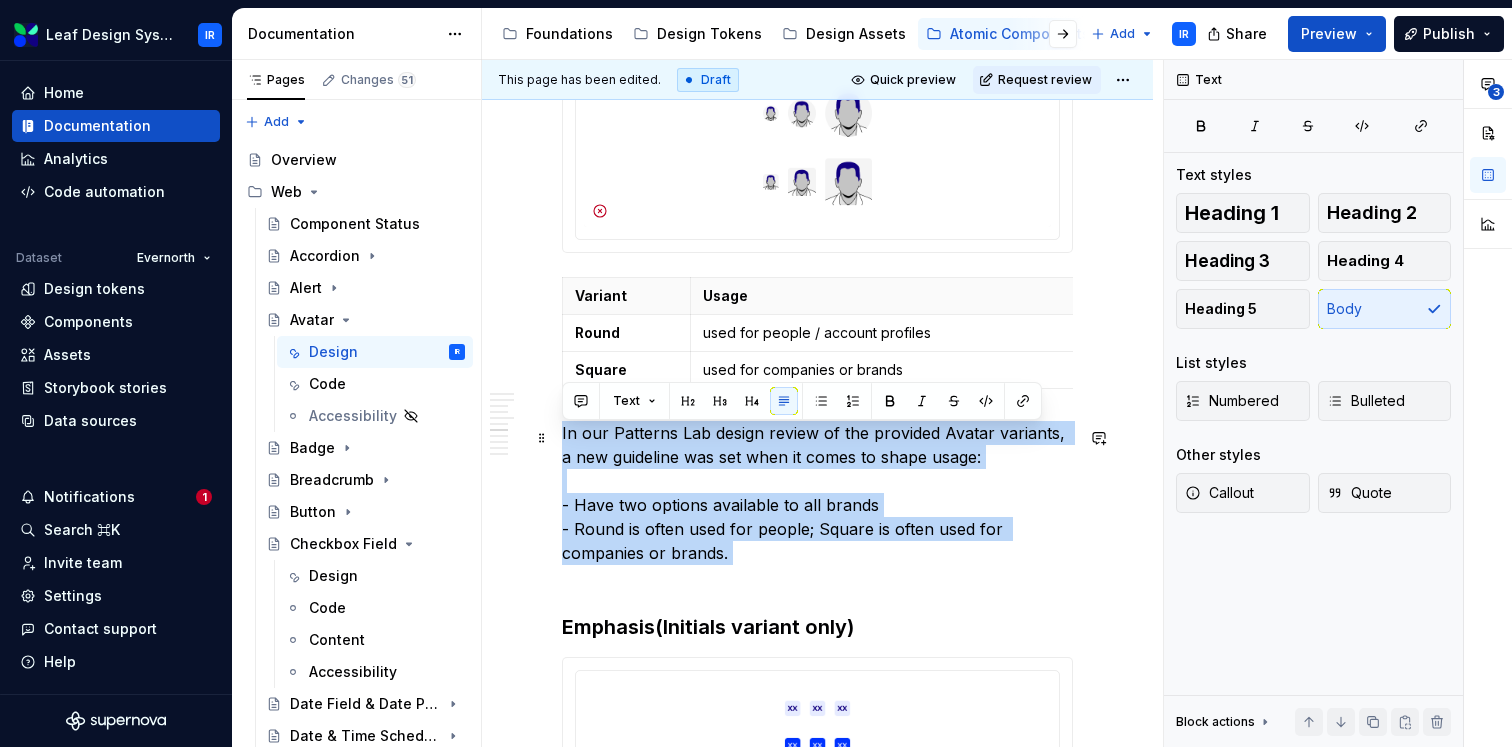 click on "In our Patterns Lab design review of the provided Avatar variants, a new guideline was set when it comes to shape usage: - Have two options available to all brands  - Round is often used for people; Square is often used for companies or brands." at bounding box center (817, 505) 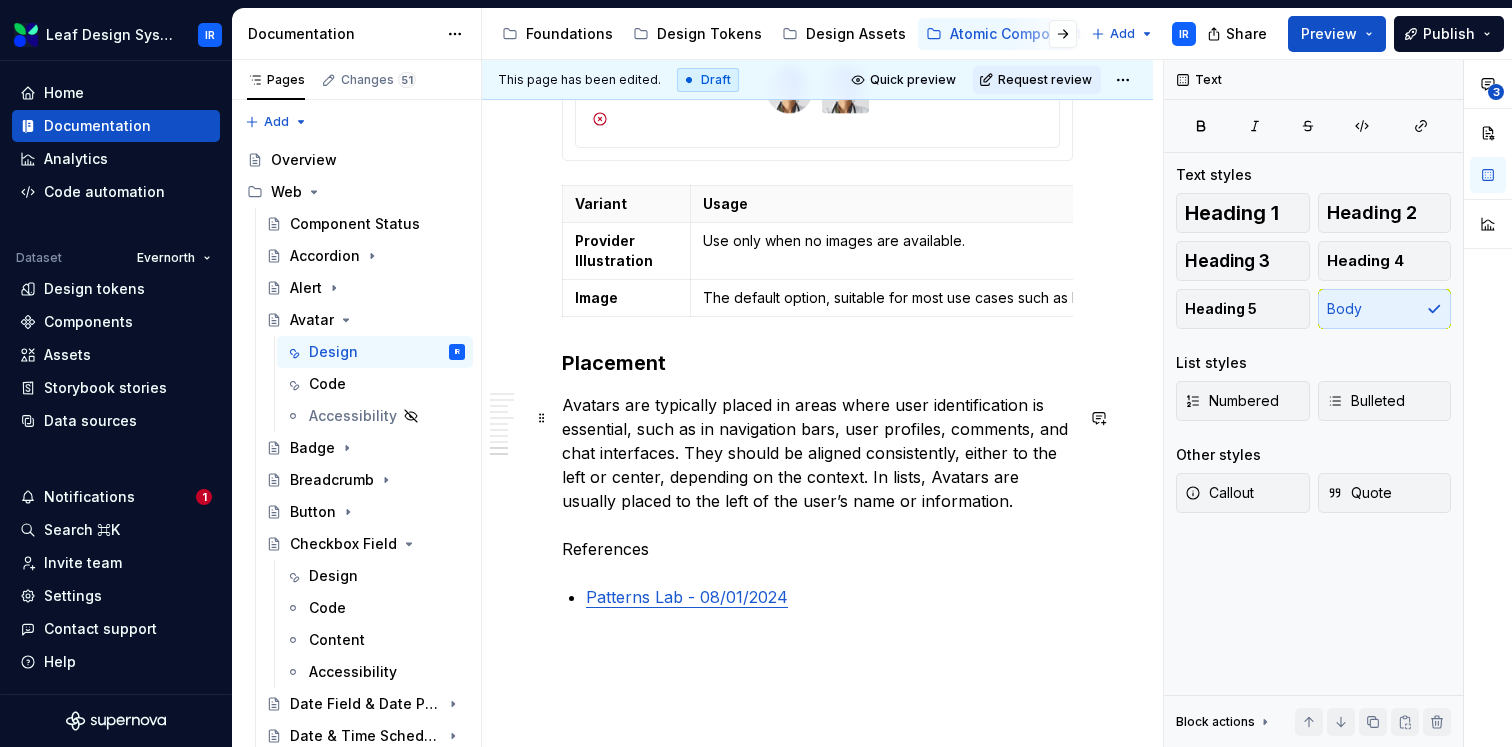 scroll, scrollTop: 4100, scrollLeft: 0, axis: vertical 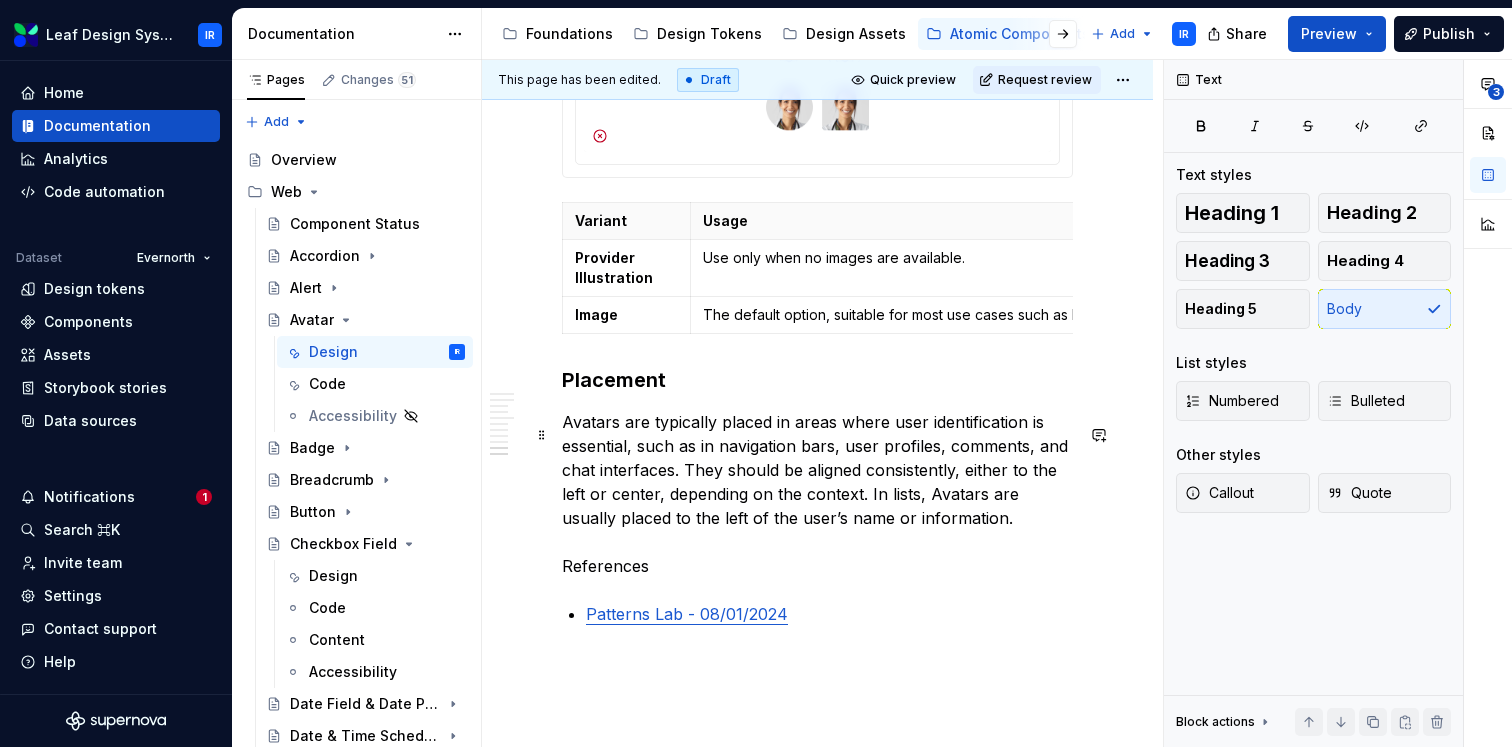 click on "Avatars are typically placed in areas where user identification is essential, such as in navigation bars, user profiles, comments, and chat interfaces. They should be aligned consistently, either to the left or center, depending on the context. In lists, Avatars are usually placed to the left of the user’s name or information. References" at bounding box center (817, 494) 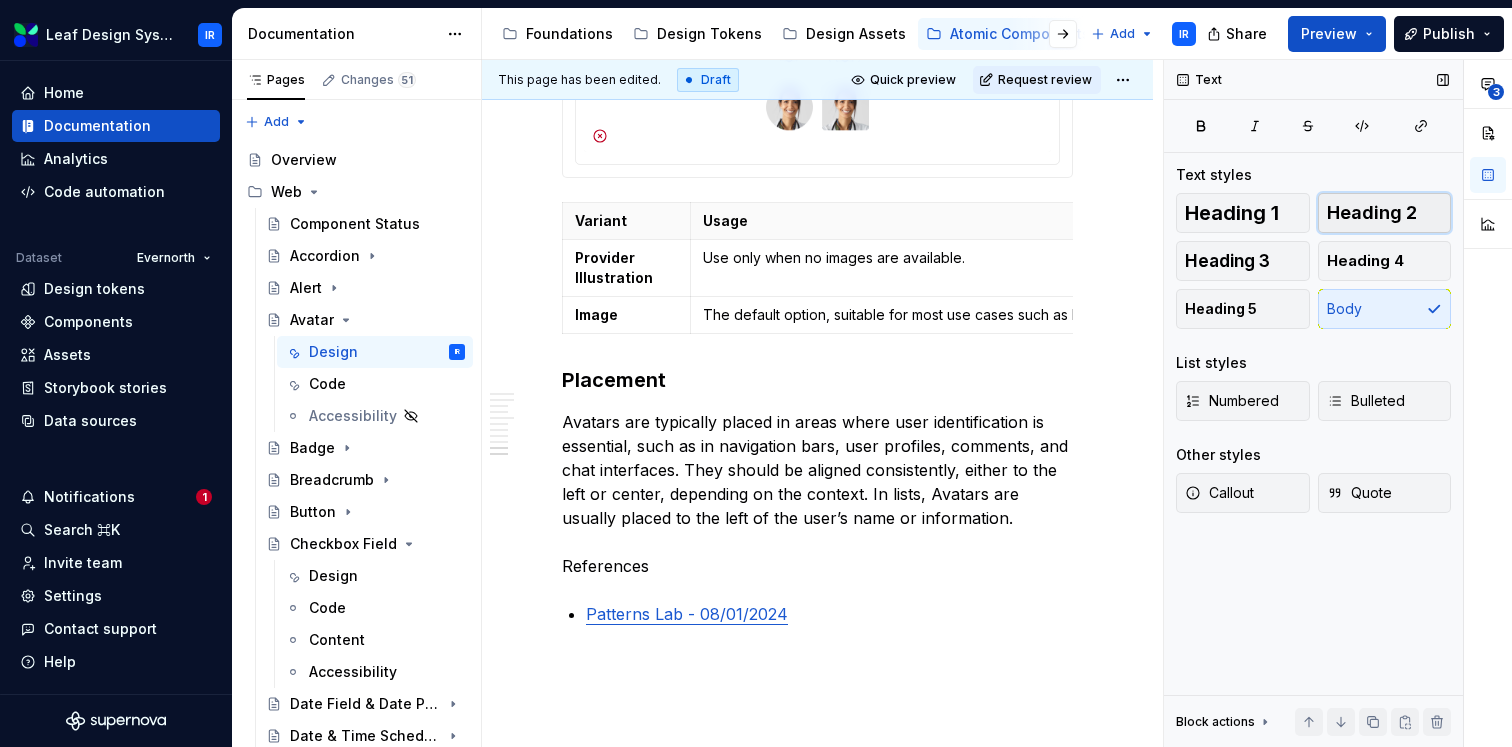 click on "Heading 2" at bounding box center [1372, 213] 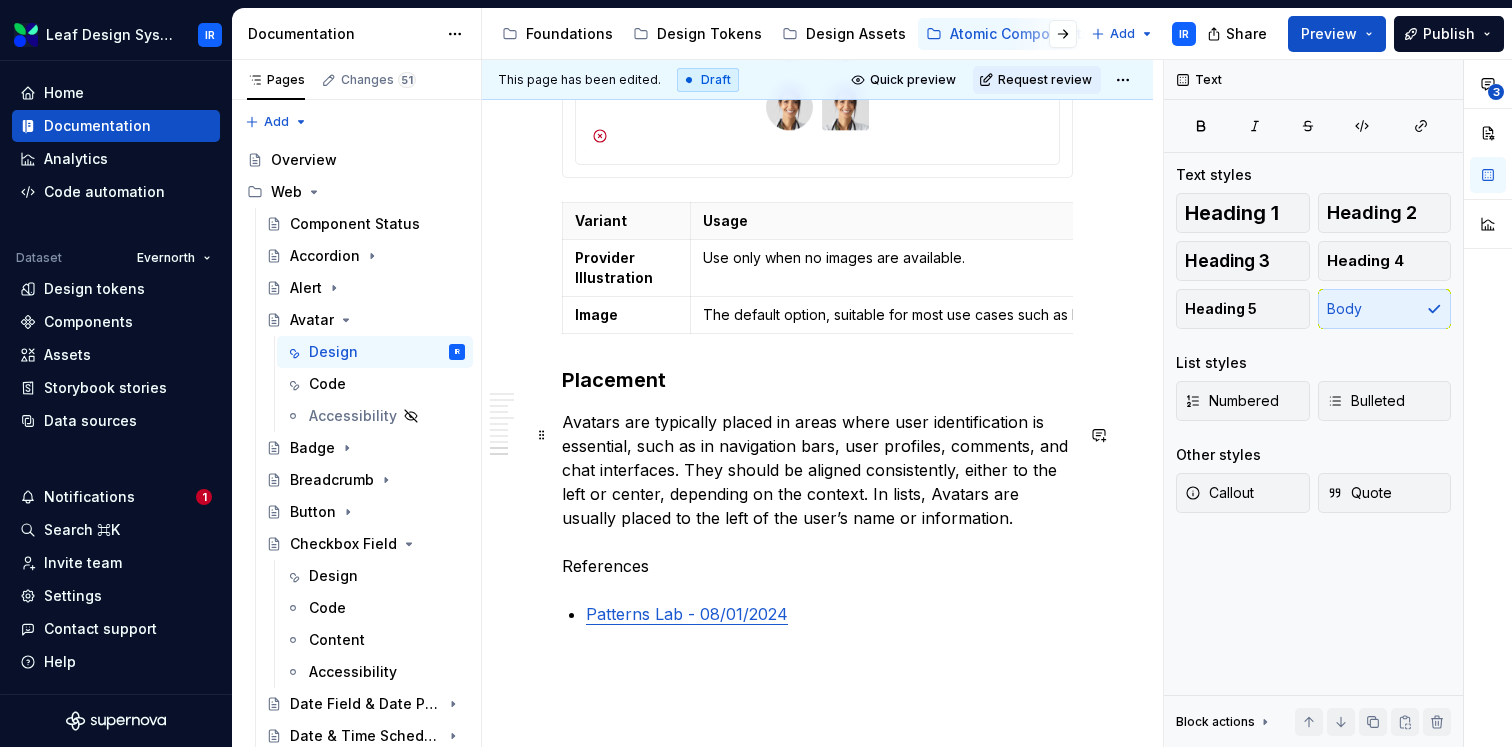 click on "Avatars are typically placed in areas where user identification is essential, such as in navigation bars, user profiles, comments, and chat interfaces. They should be aligned consistently, either to the left or center, depending on the context. In lists, Avatars are usually placed to the left of the user’s name or information. References" at bounding box center (817, 494) 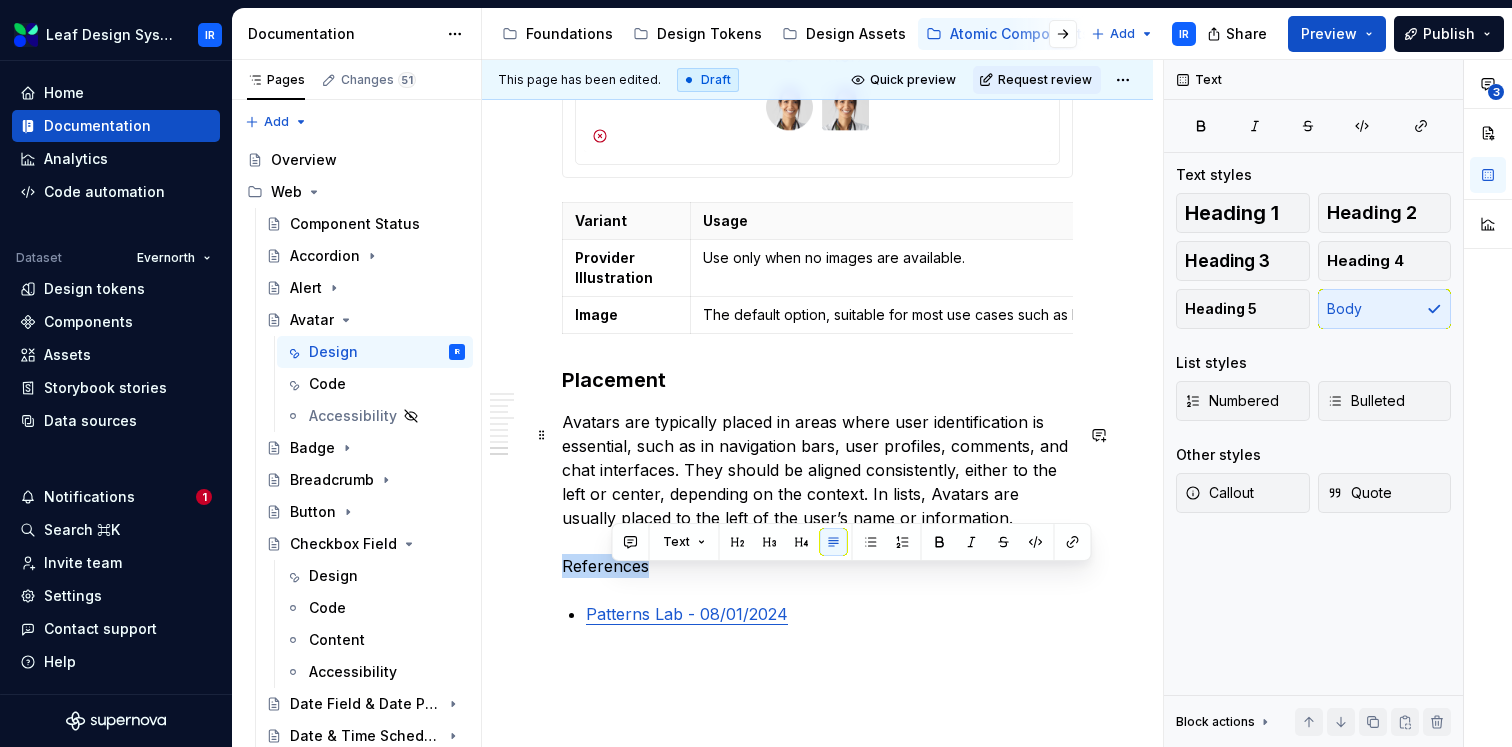 drag, startPoint x: 646, startPoint y: 580, endPoint x: 554, endPoint y: 579, distance: 92.00543 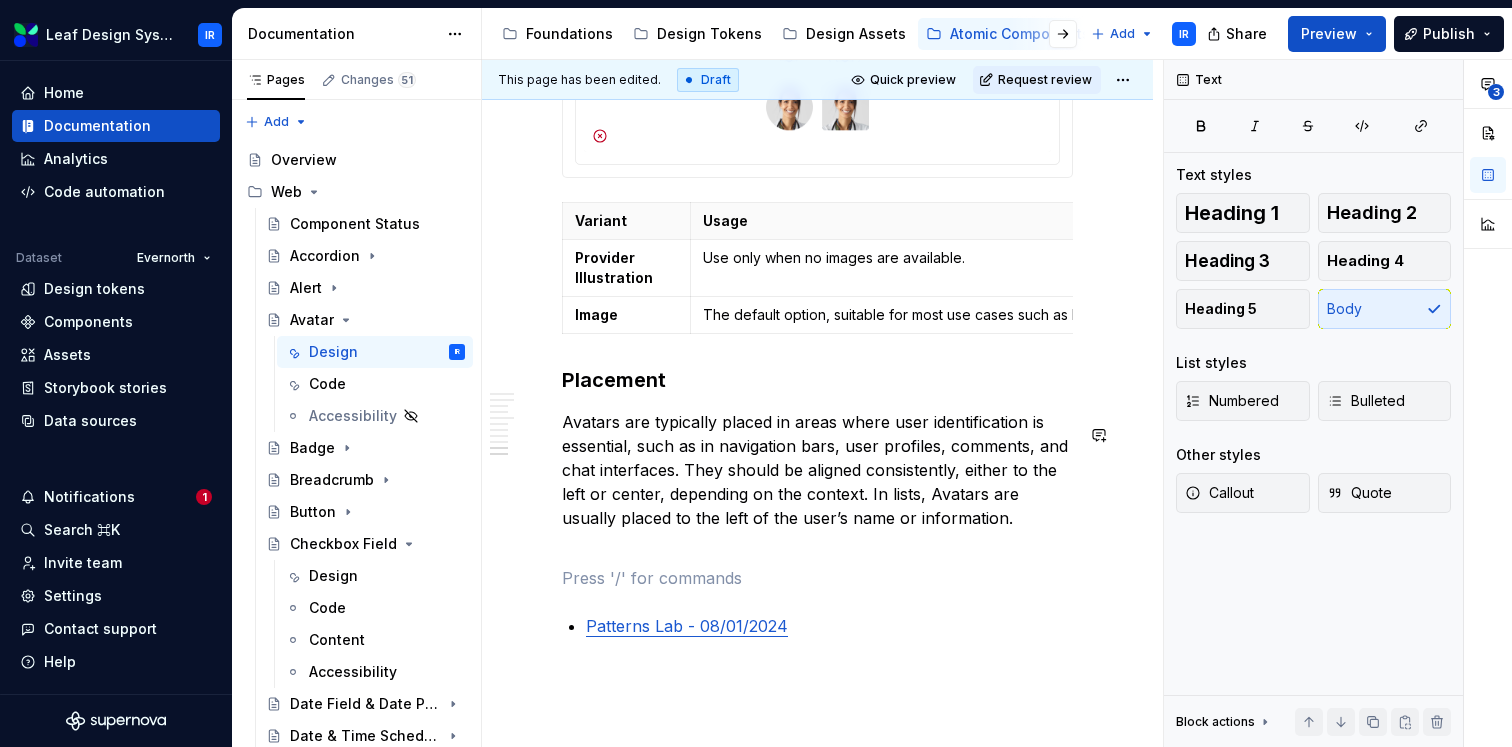 paste 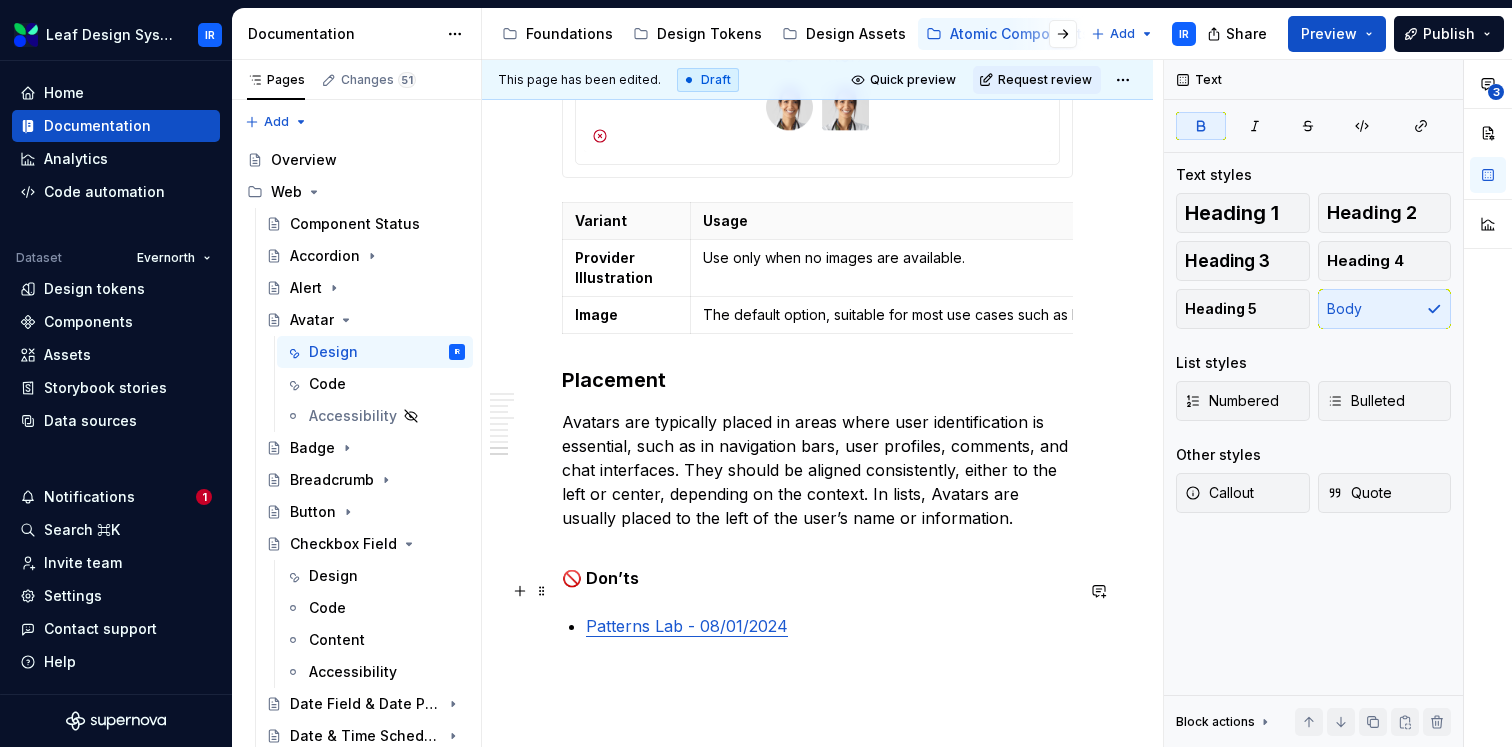 click on "🚫 Don’ts" at bounding box center [600, 578] 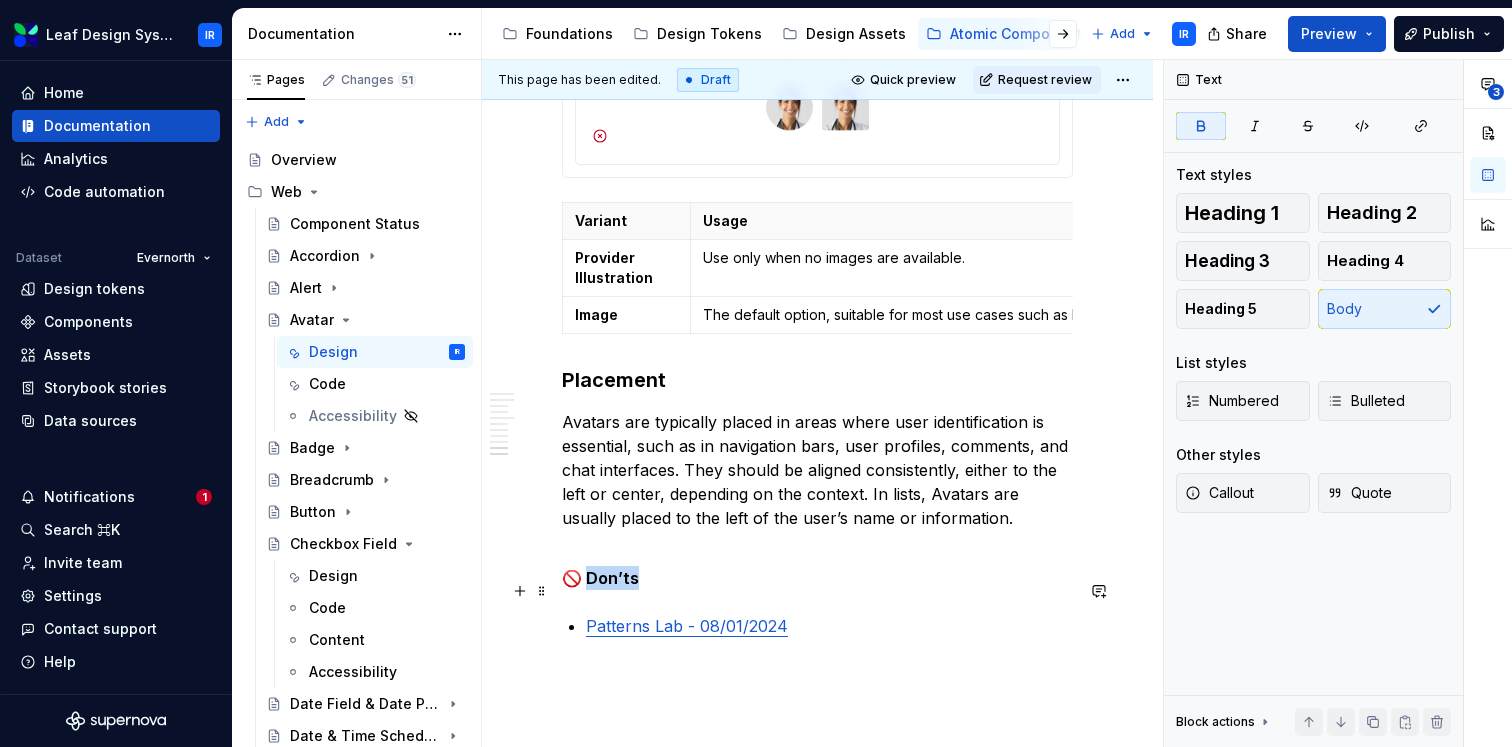 click on "🚫 Don’ts" at bounding box center (600, 578) 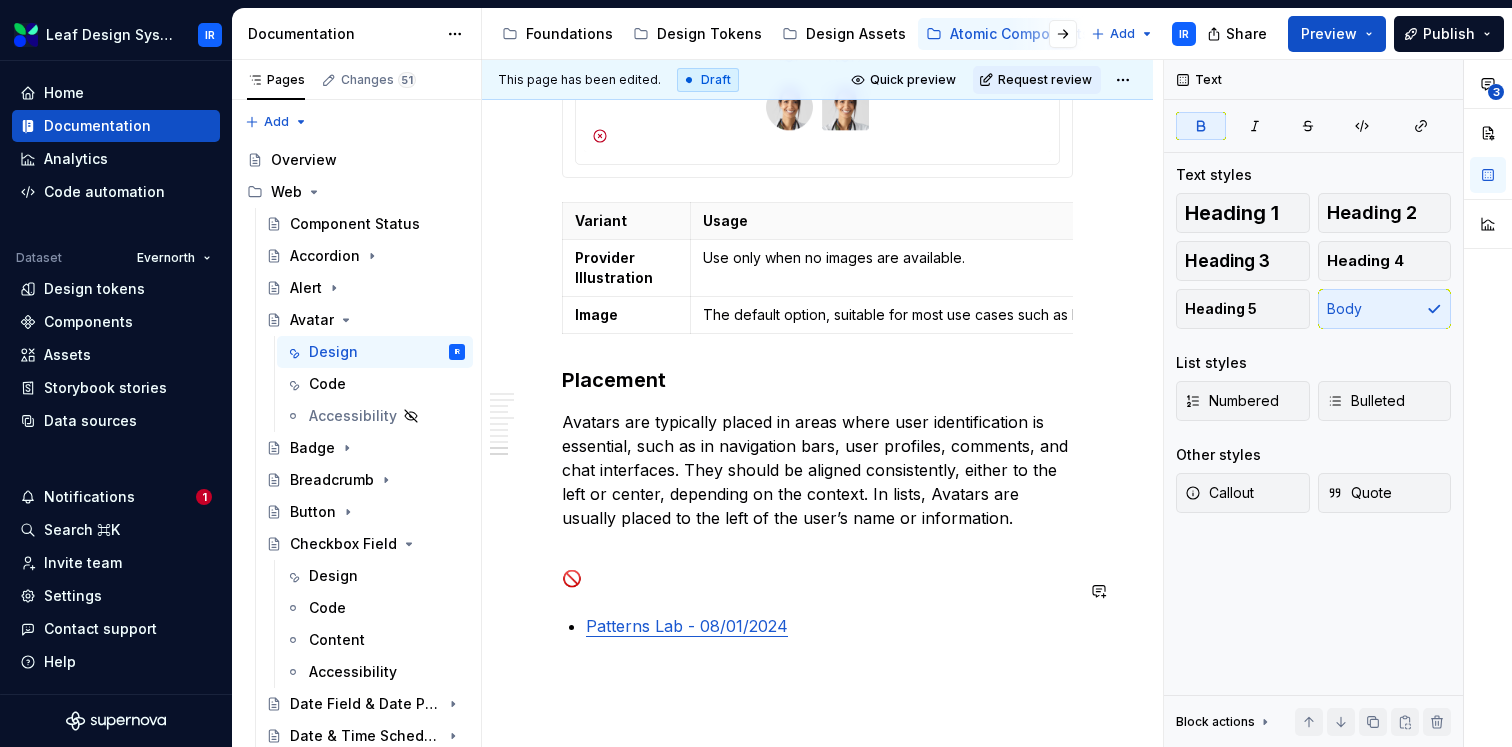 type 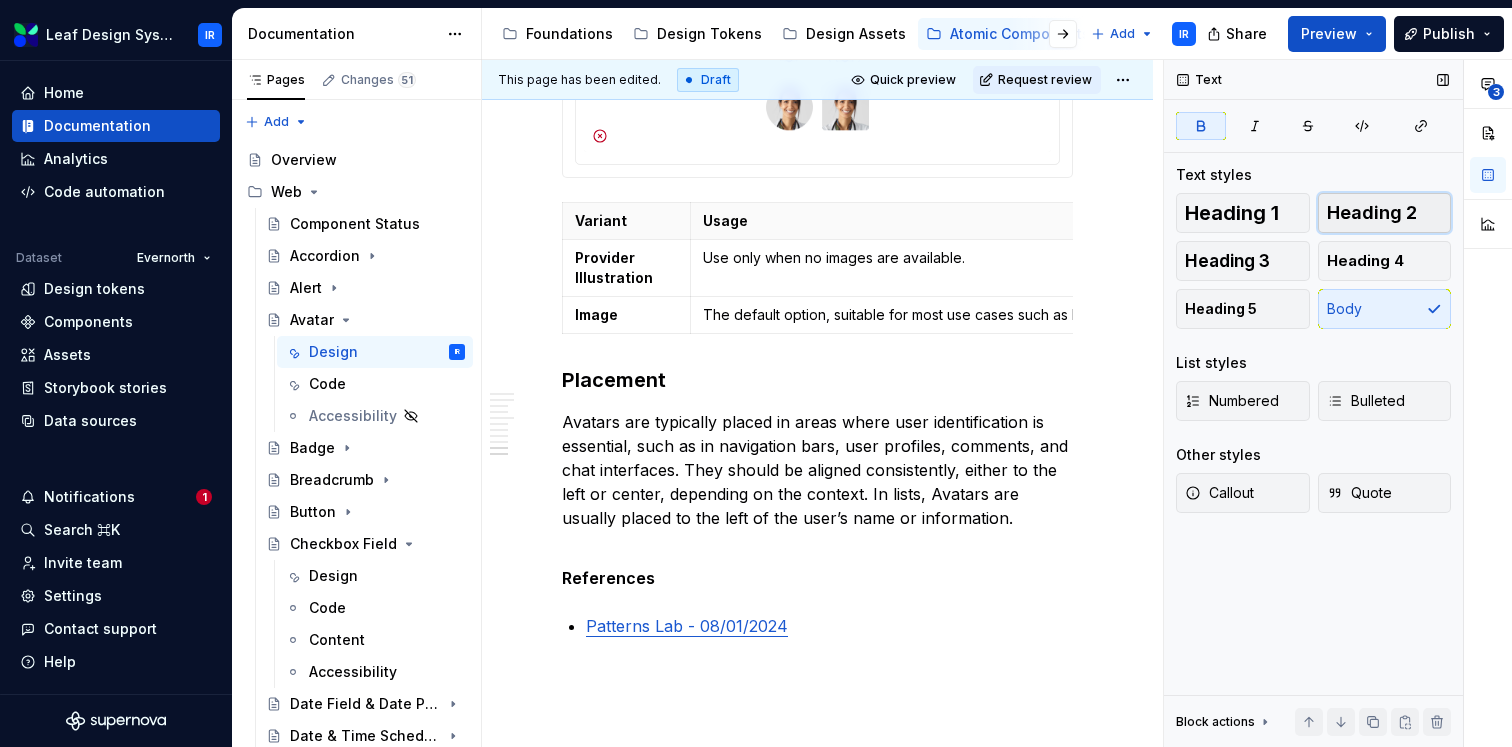 click on "Heading 2" at bounding box center (1385, 213) 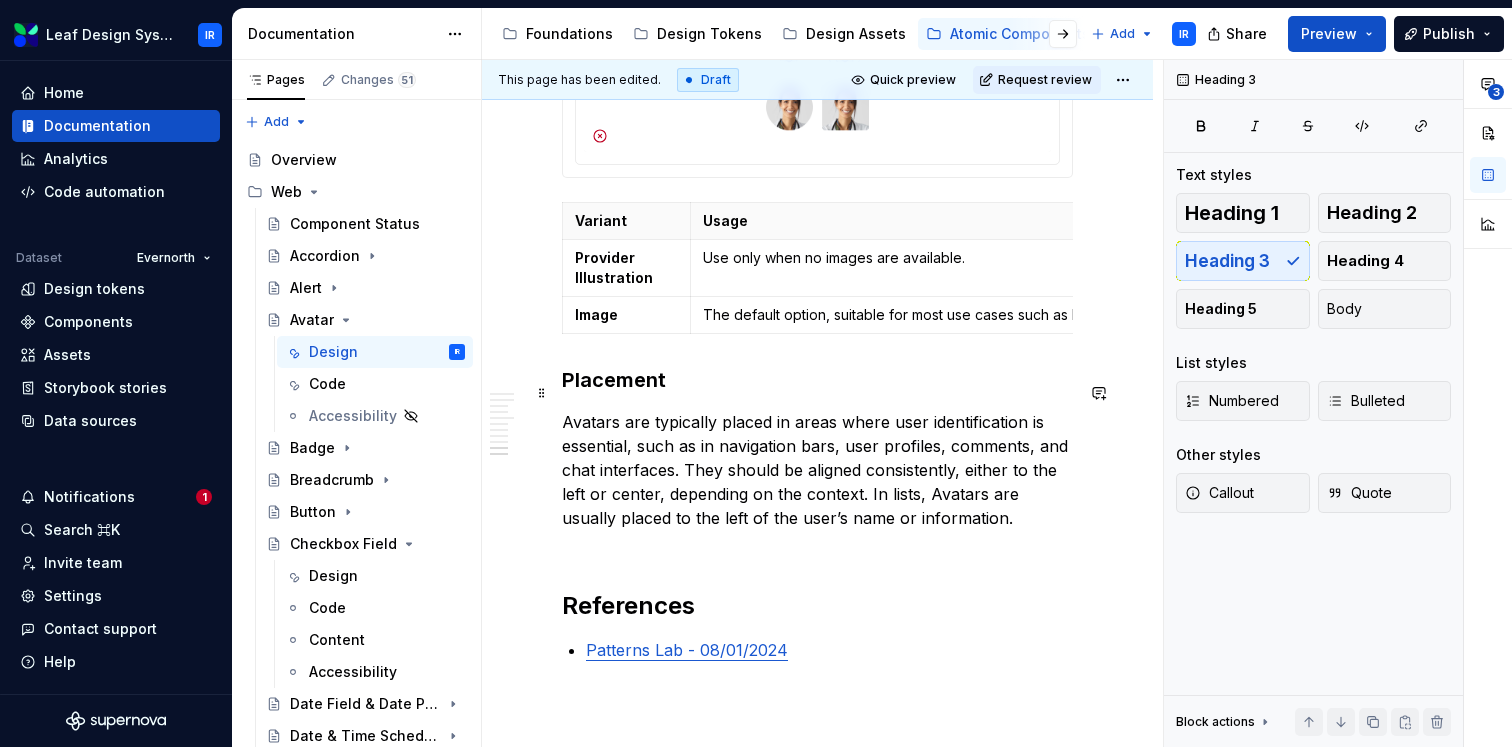 click on "Placement" at bounding box center (817, 380) 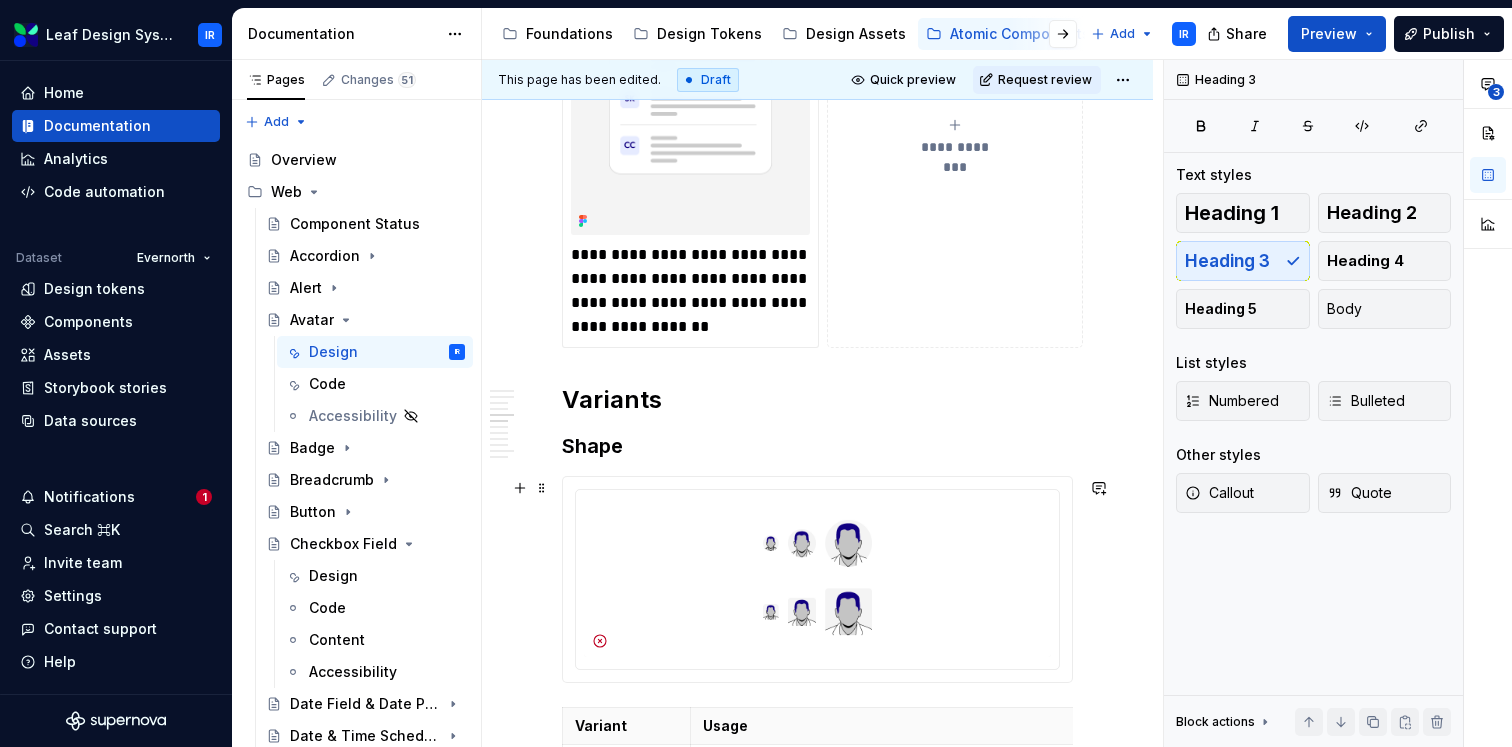 scroll, scrollTop: 2149, scrollLeft: 0, axis: vertical 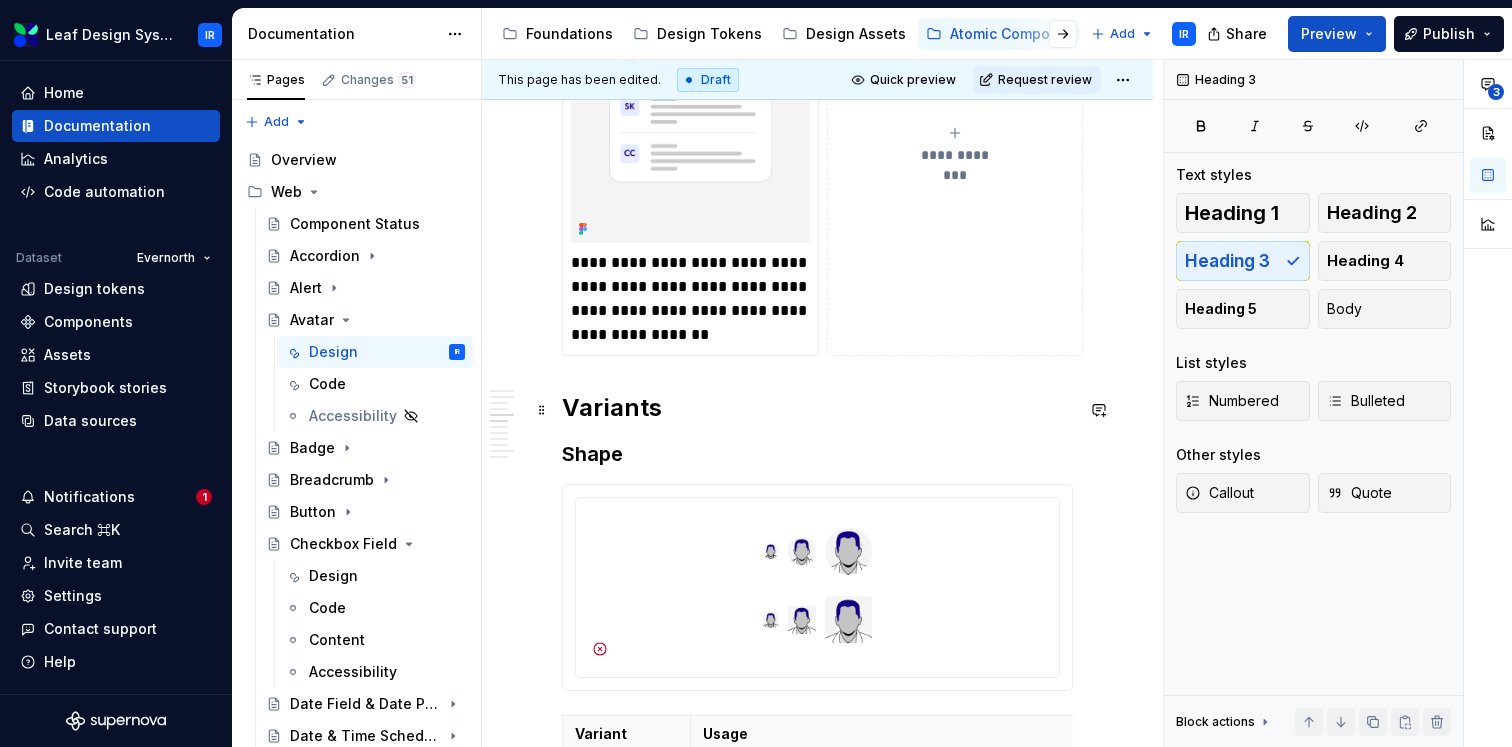 click on "Variants" at bounding box center (817, 408) 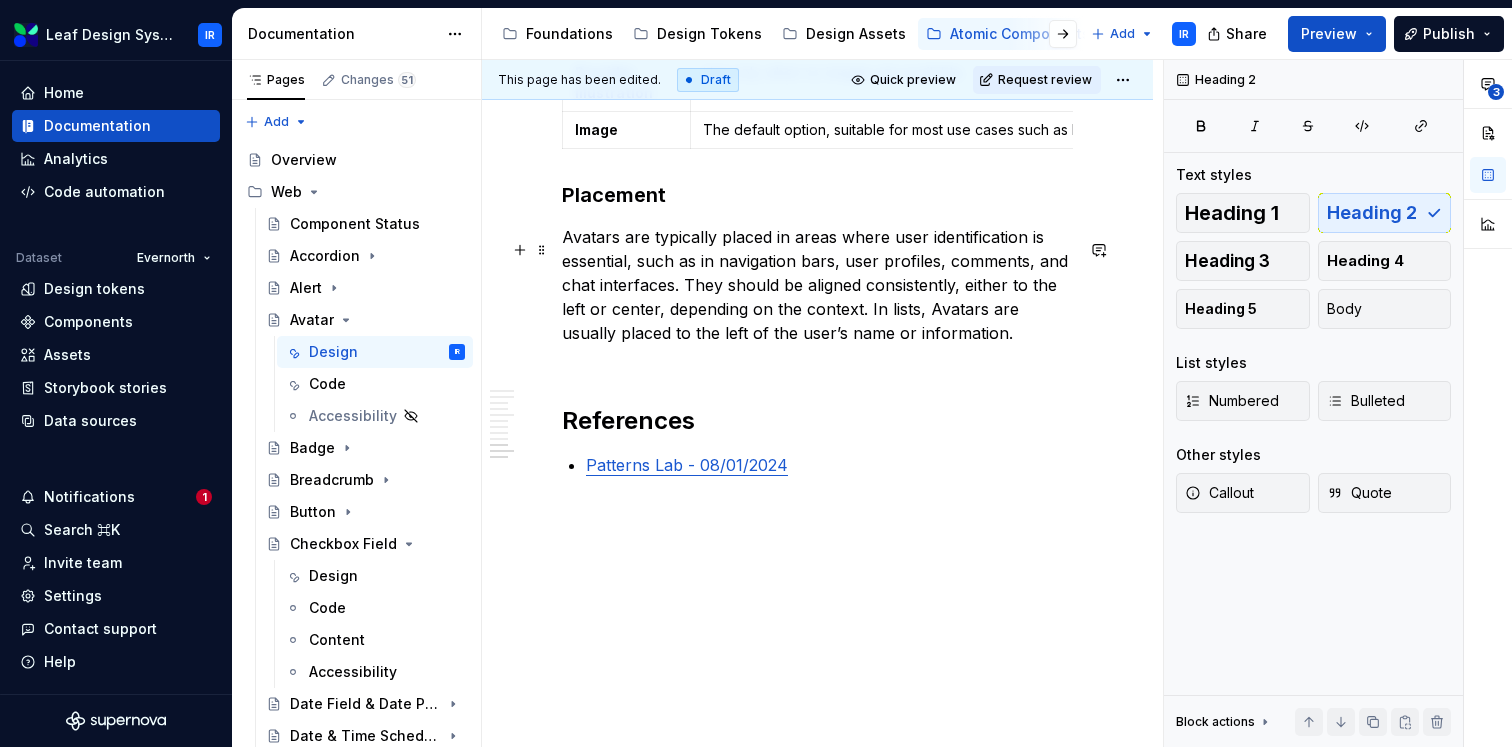 scroll, scrollTop: 4273, scrollLeft: 0, axis: vertical 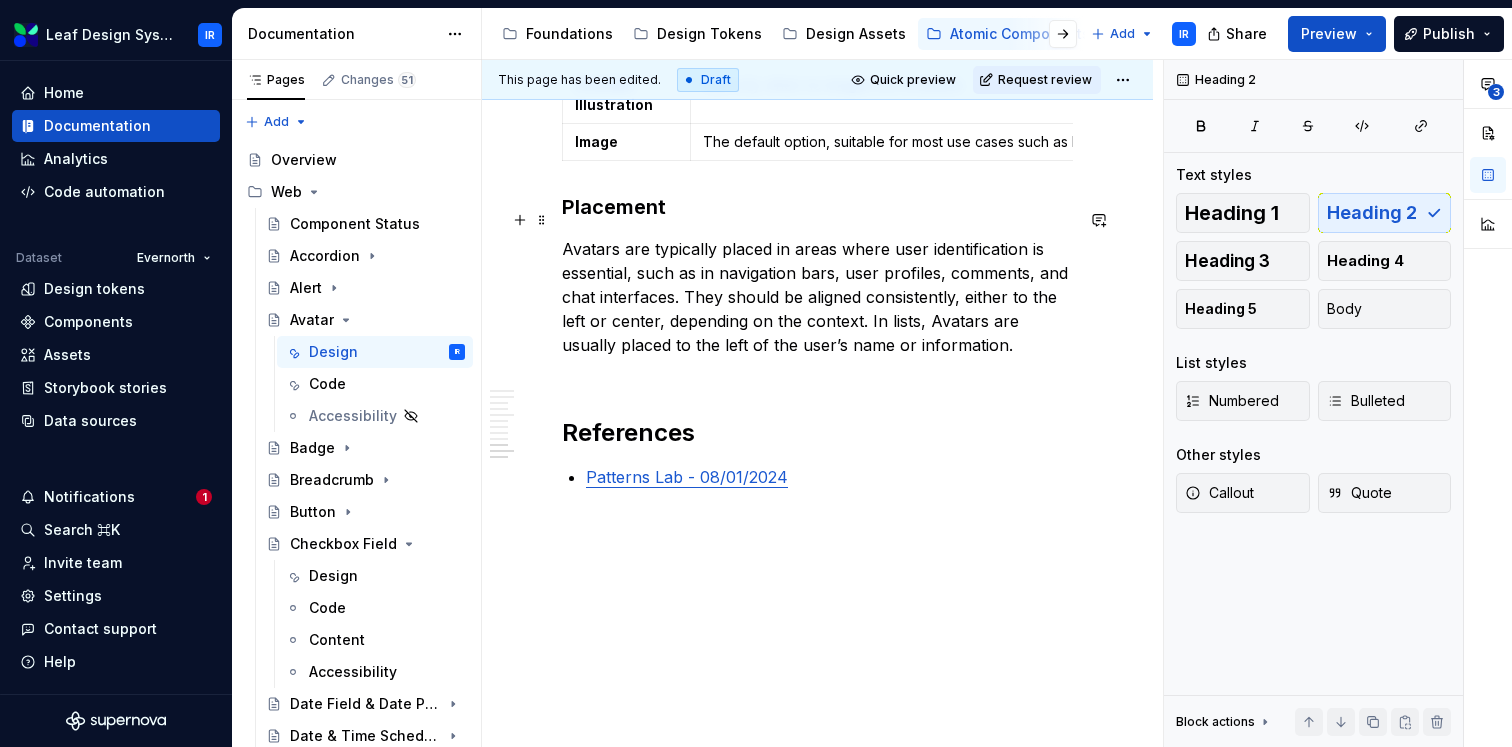 click on "Placement" at bounding box center [817, 207] 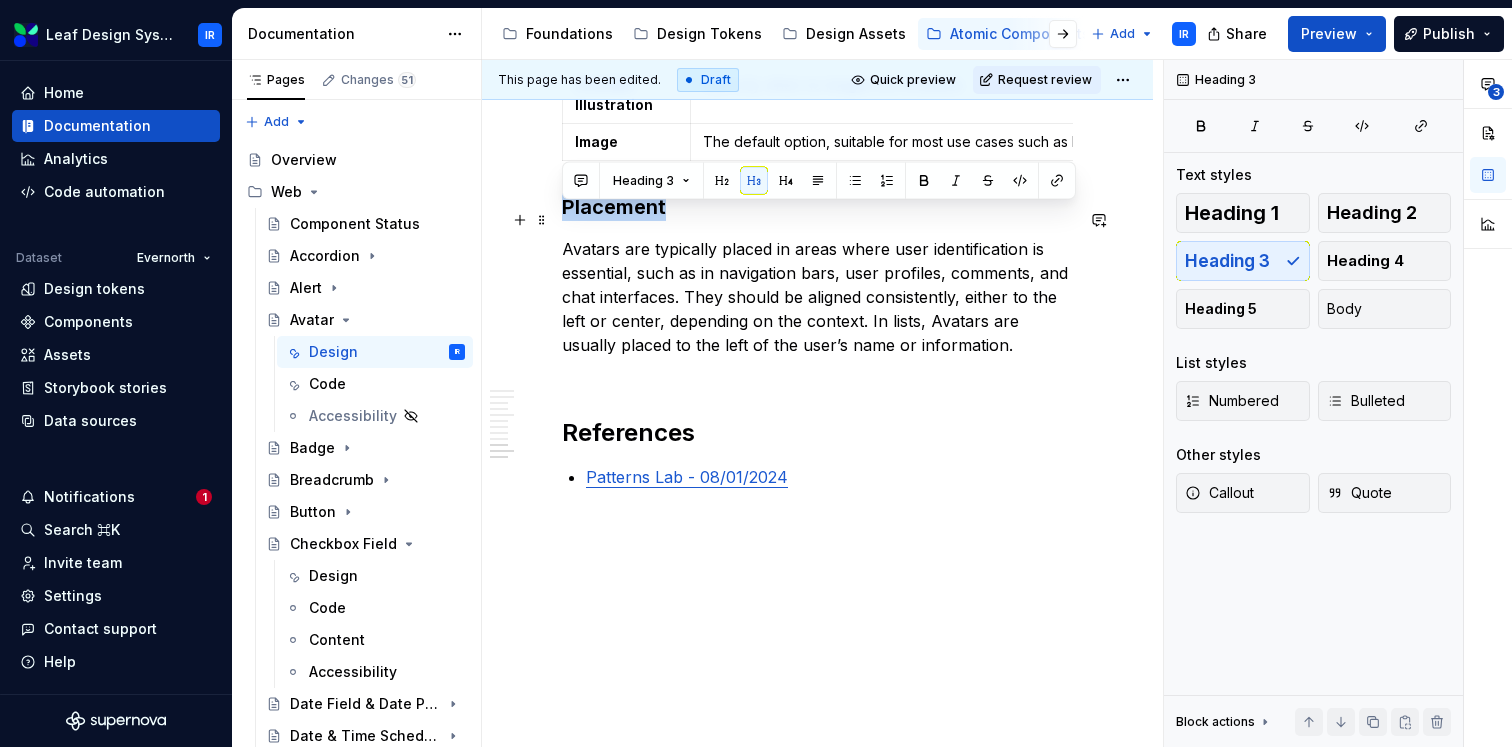 click on "Placement" at bounding box center (817, 207) 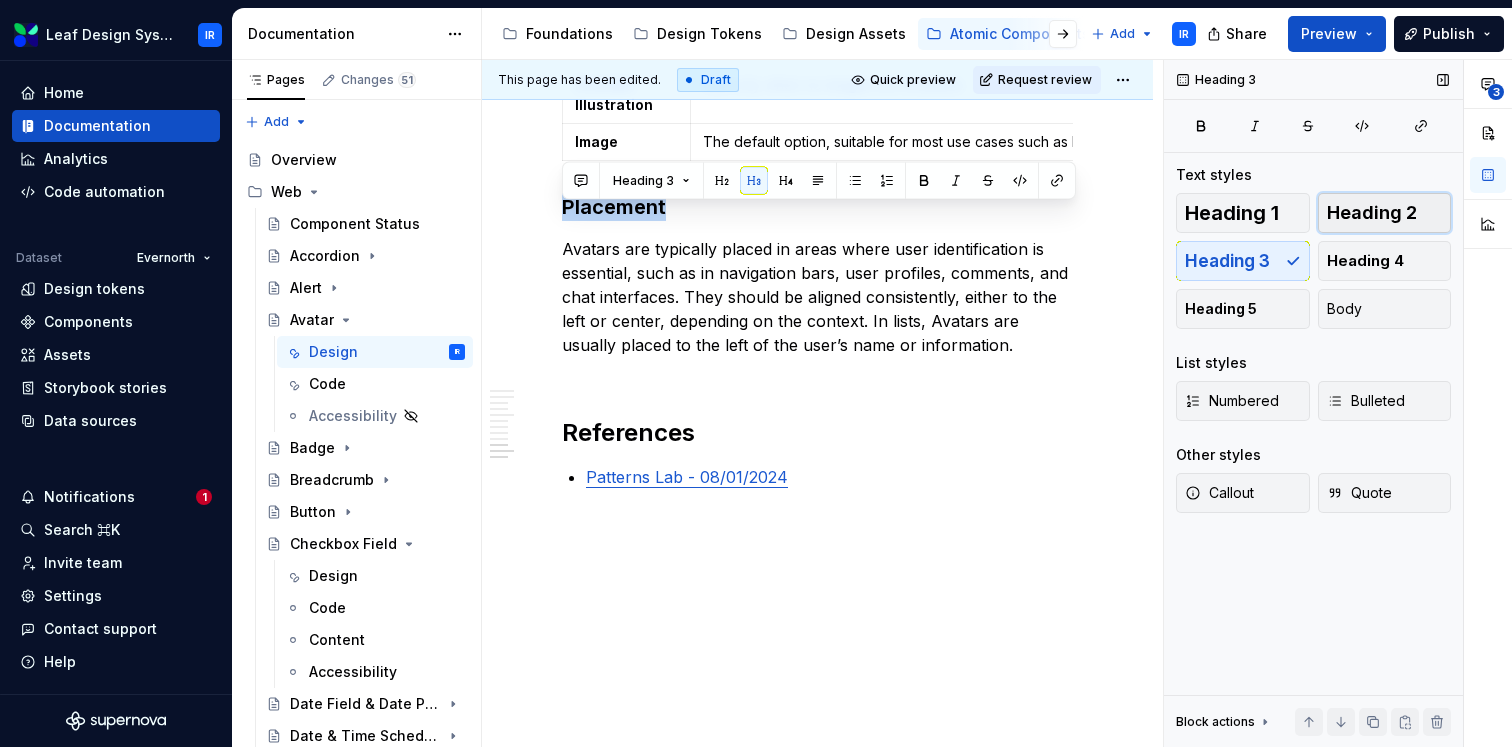 click on "Heading 2" at bounding box center [1372, 213] 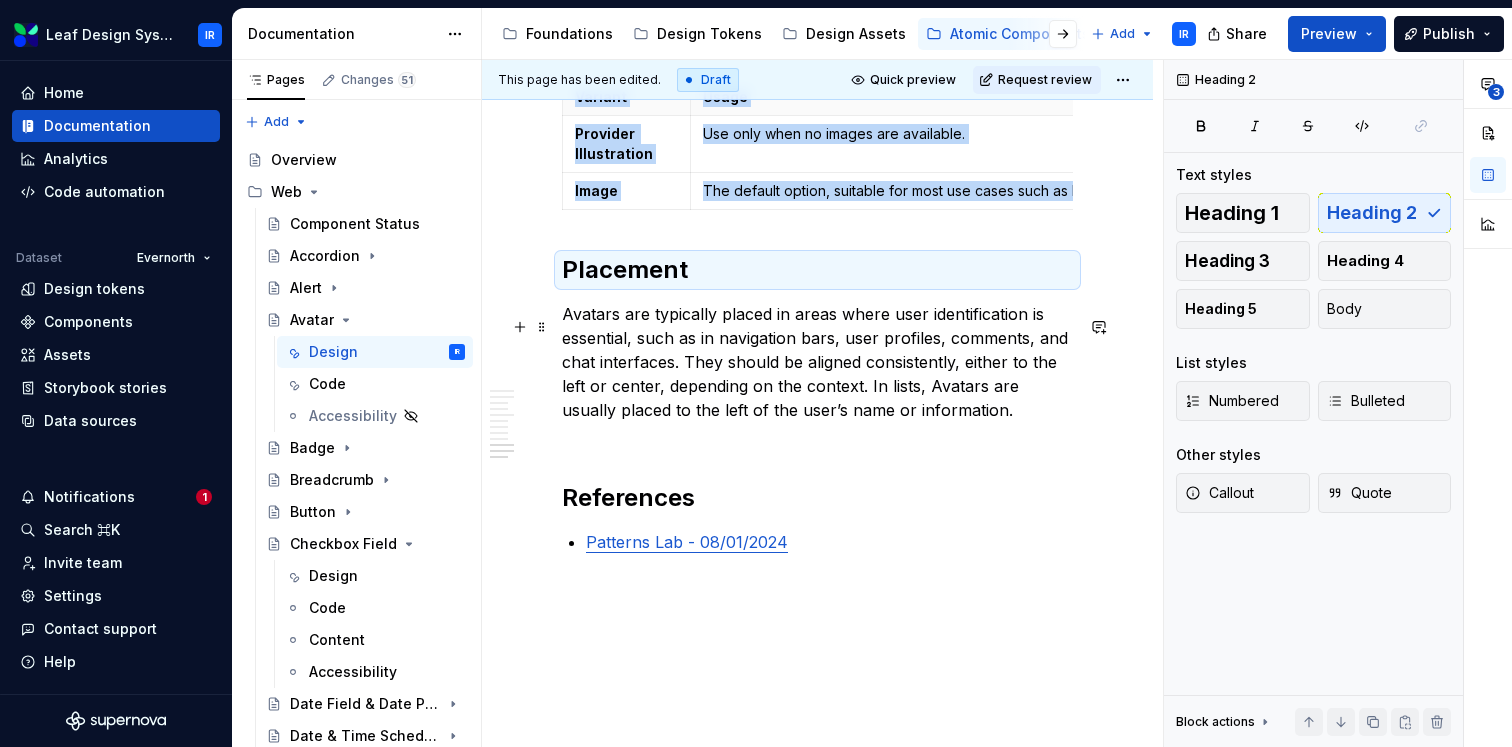 scroll, scrollTop: 4215, scrollLeft: 0, axis: vertical 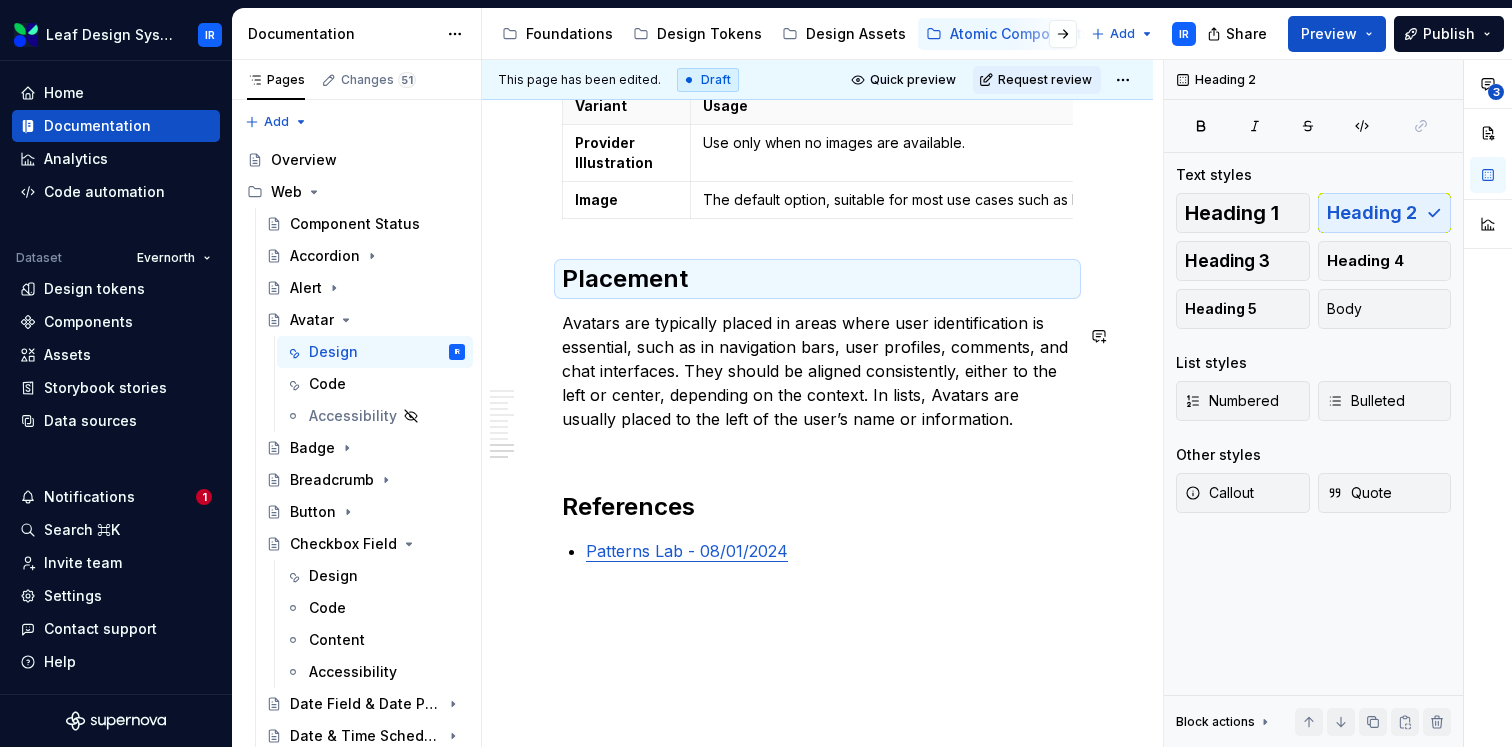 click on "**********" at bounding box center (817, -1563) 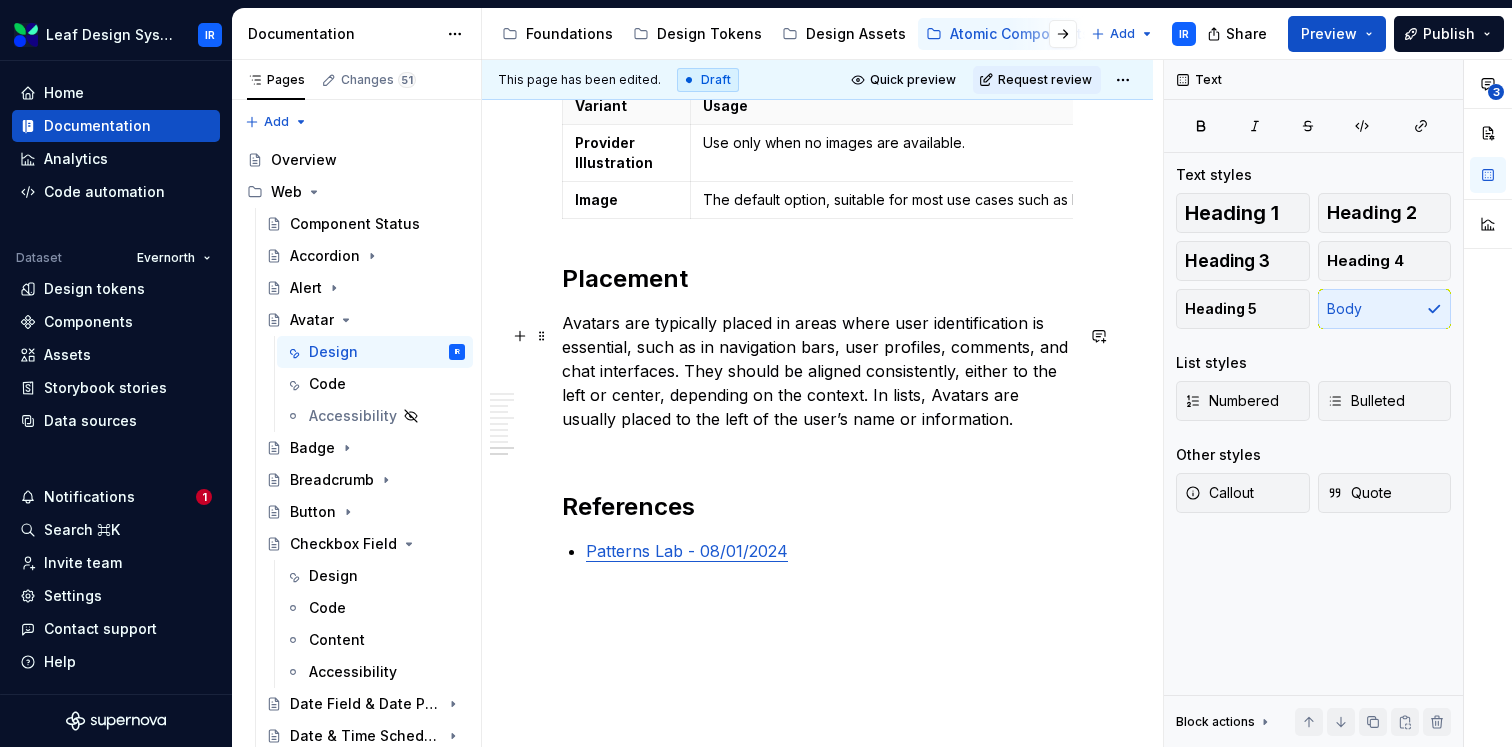 click on "Avatars are typically placed in areas where user identification is essential, such as in navigation bars, user profiles, comments, and chat interfaces. They should be aligned consistently, either to the left or center, depending on the context. In lists, Avatars are usually placed to the left of the user’s name or information." at bounding box center [817, 383] 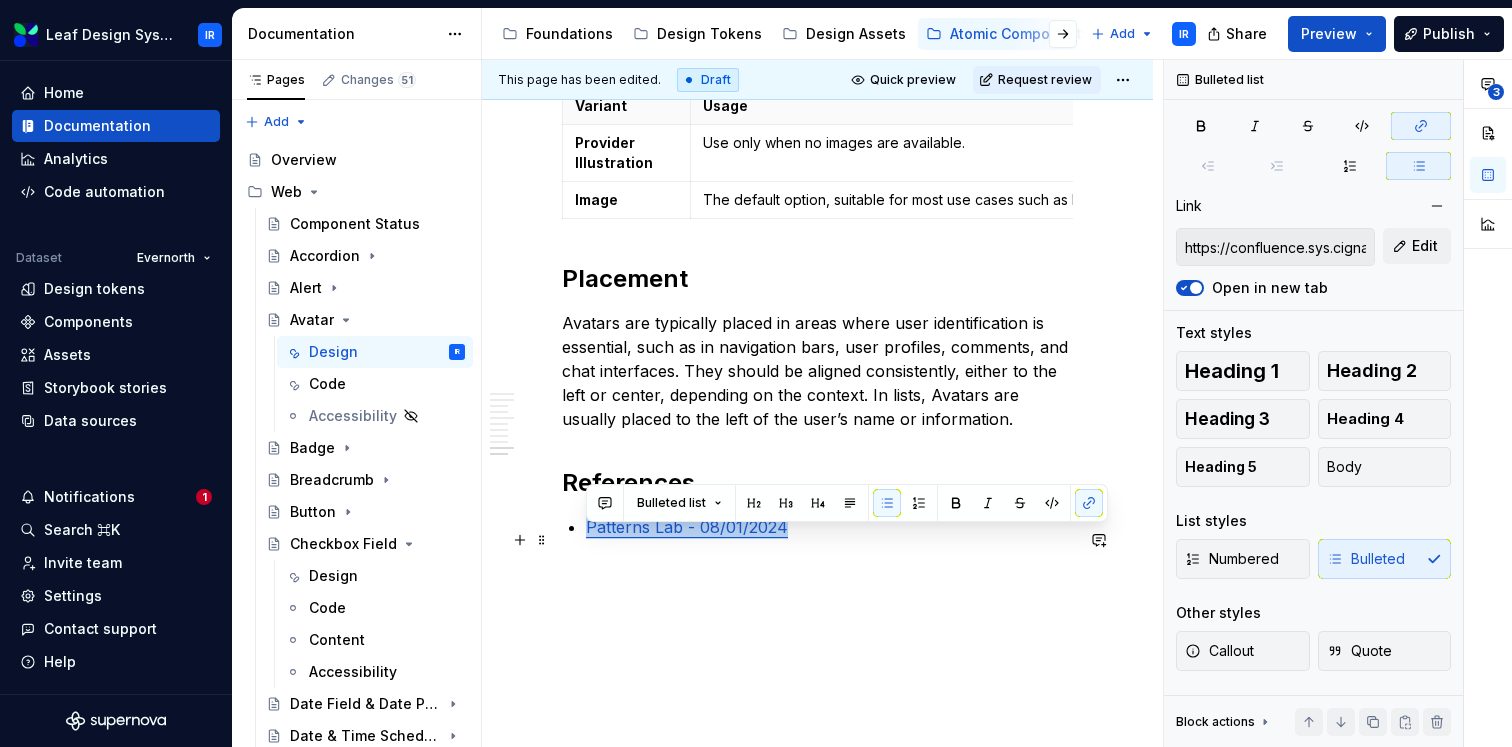 drag, startPoint x: 822, startPoint y: 543, endPoint x: 588, endPoint y: 546, distance: 234.01923 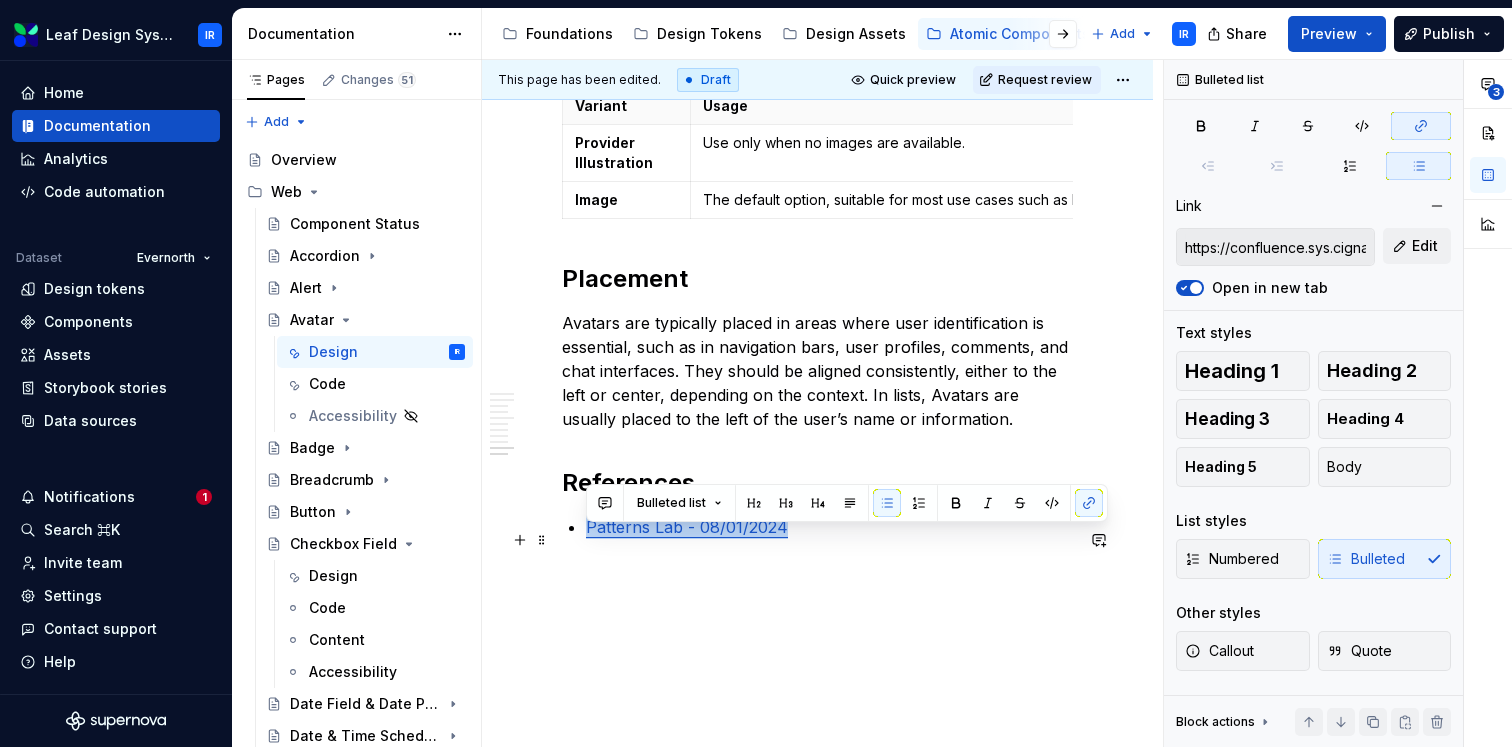 click on "Patterns Lab - 08/01/2024" at bounding box center (829, 527) 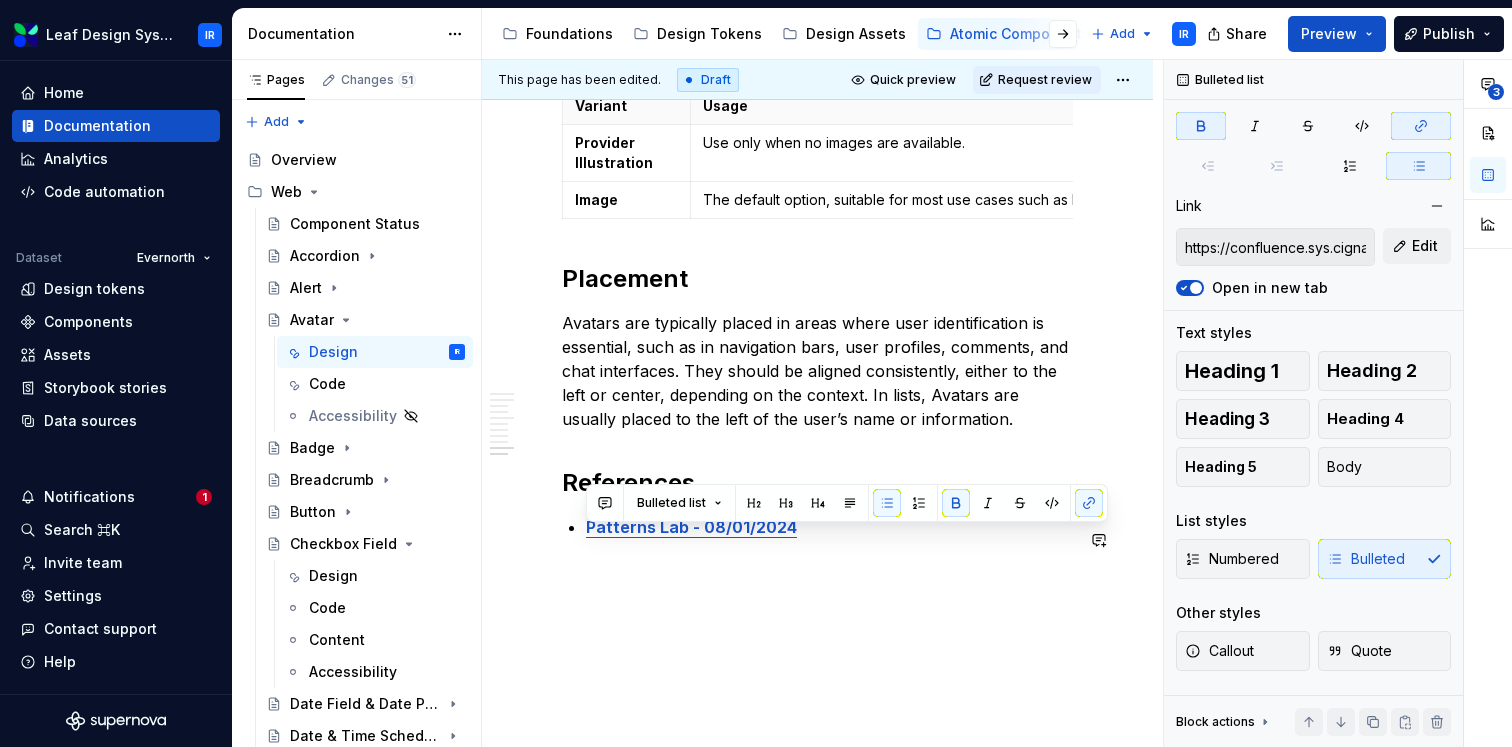 click on "Patterns Lab - 08/01/2024" at bounding box center [829, 527] 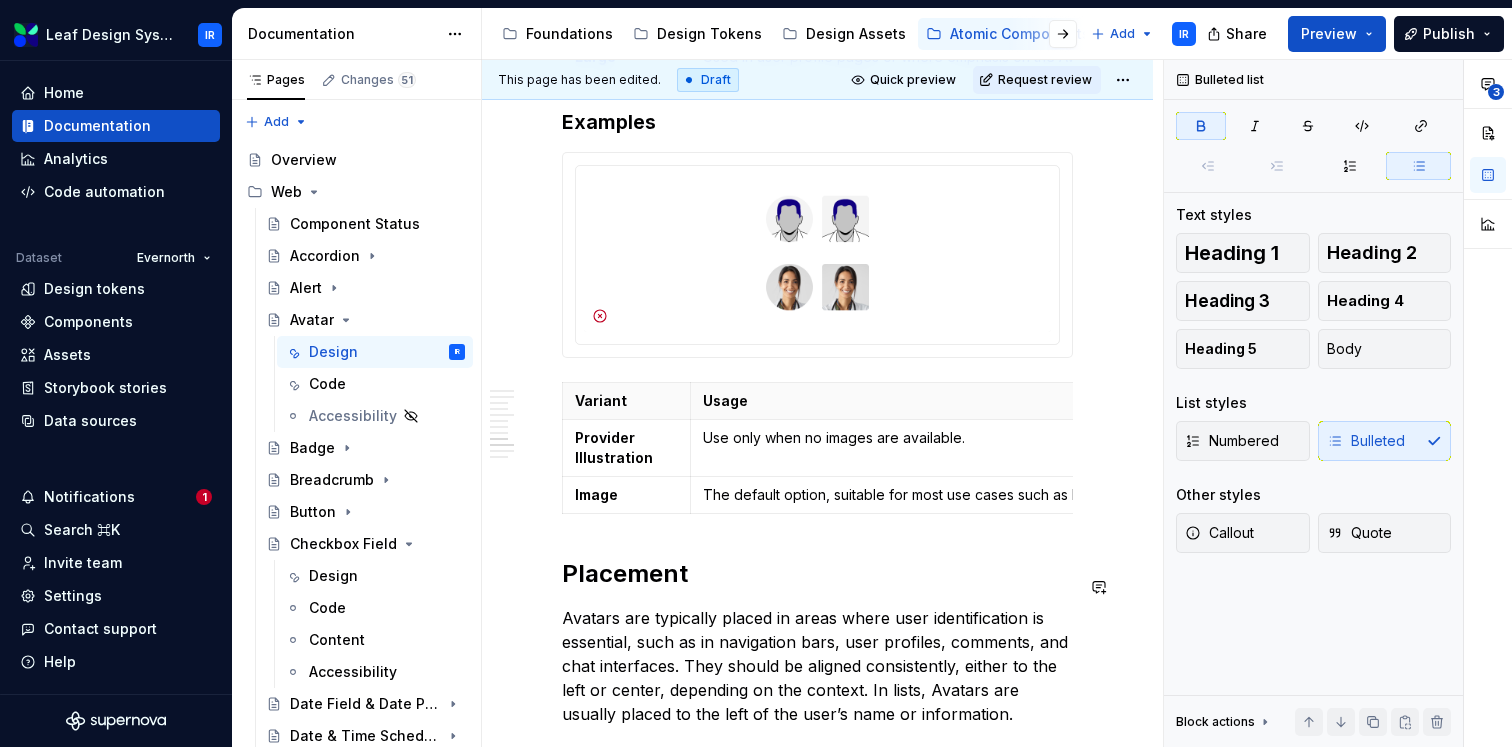 scroll, scrollTop: 3892, scrollLeft: 0, axis: vertical 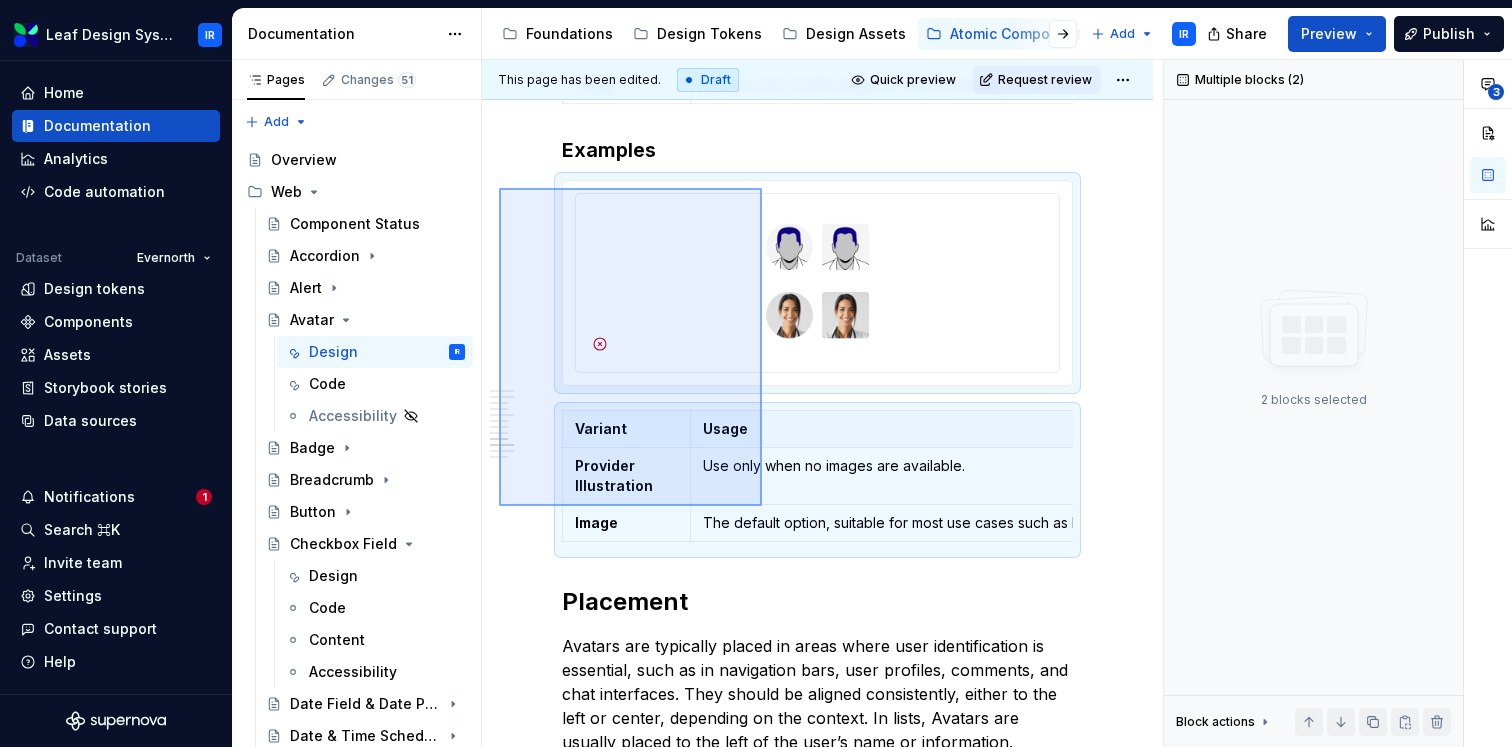 drag, startPoint x: 499, startPoint y: 506, endPoint x: 768, endPoint y: 200, distance: 407.4273 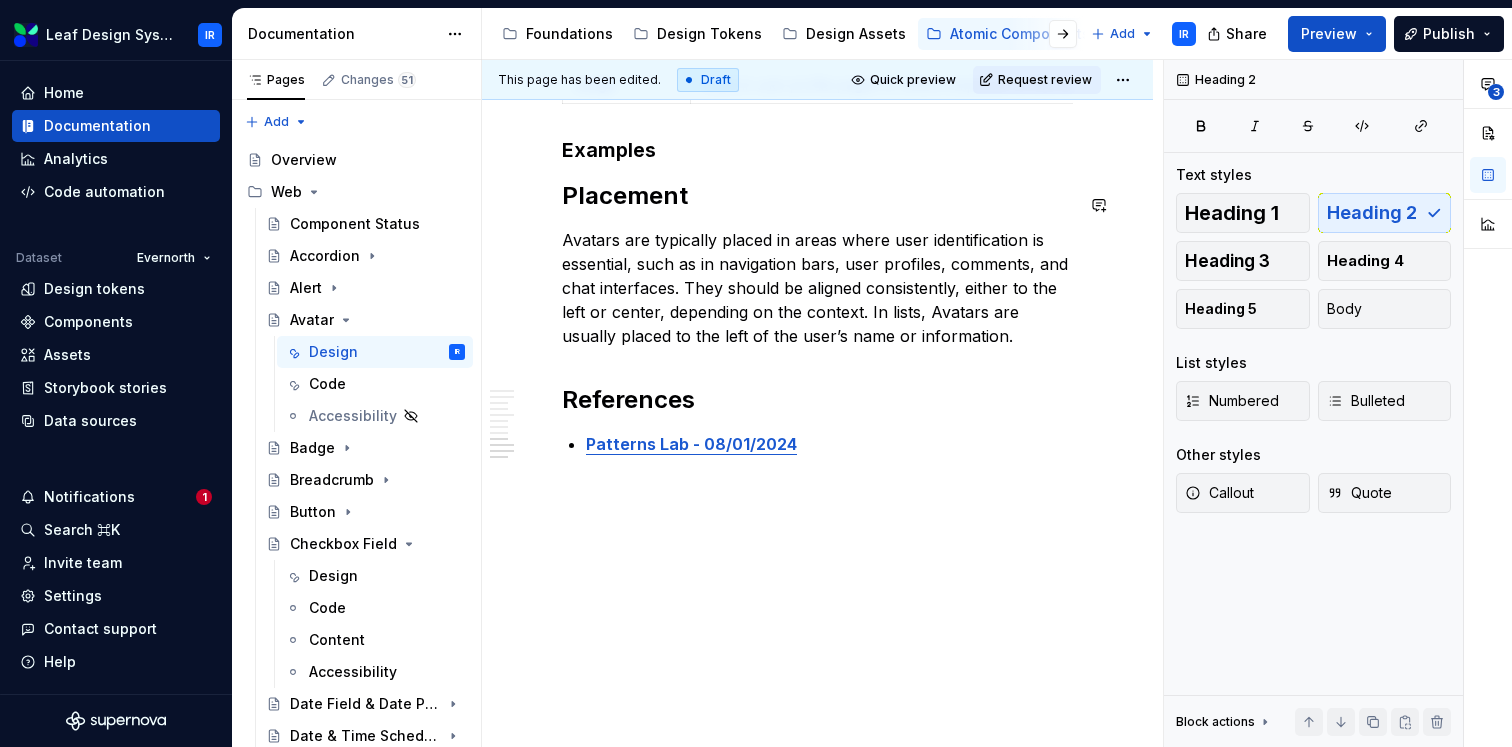 click on "Examples" at bounding box center (817, 150) 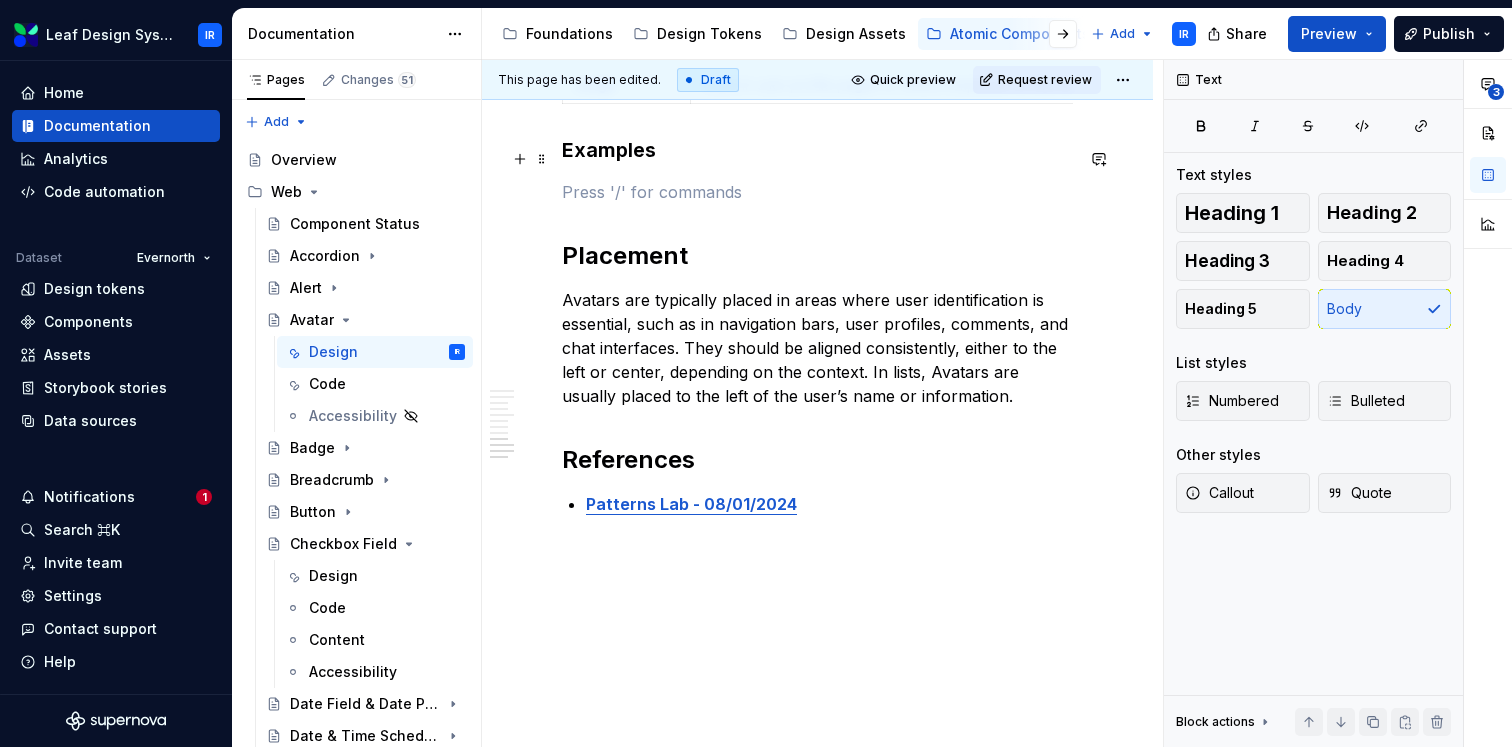 click on "Examples" at bounding box center [817, 150] 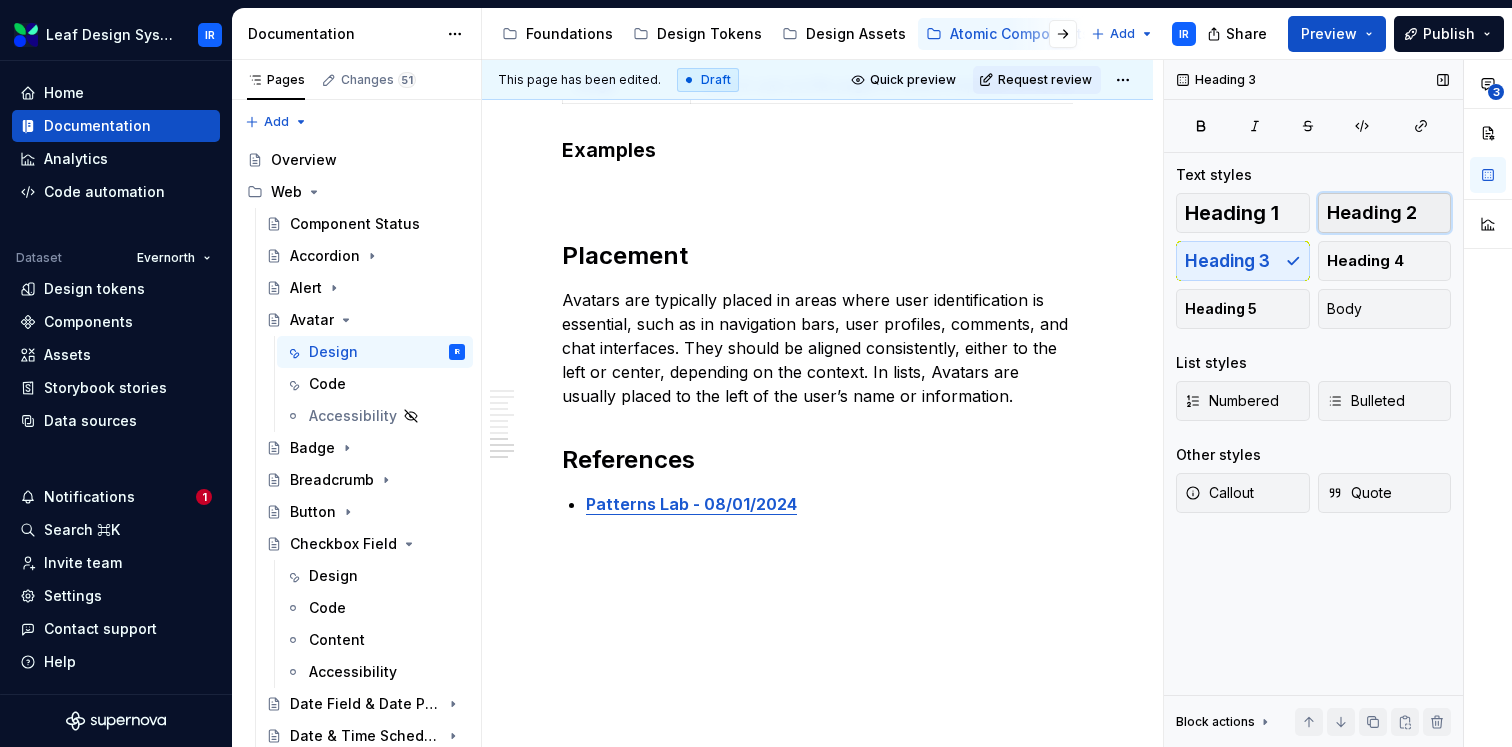click on "Heading 2" at bounding box center (1372, 213) 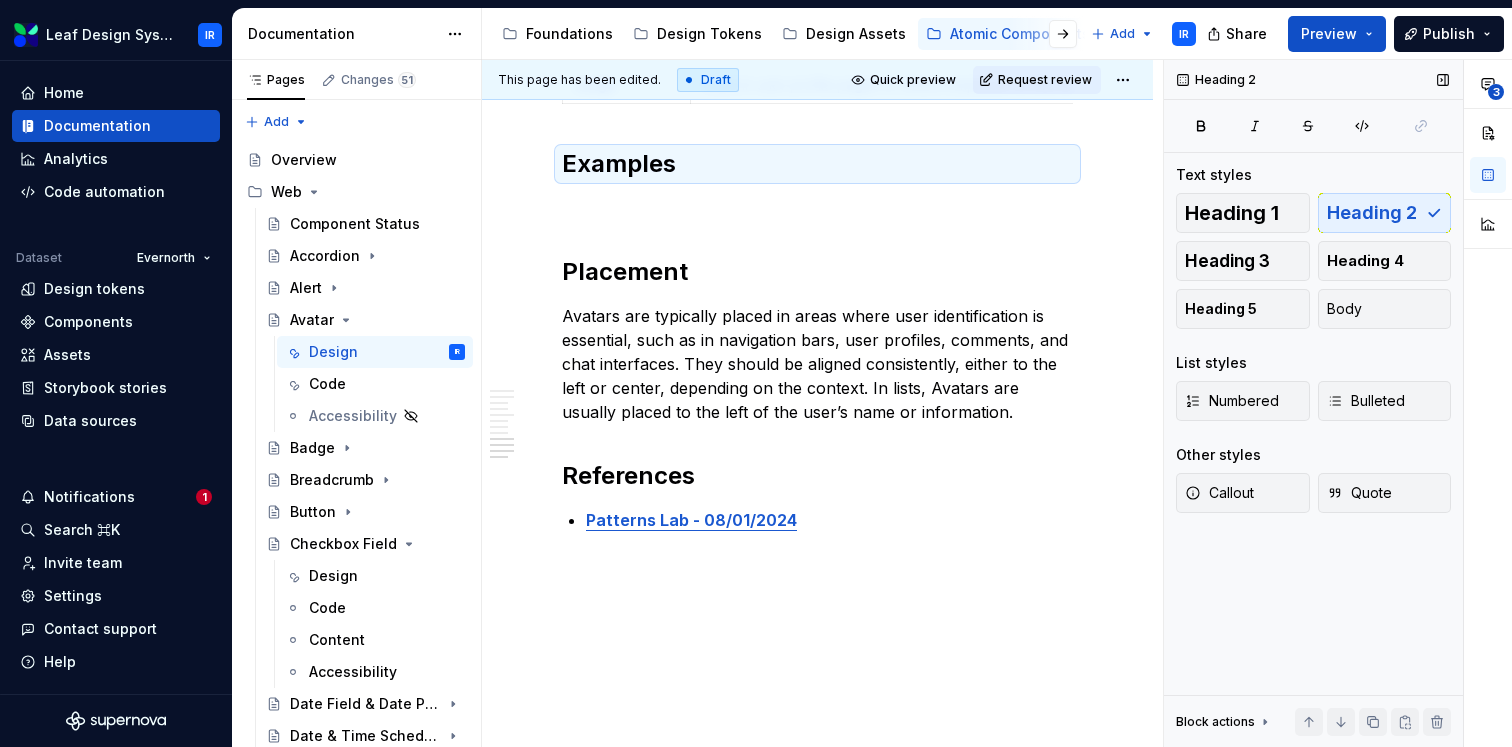 scroll, scrollTop: 3908, scrollLeft: 0, axis: vertical 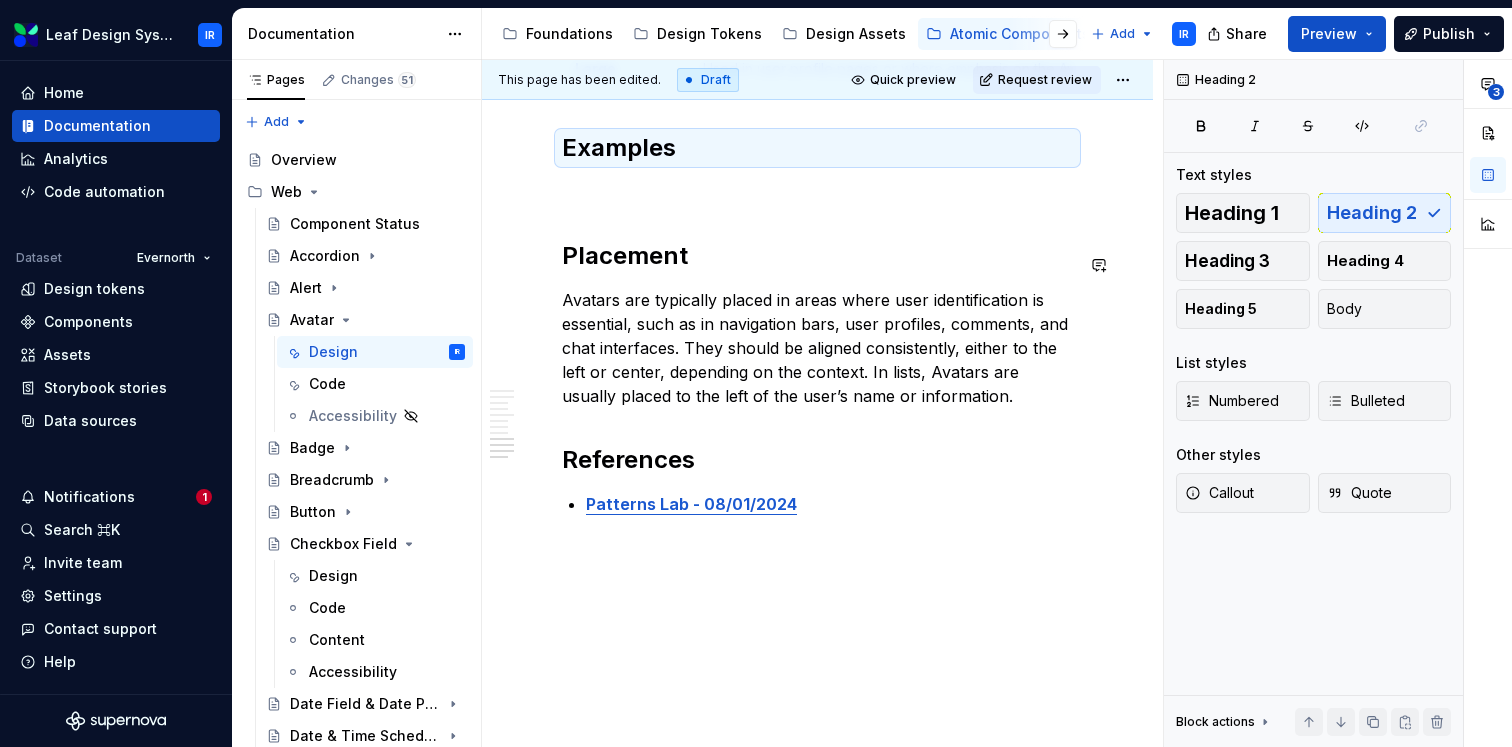 click at bounding box center (817, 192) 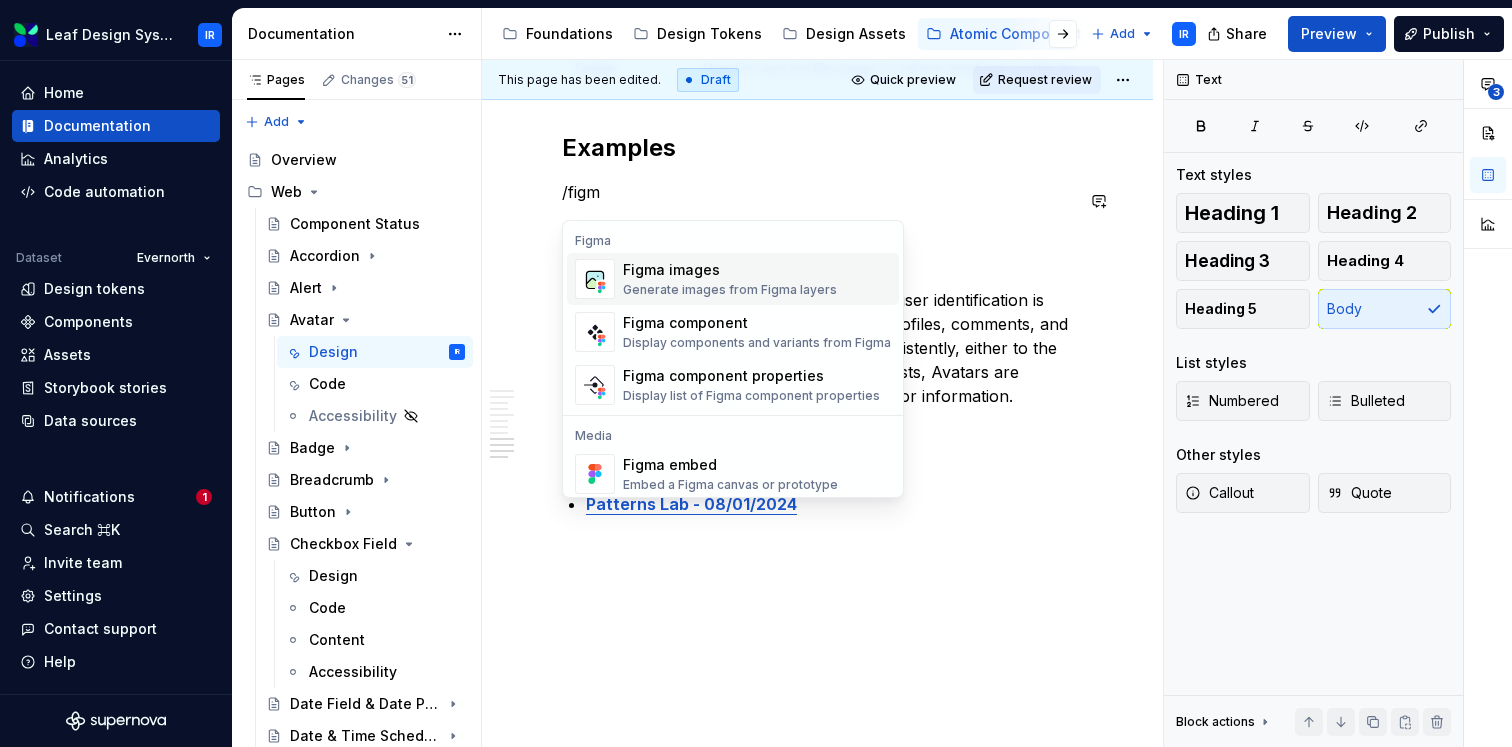 click on "Figma images Generate images from Figma layers" at bounding box center (730, 279) 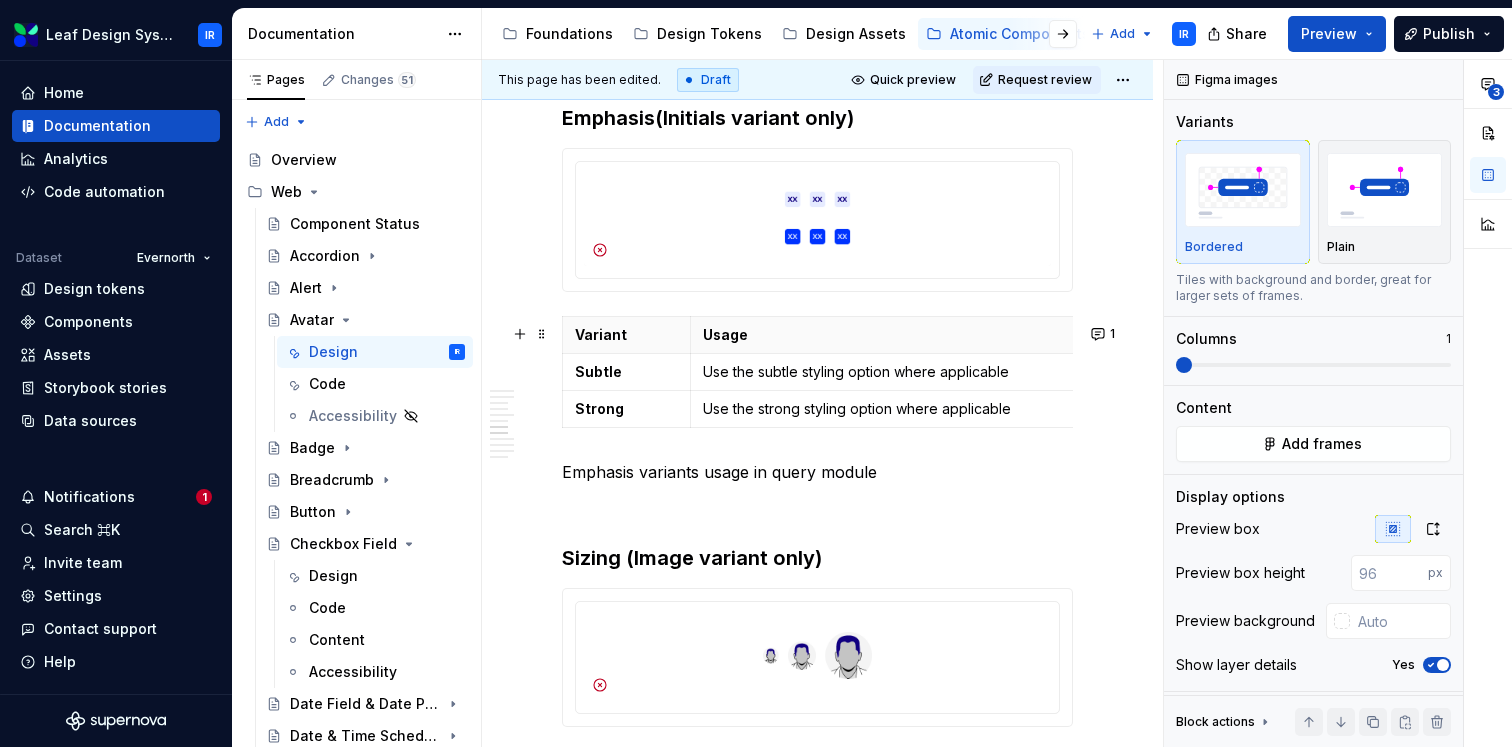 scroll, scrollTop: 3094, scrollLeft: 0, axis: vertical 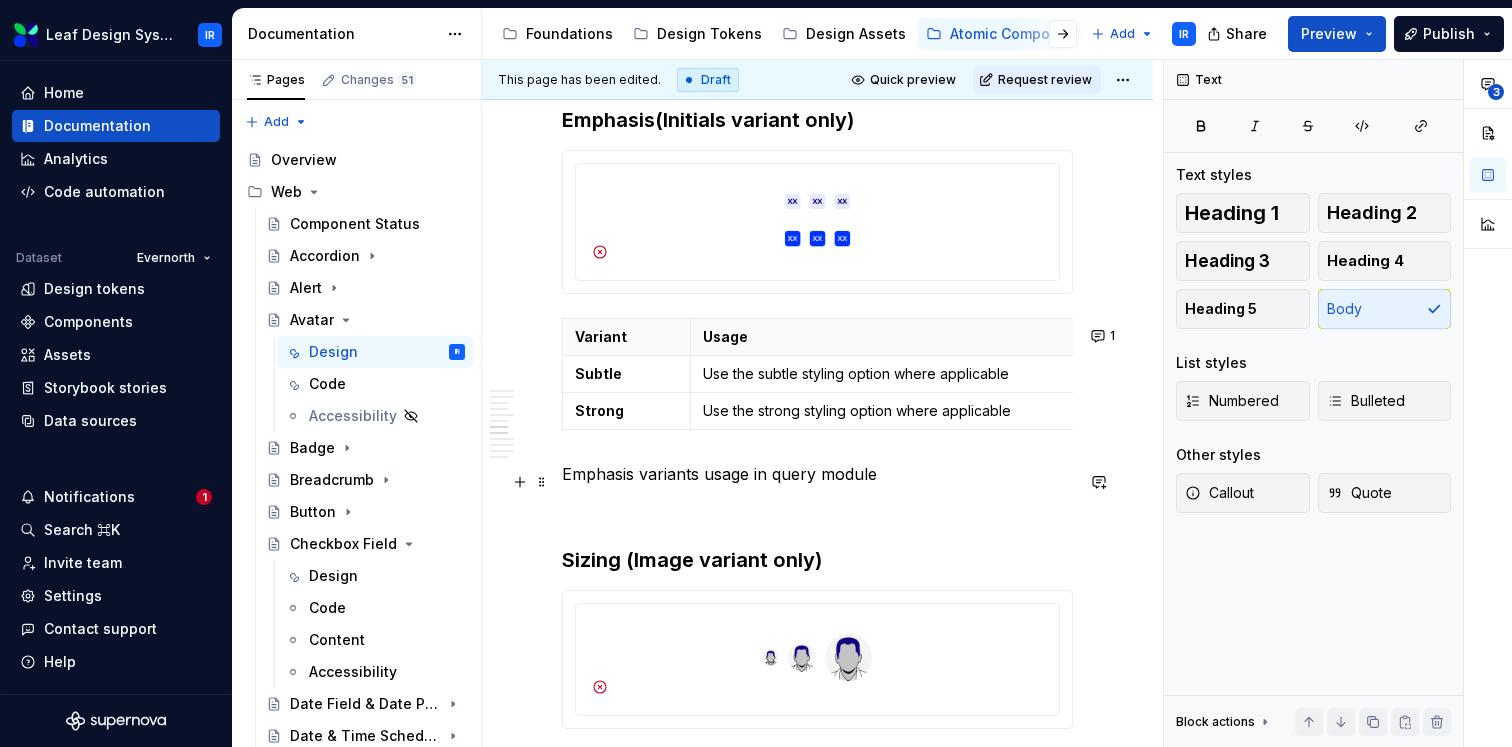 click on "Emphasis variants usage in query module" at bounding box center (817, 474) 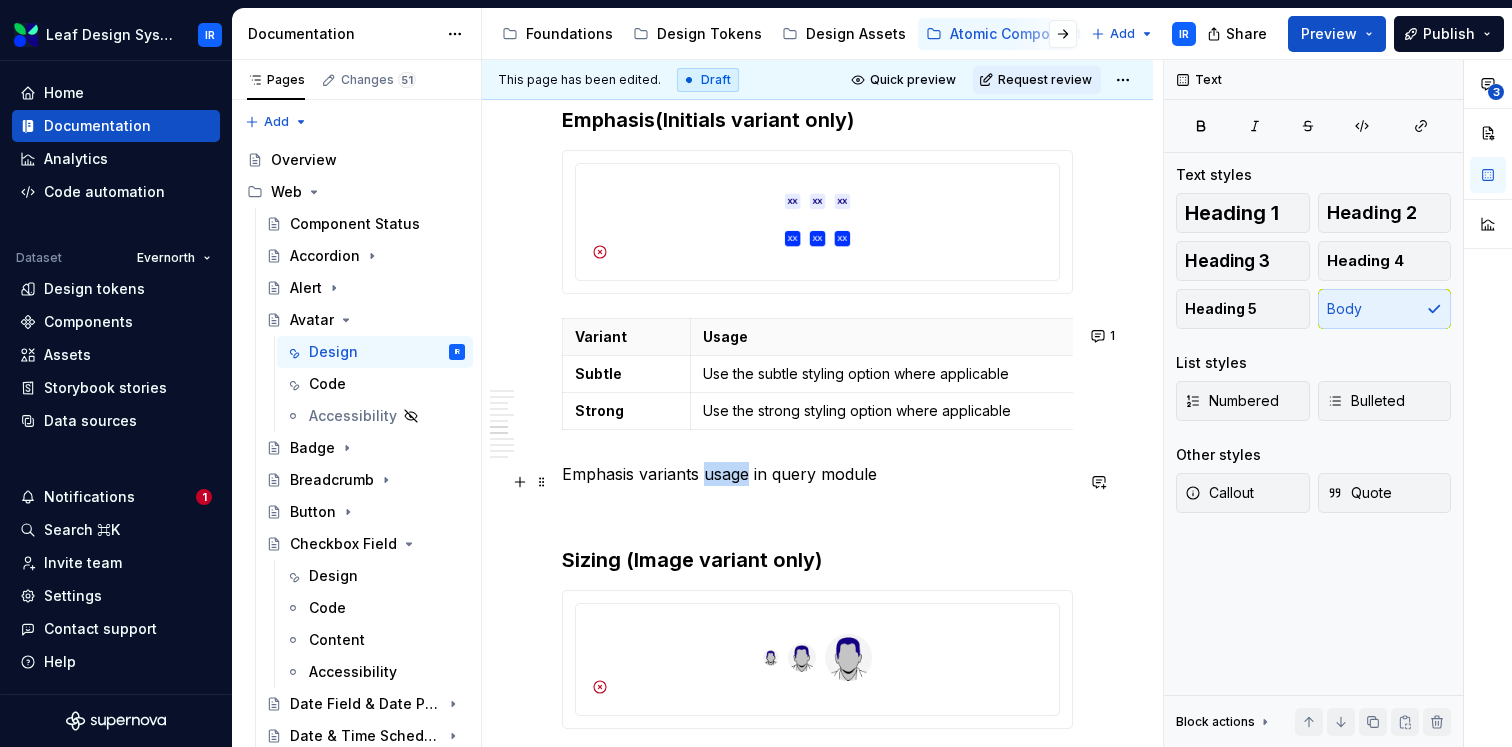 click on "Emphasis variants usage in query module" at bounding box center (817, 474) 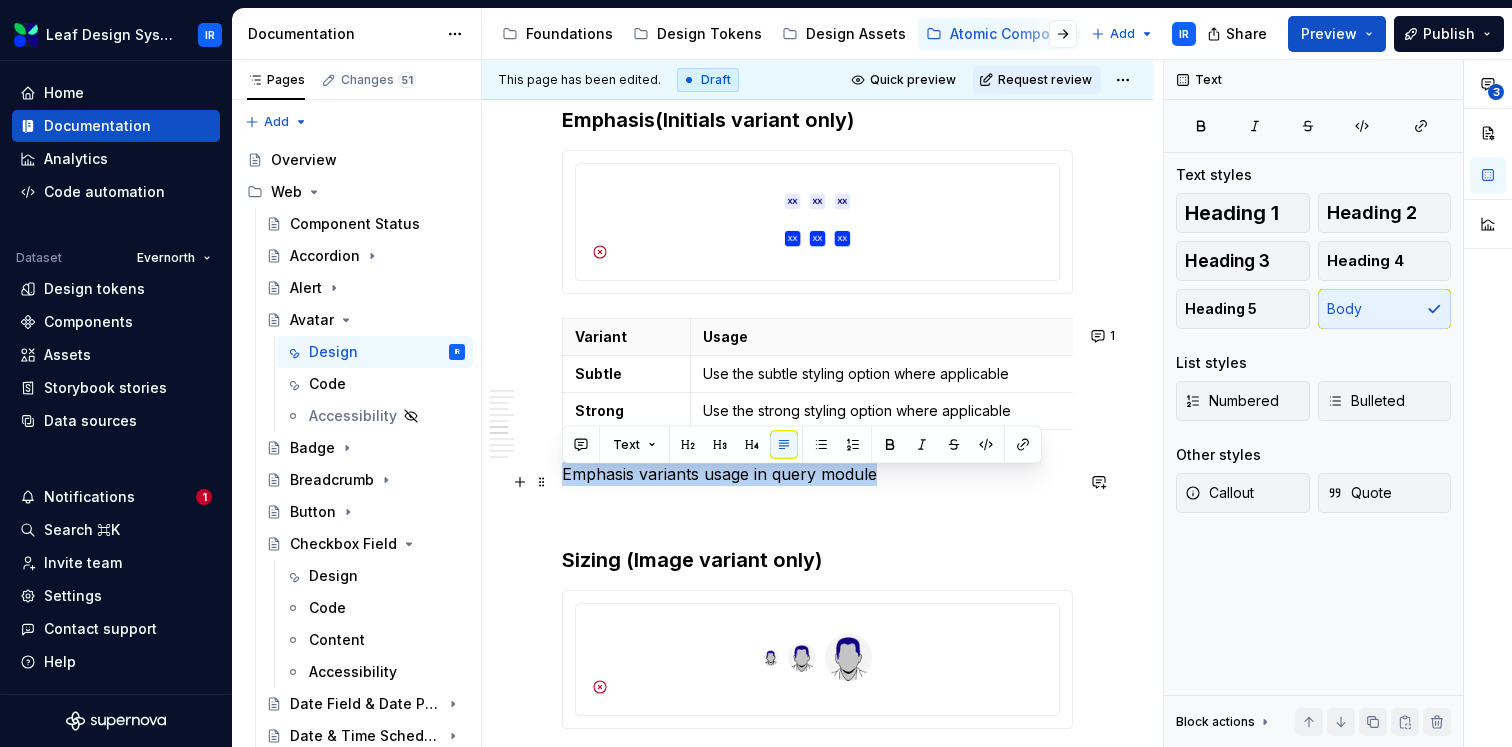click on "Emphasis variants usage in query module" at bounding box center [817, 474] 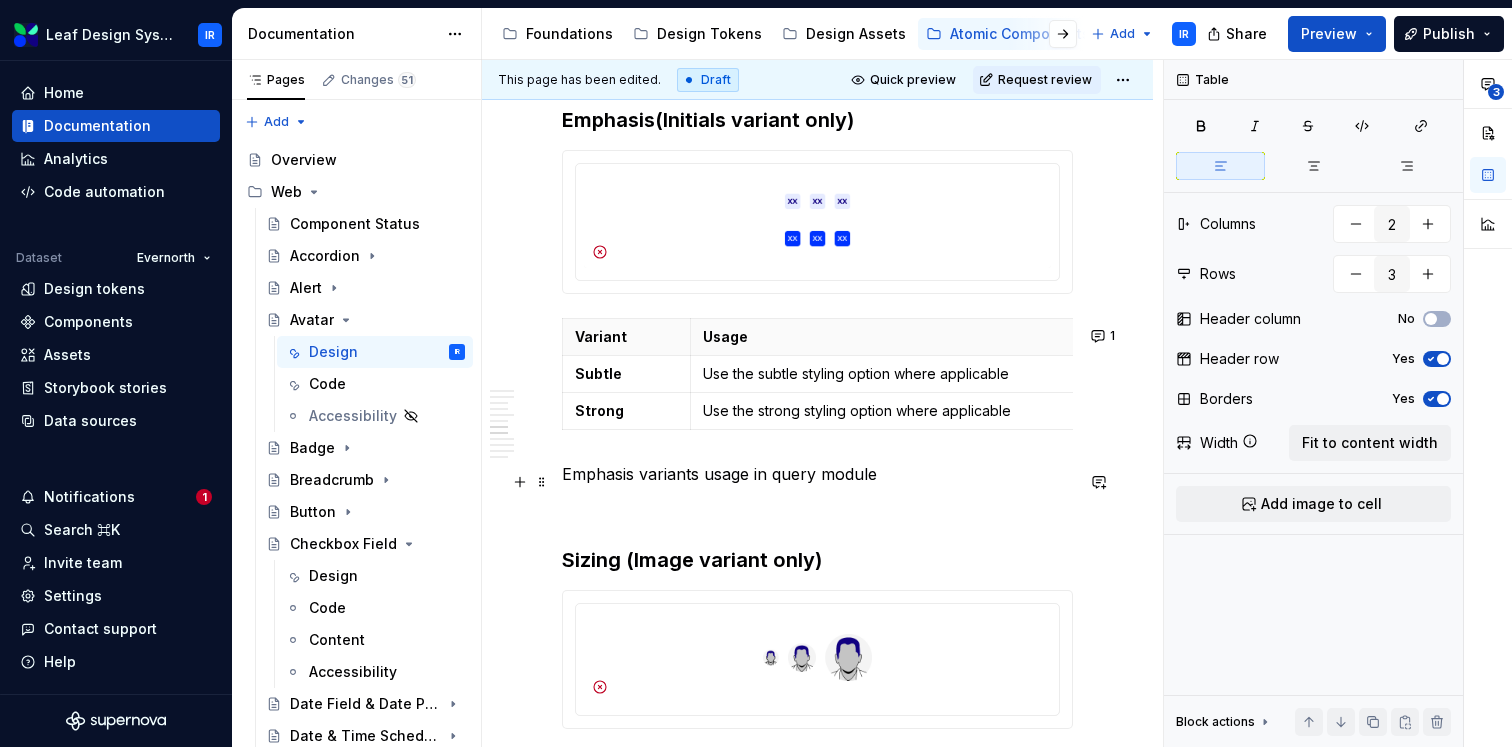 click on "Emphasis variants usage in query module" at bounding box center [817, 474] 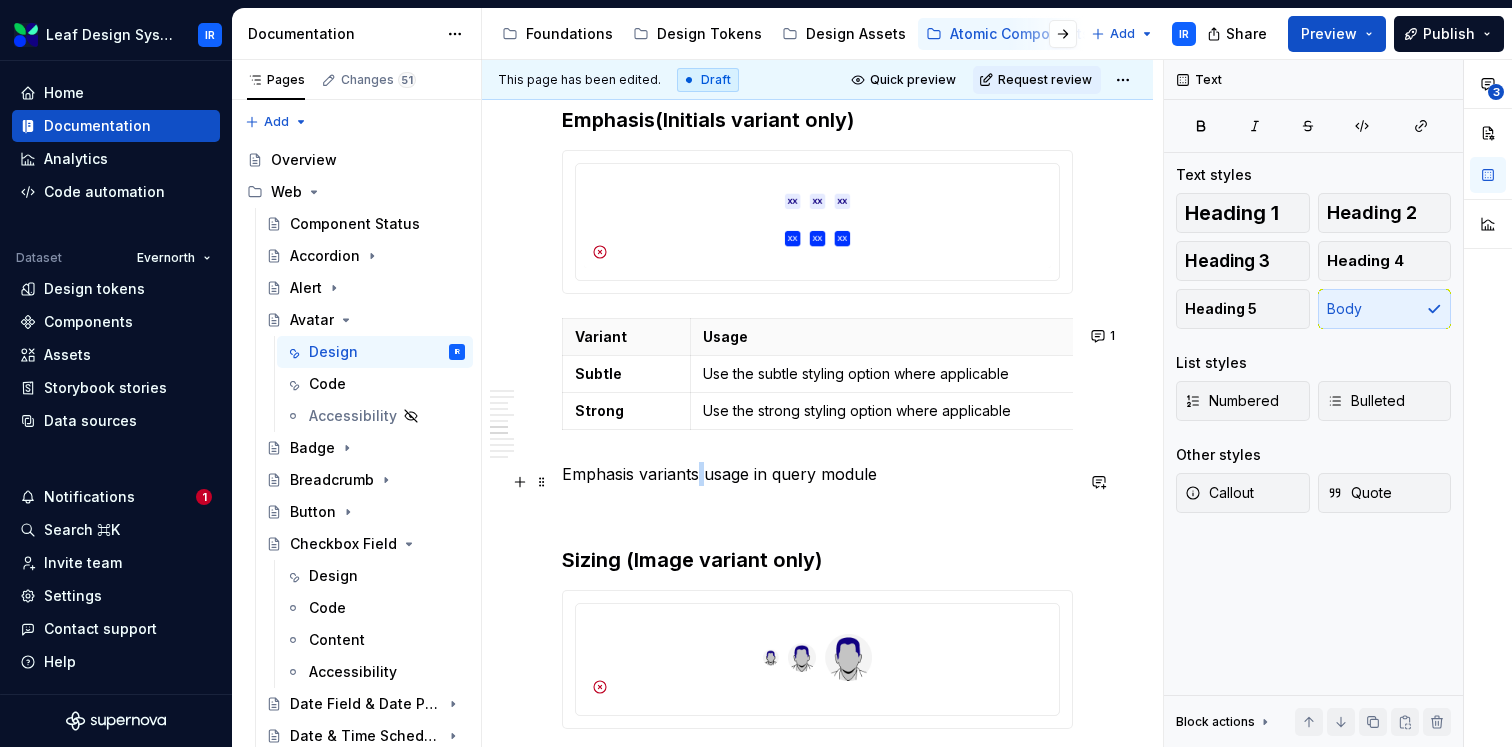 click on "Emphasis variants usage in query module" at bounding box center [817, 474] 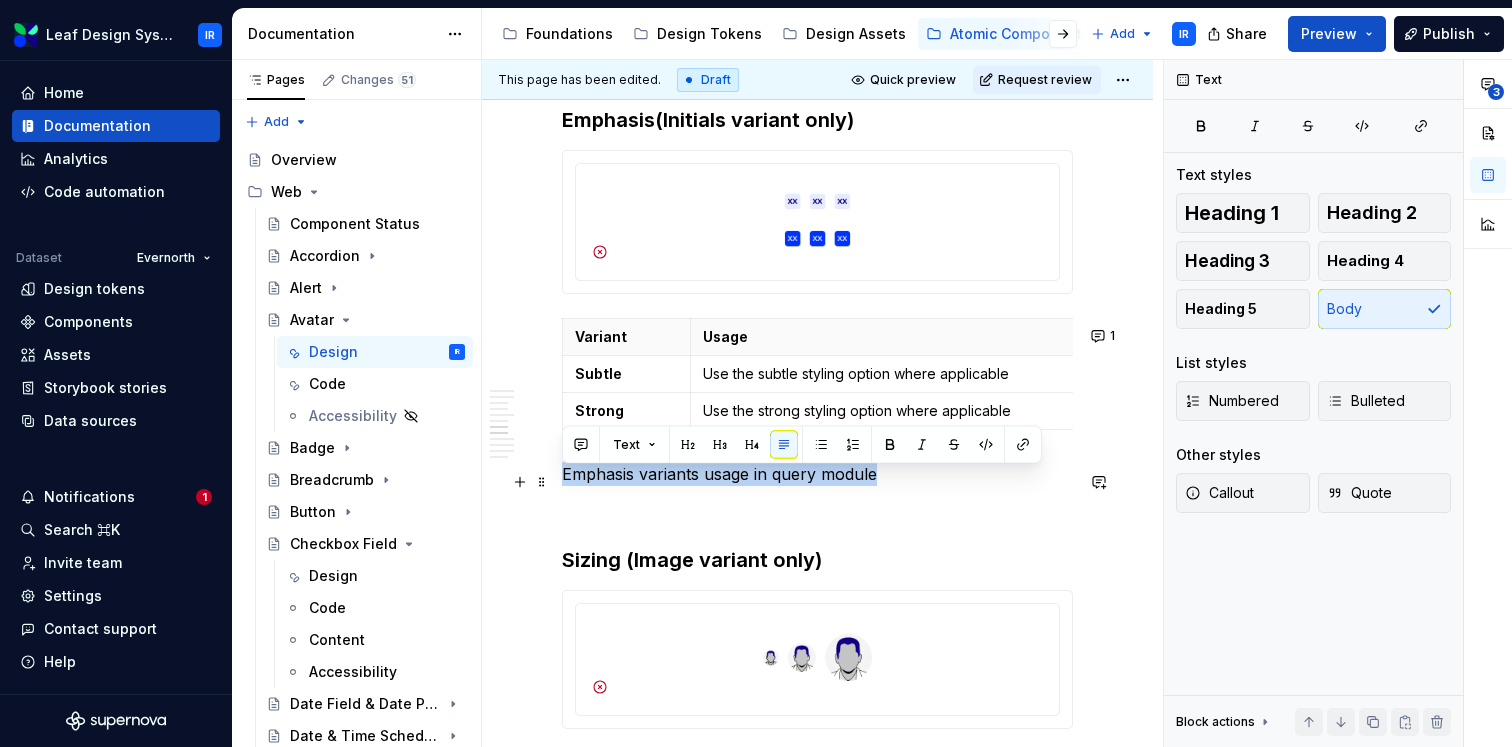 click on "Emphasis variants usage in query module" at bounding box center [817, 474] 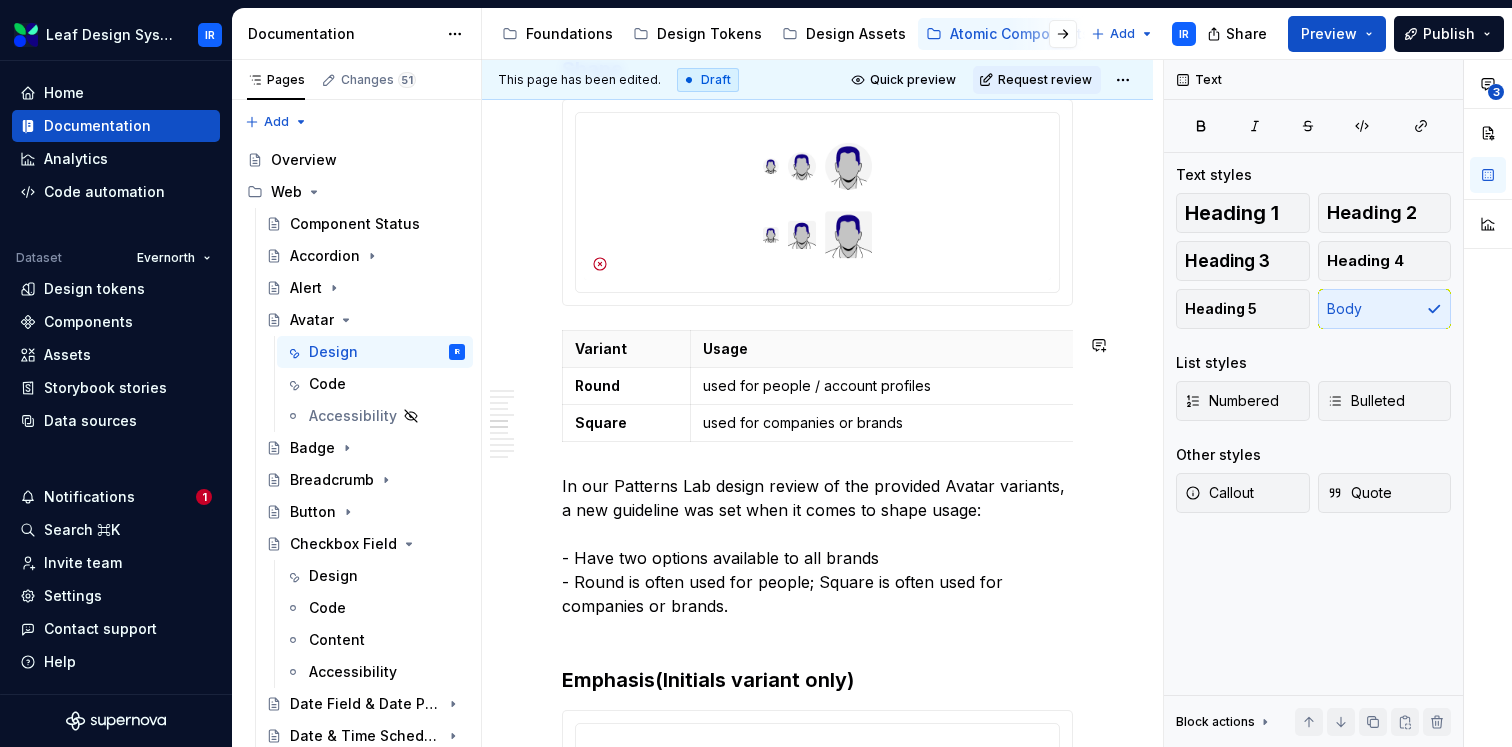 scroll, scrollTop: 2530, scrollLeft: 0, axis: vertical 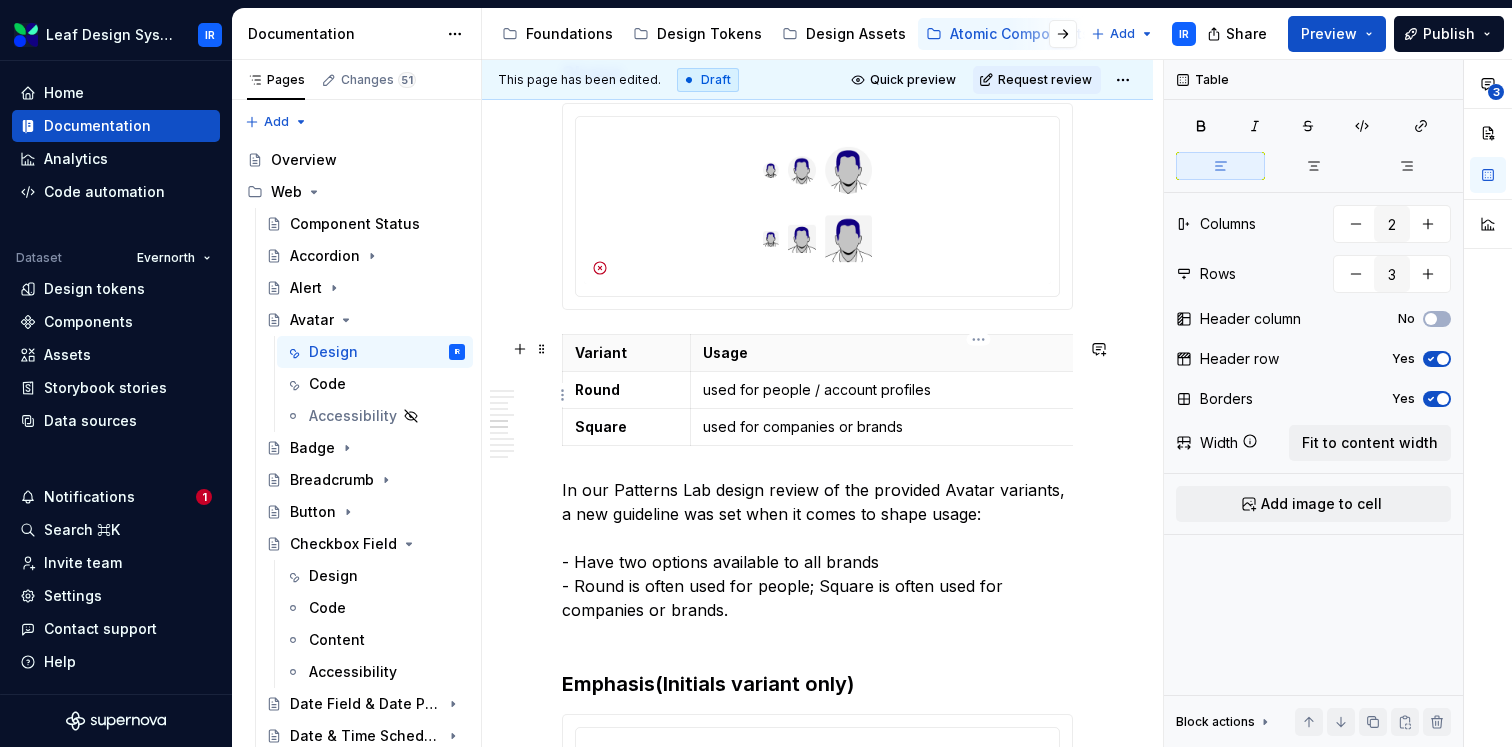 click on "used for people / account profiles" at bounding box center [978, 390] 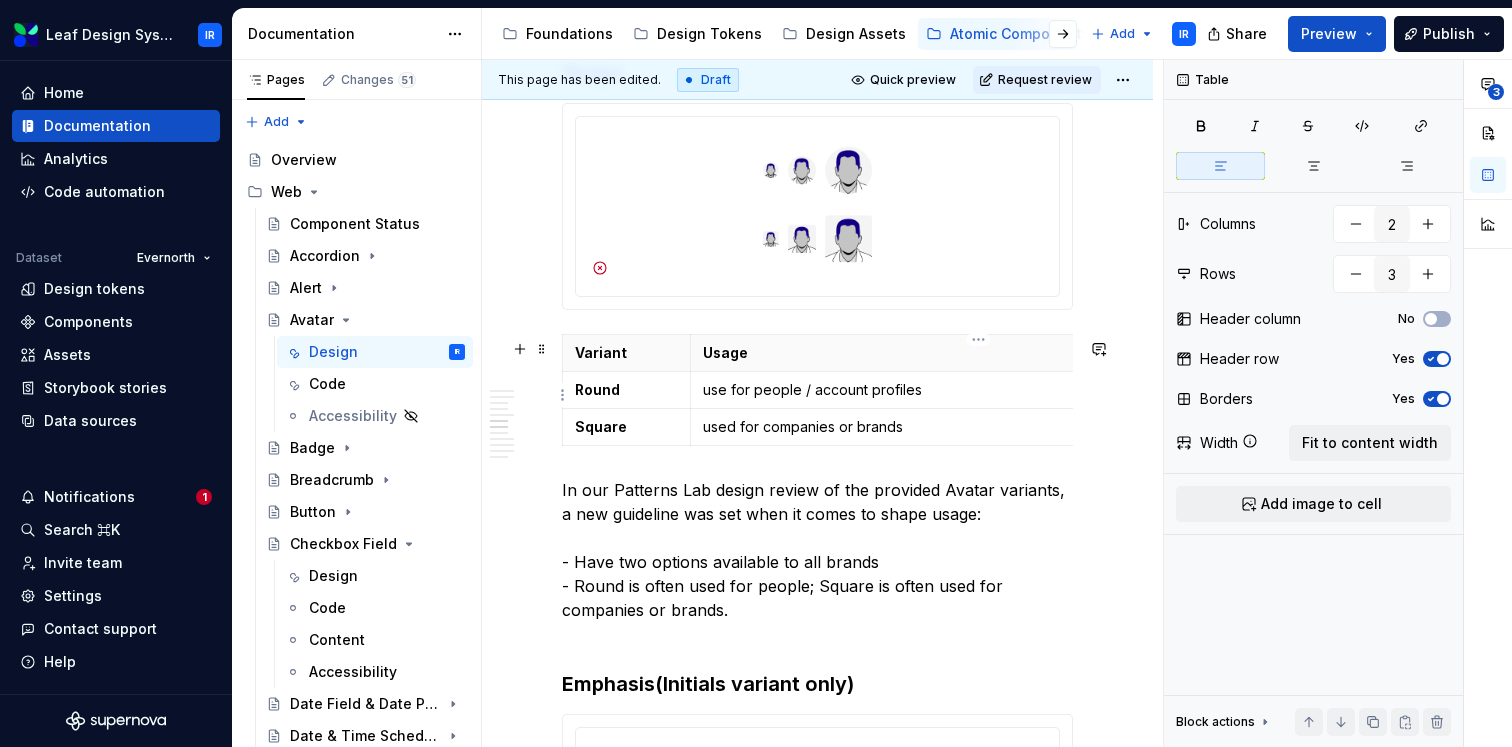 click on "use for people / account profiles" at bounding box center [978, 390] 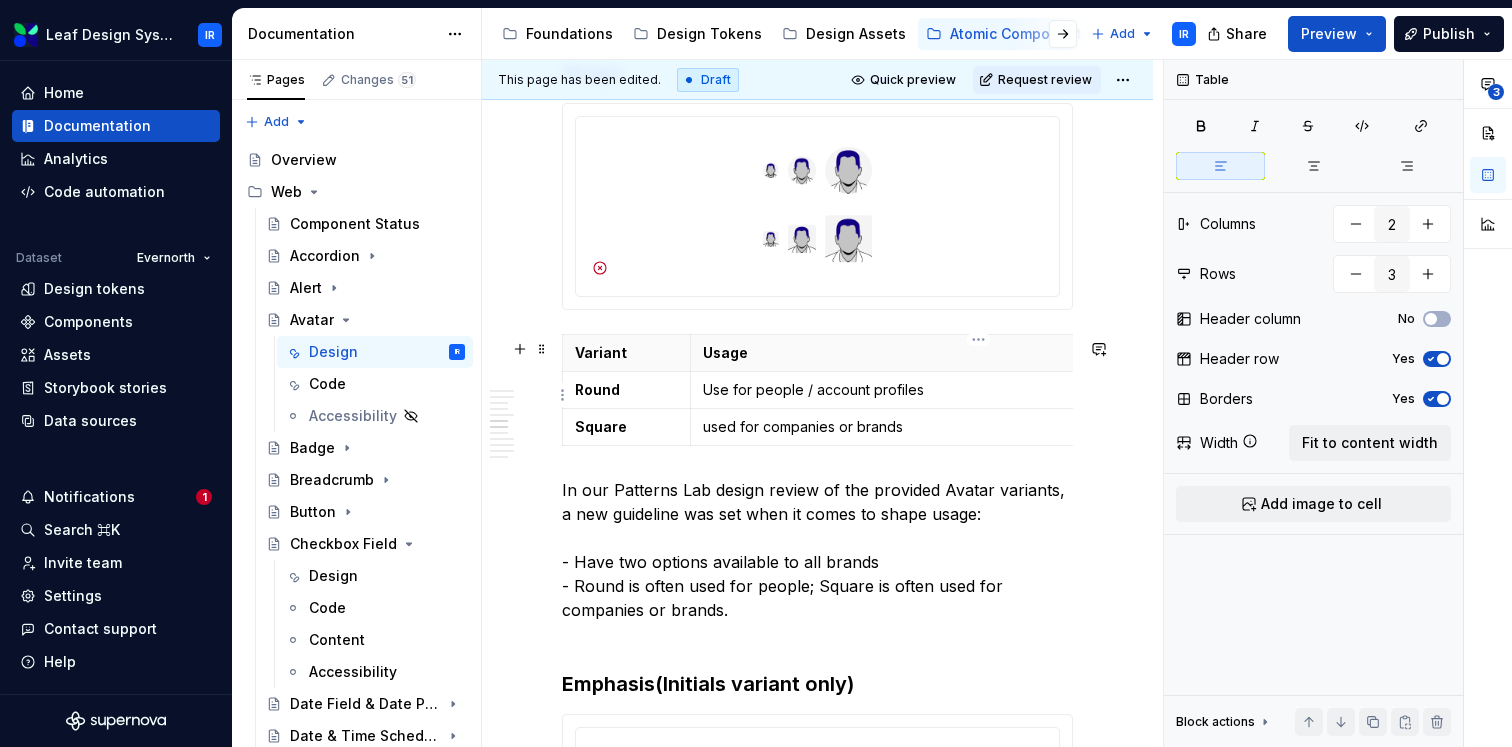 click on "Use for people / account profiles" at bounding box center [978, 390] 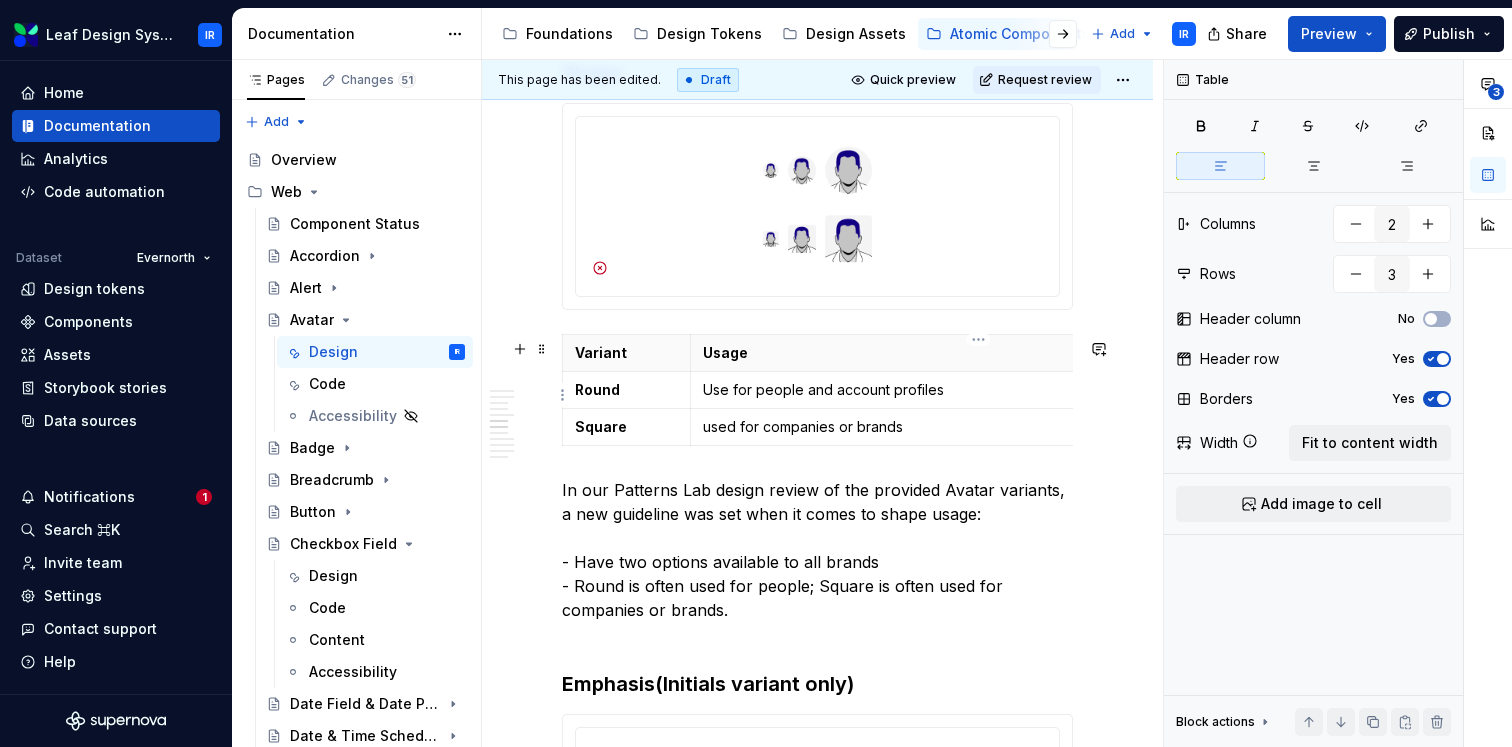 click on "Use for people and account profiles" at bounding box center (978, 390) 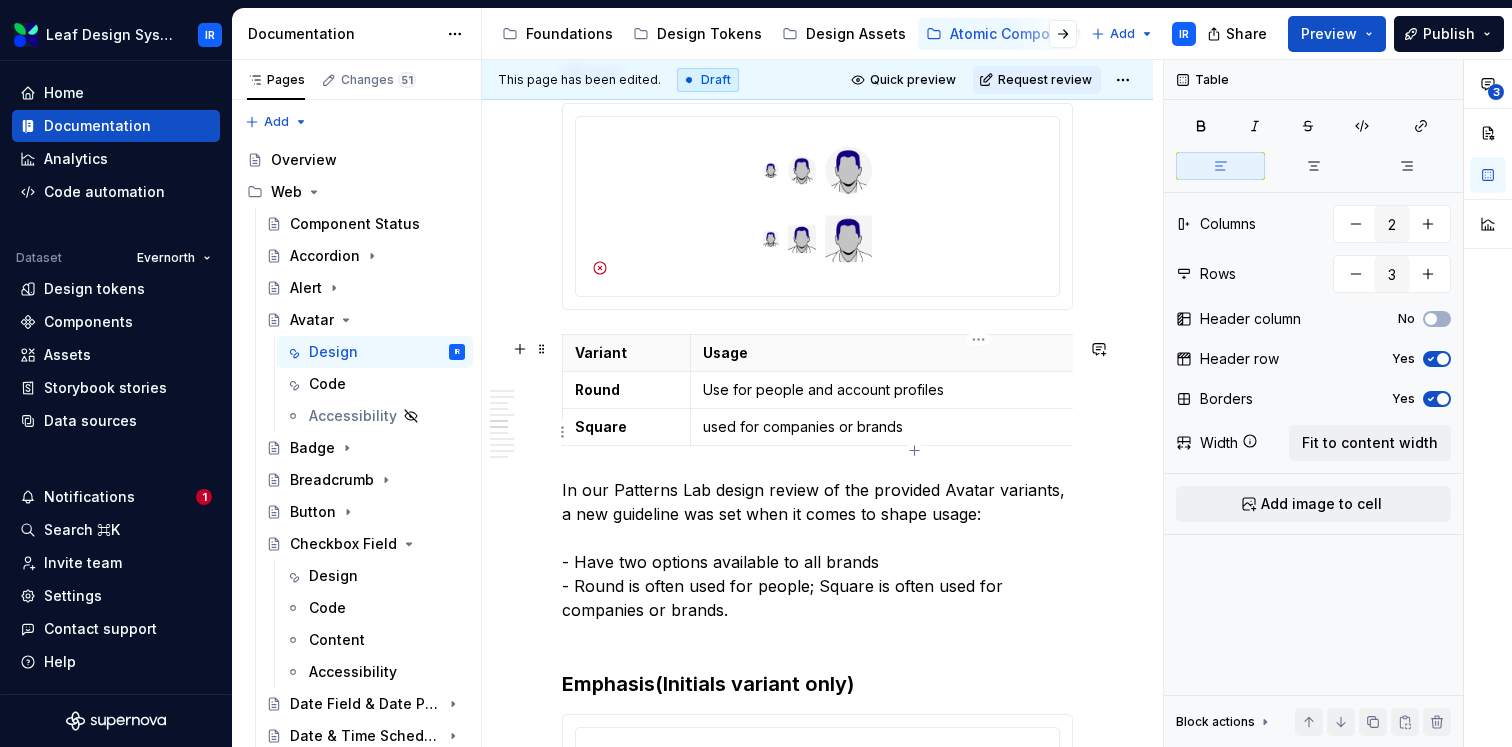 click on "used for companies or brands" at bounding box center [978, 427] 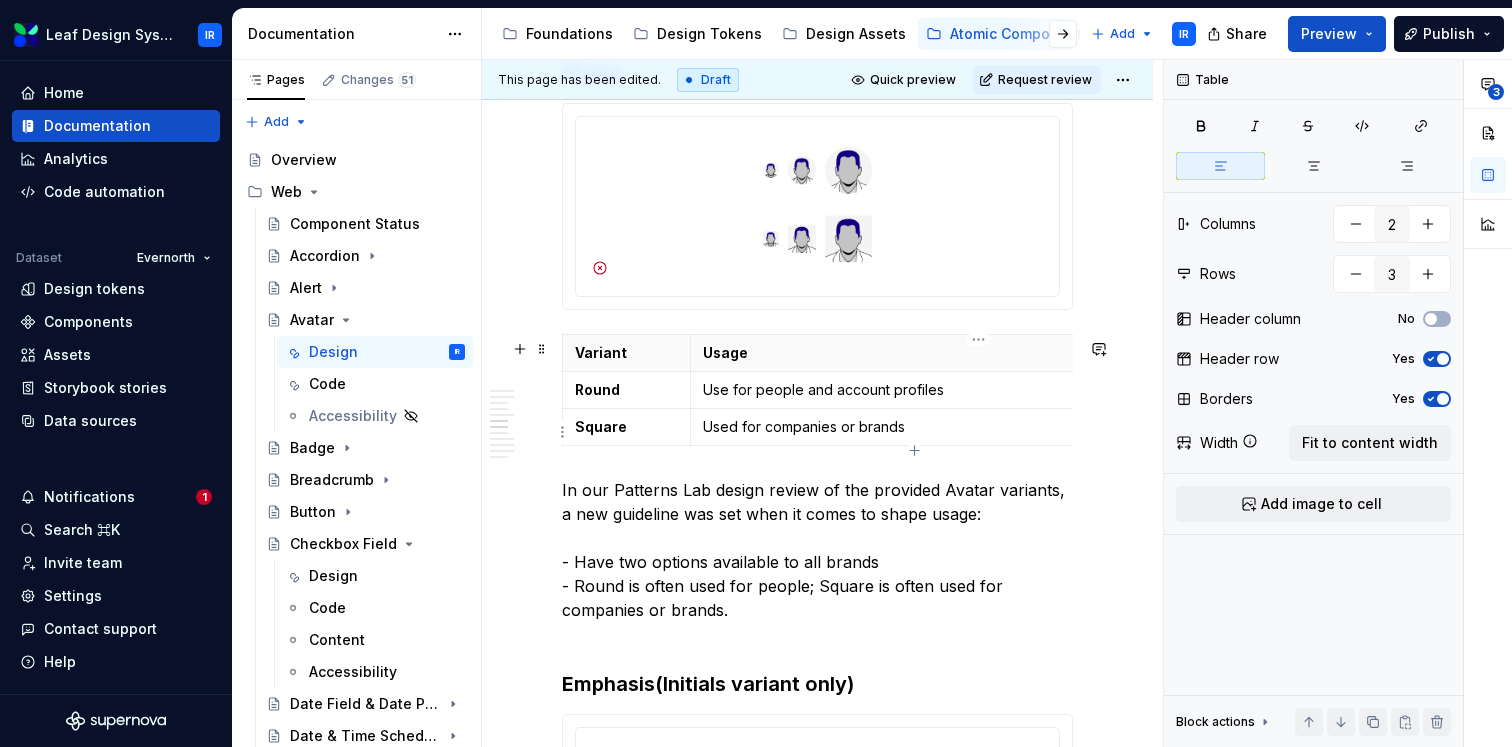 click on "Used for companies or brands" at bounding box center (978, 427) 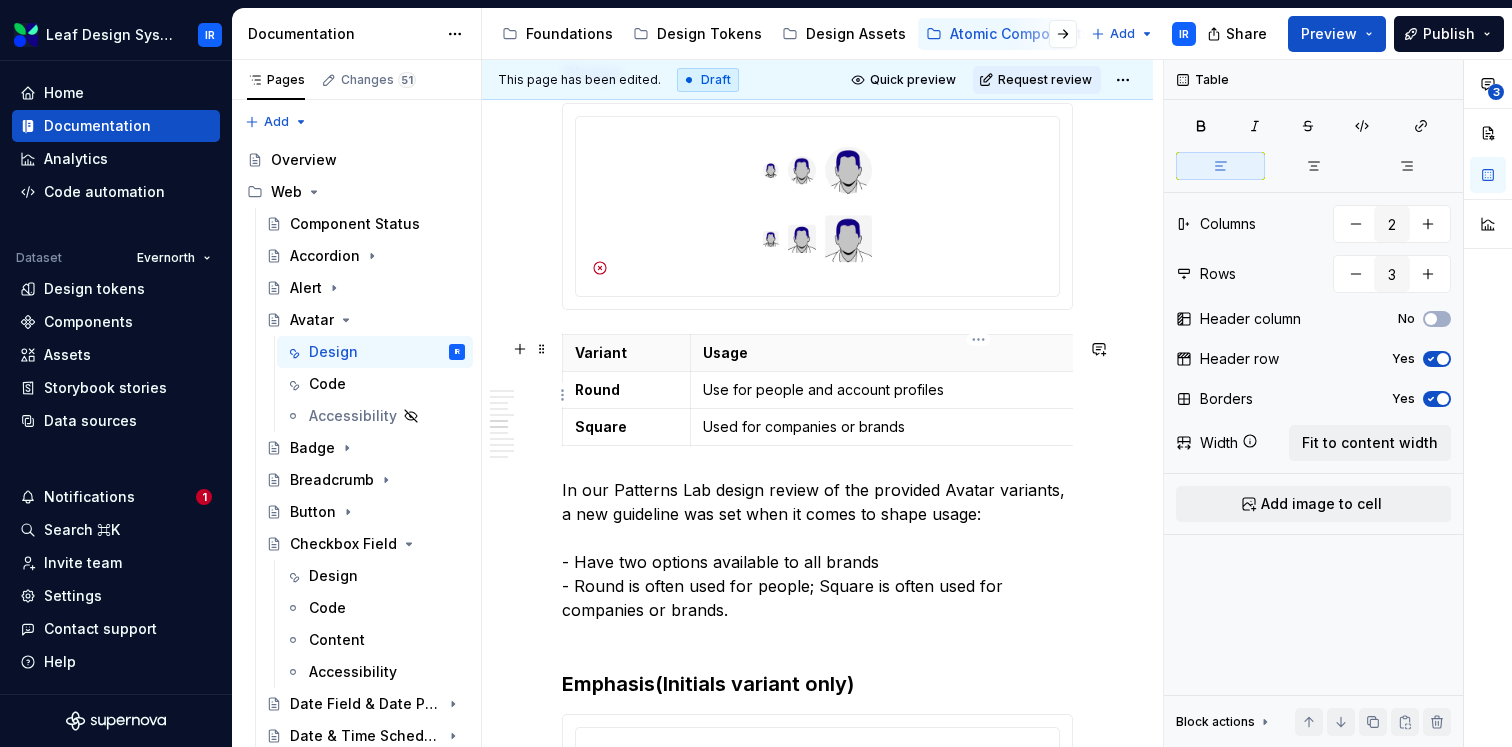 click on "Use for people and account profiles" at bounding box center [978, 390] 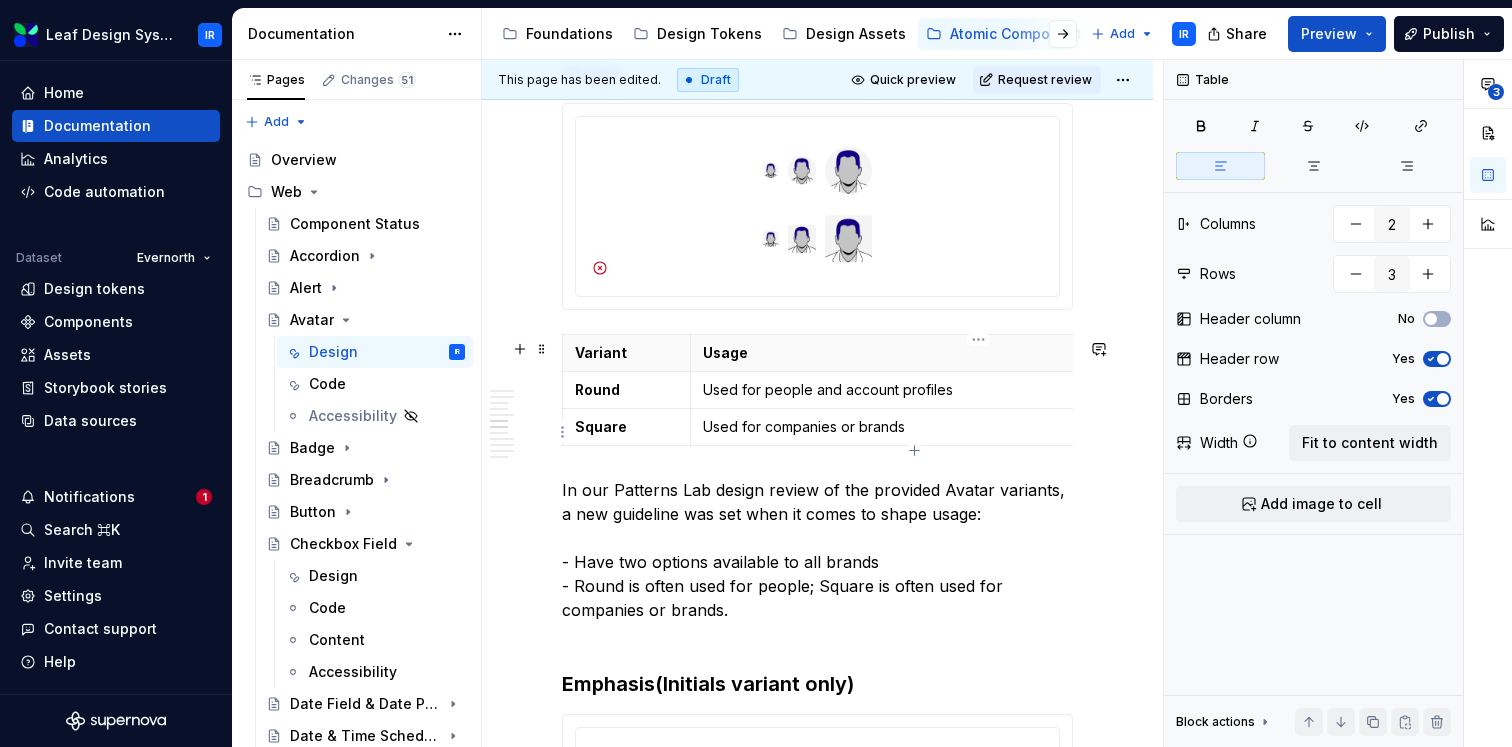 click on "Used for companies or brands" at bounding box center [978, 427] 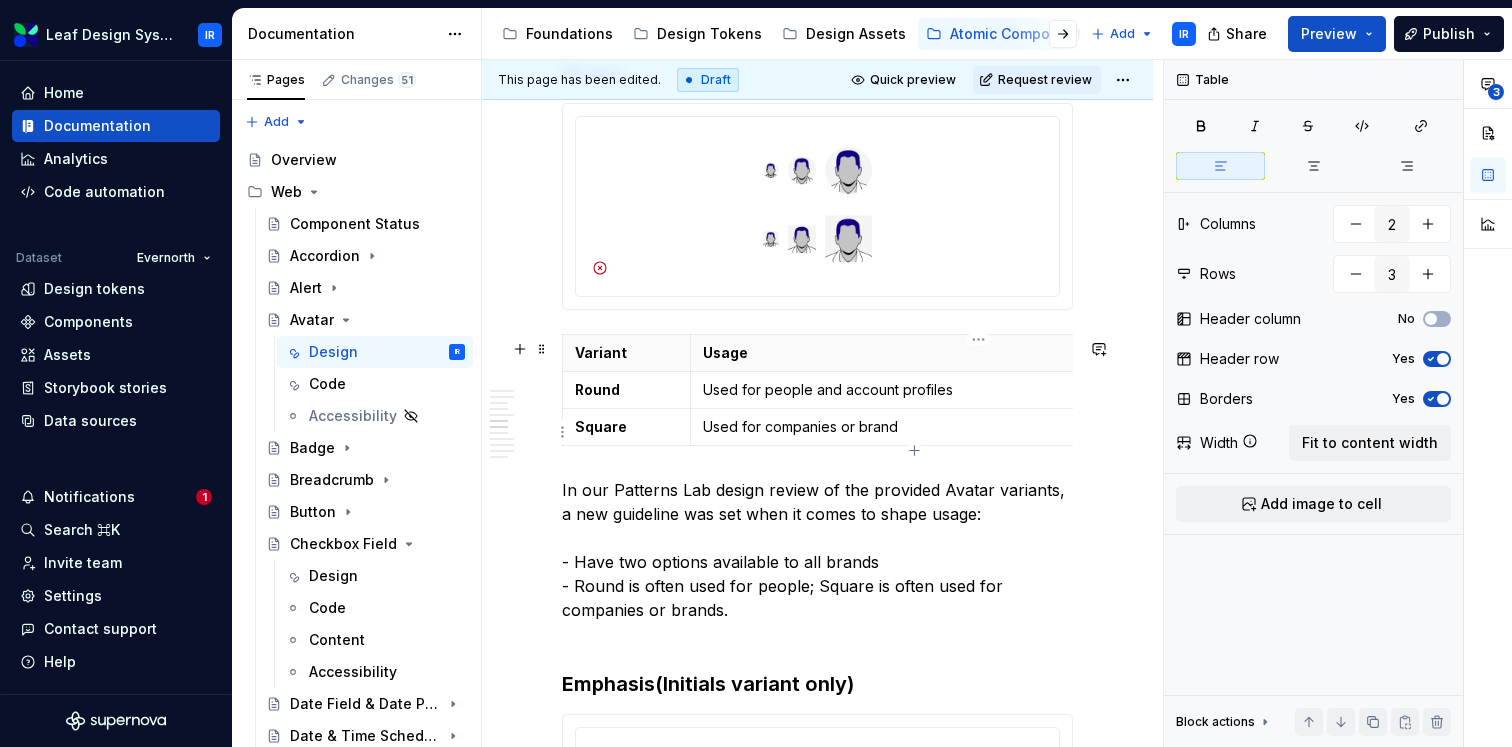 click on "Used for companies or brand" at bounding box center [978, 427] 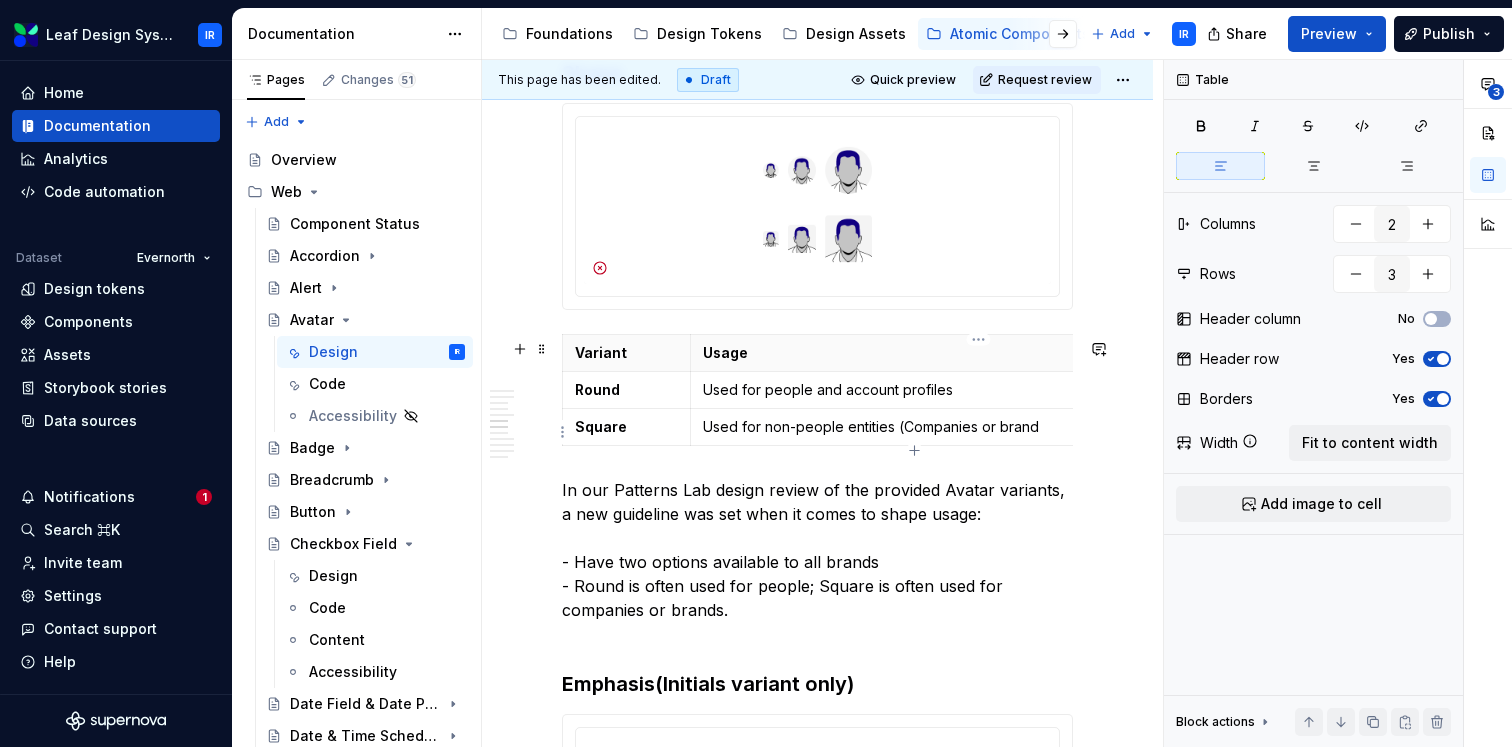 click on "Used for non-people entities (Companies or brand" at bounding box center (978, 427) 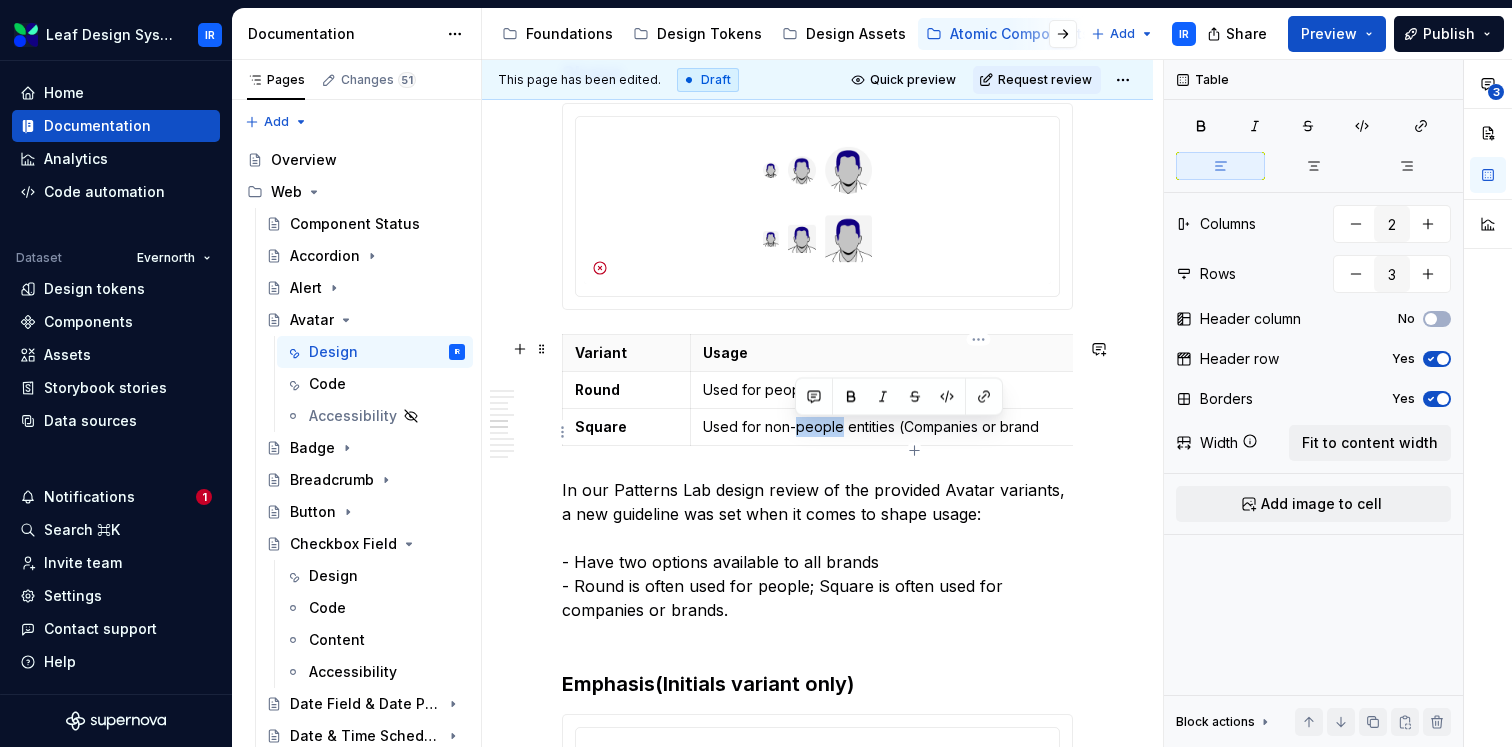 click on "Used for non-people entities (Companies or brand" at bounding box center (978, 427) 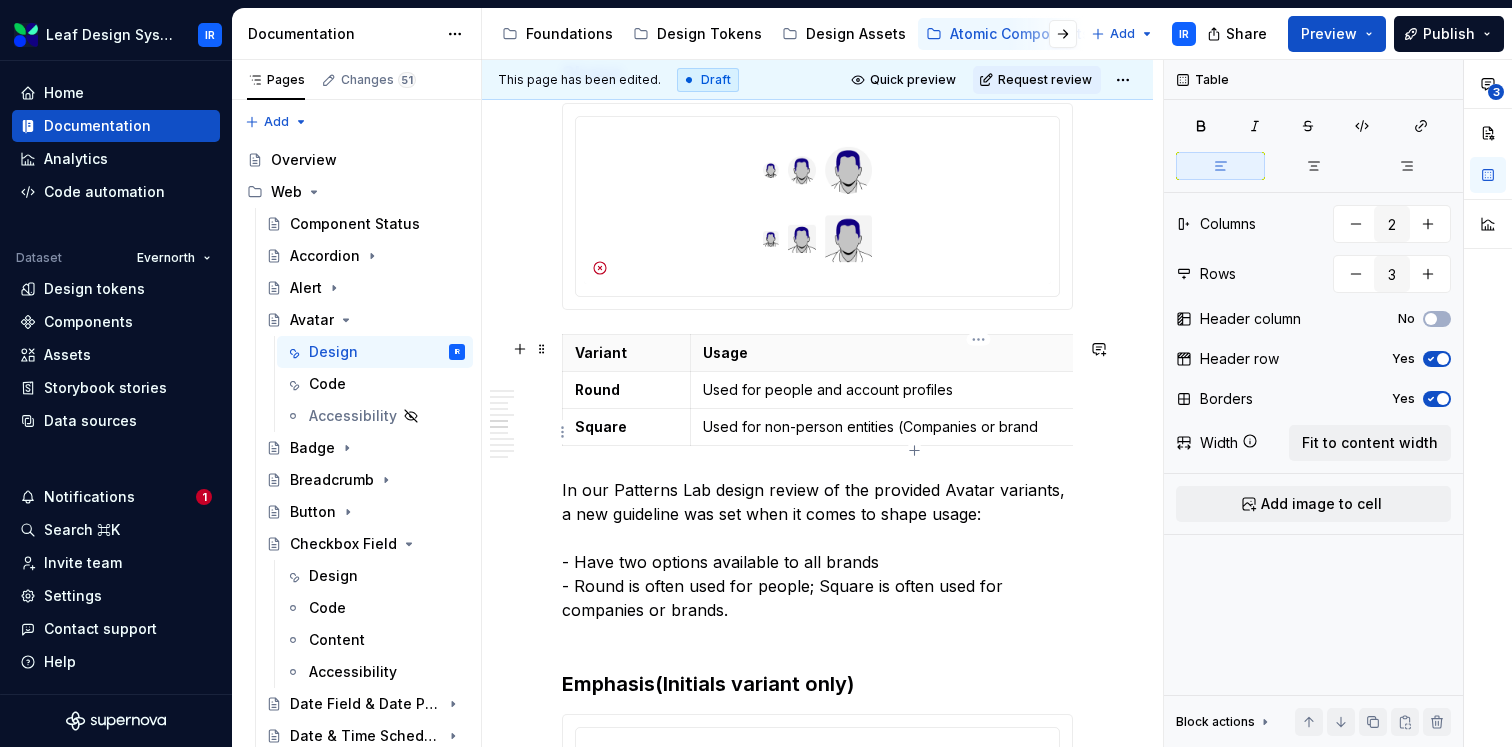 click on "Used for non-person entities (Companies or brand" at bounding box center (978, 427) 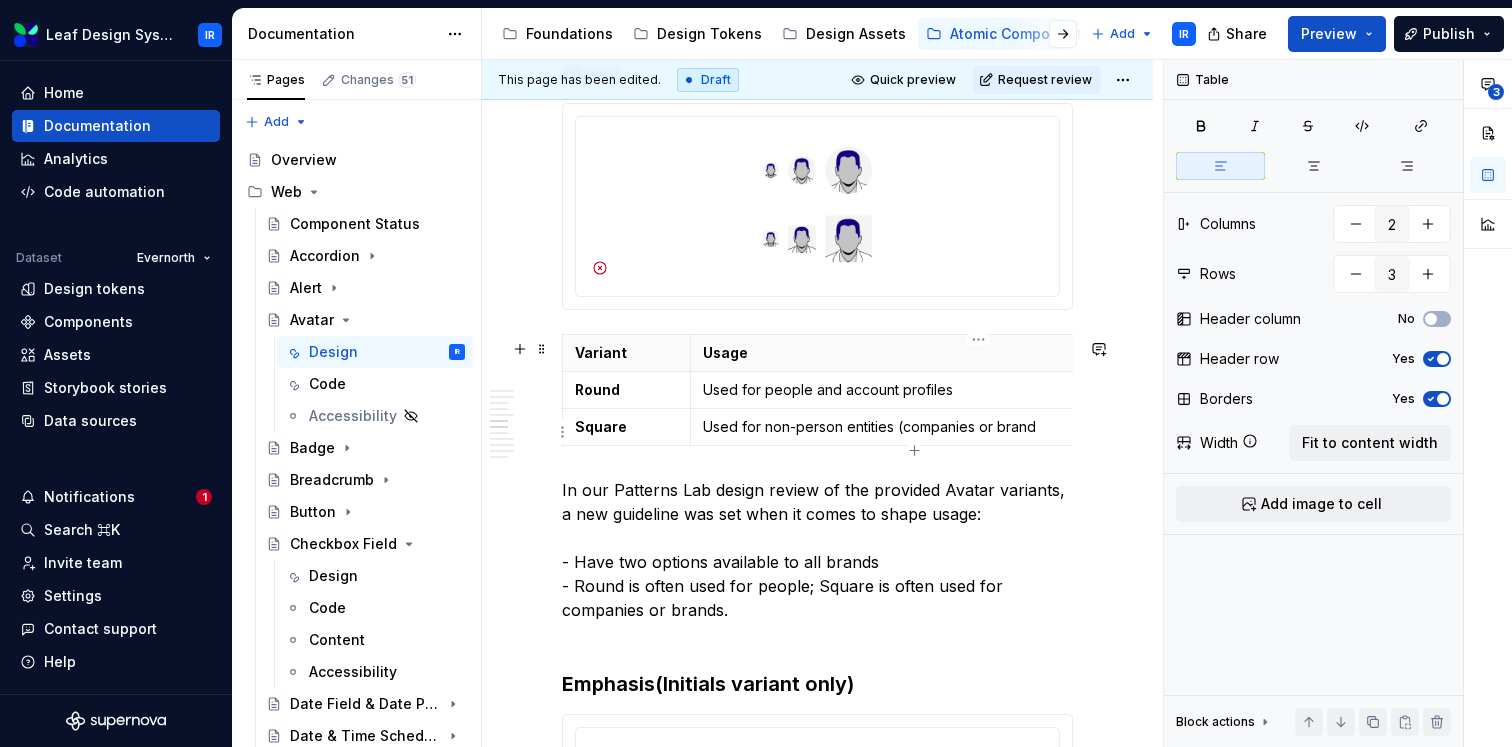 click on "Used for non-person entities (companies or brand" at bounding box center (978, 427) 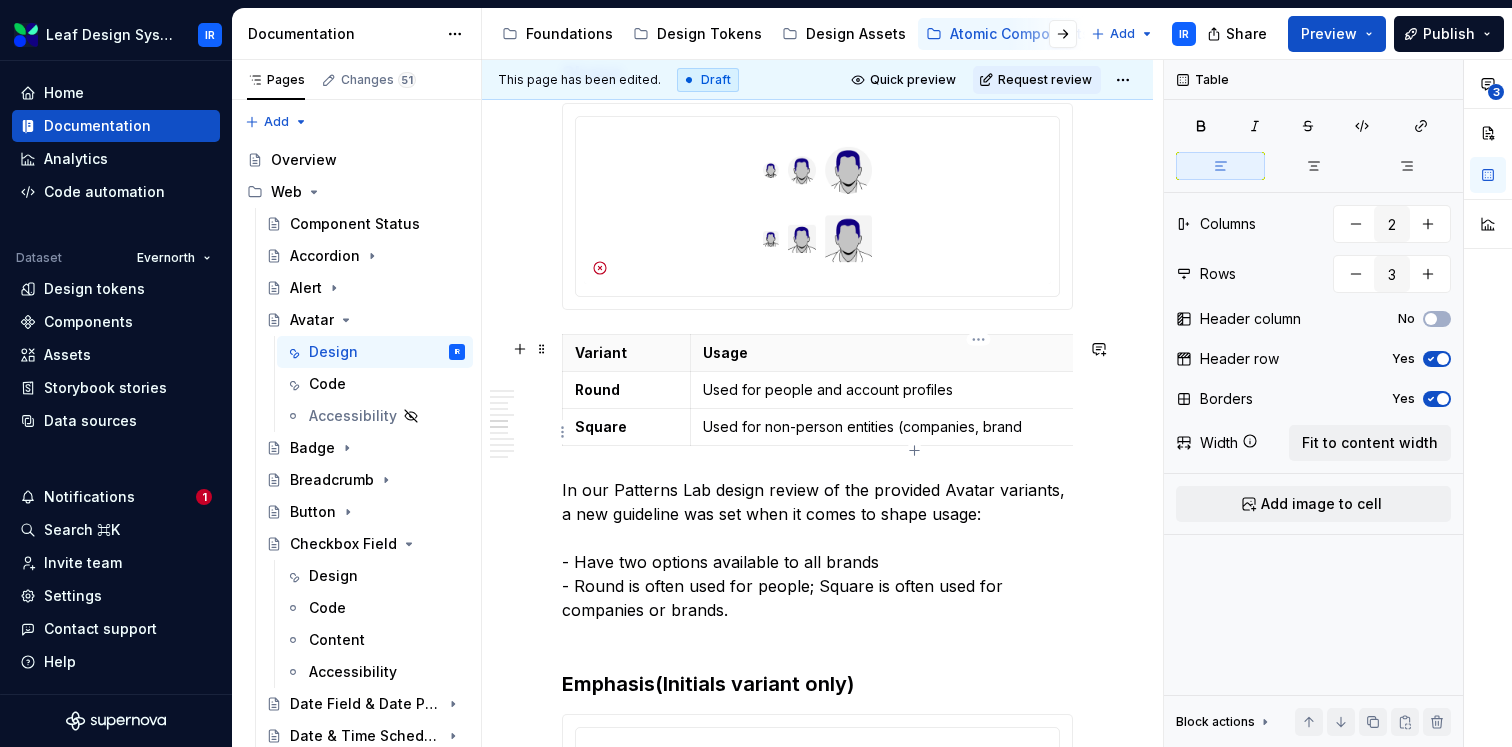 click on "Used for non-person entities (companies, brand" at bounding box center (978, 427) 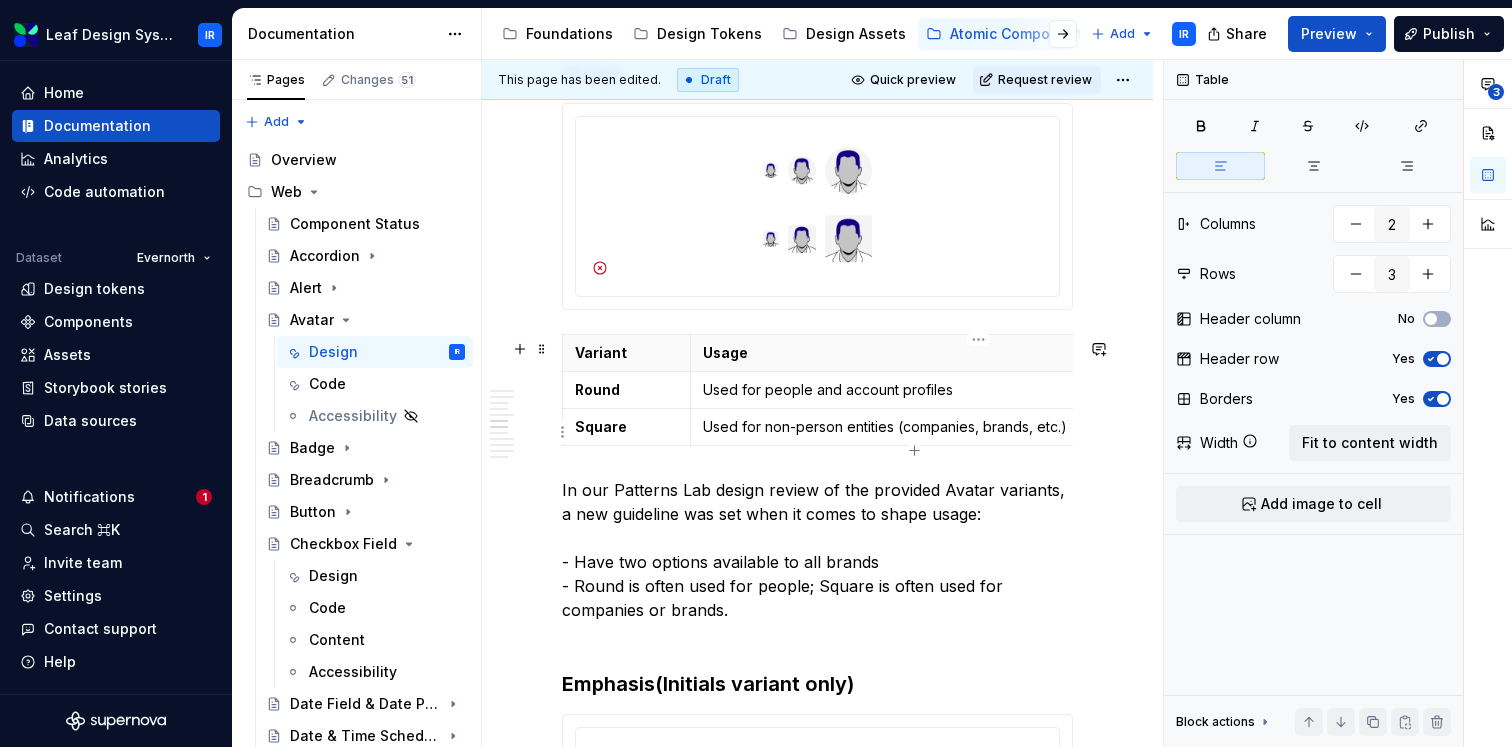 click on "Used for non-person entities (companies, brands, etc.)" at bounding box center (978, 427) 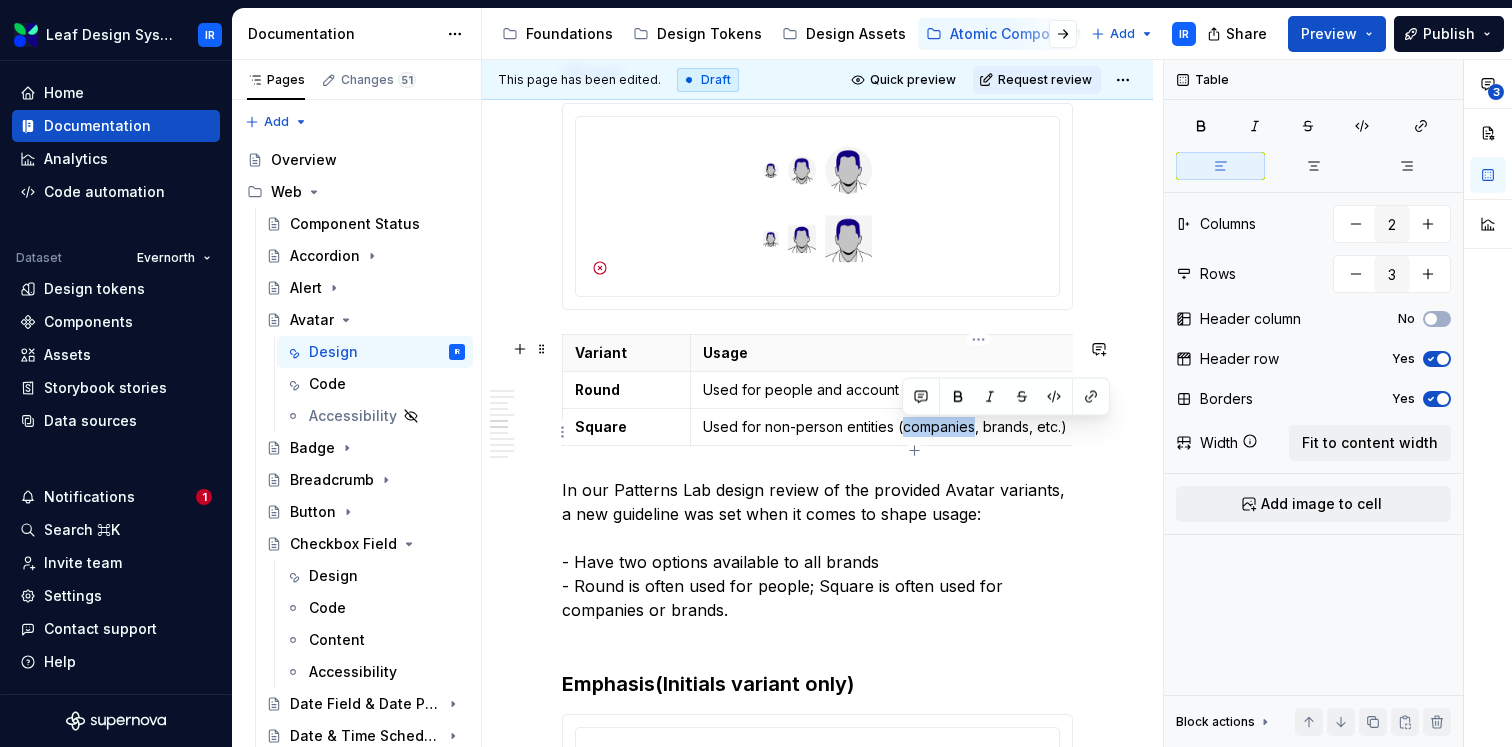 click on "Used for non-person entities (companies, brands, etc.)" at bounding box center [978, 427] 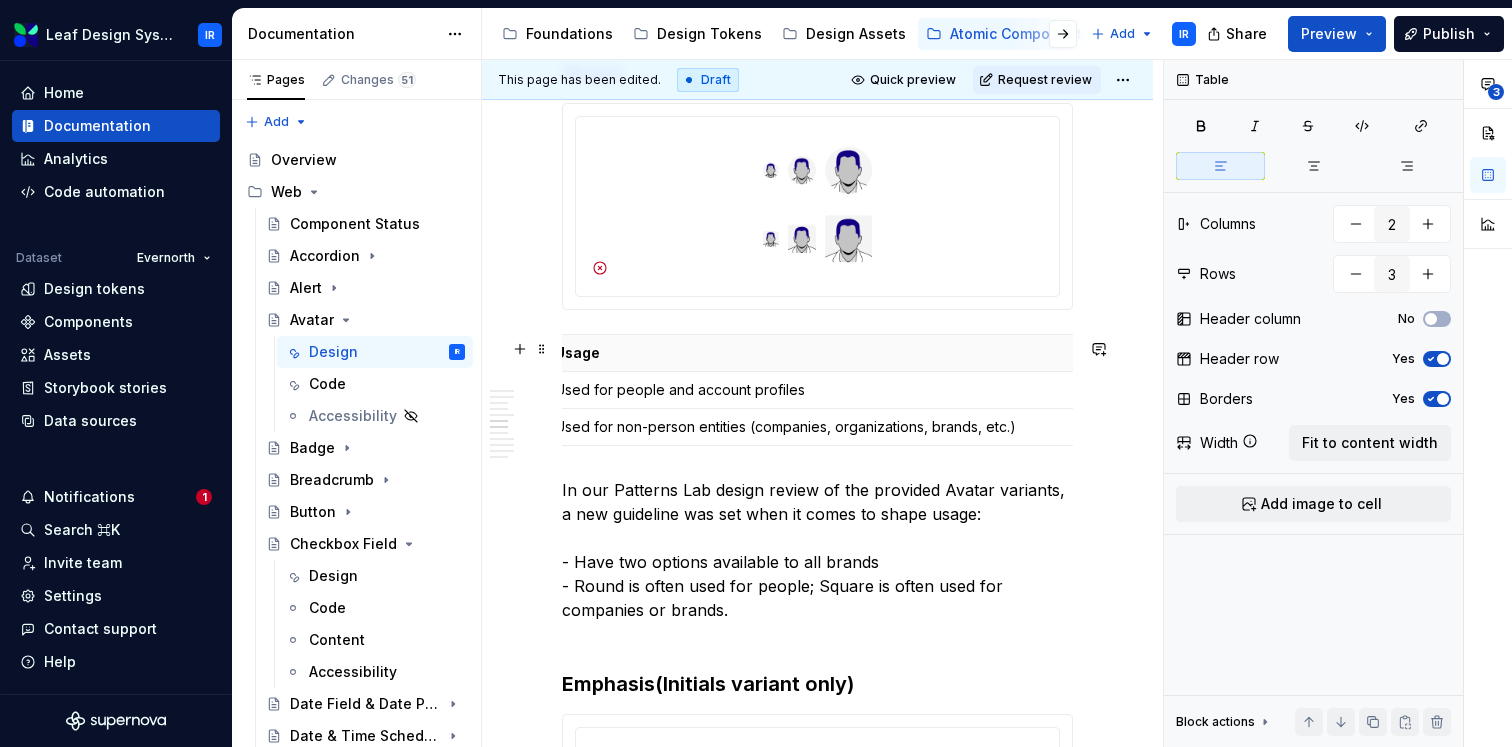 scroll, scrollTop: 0, scrollLeft: 170, axis: horizontal 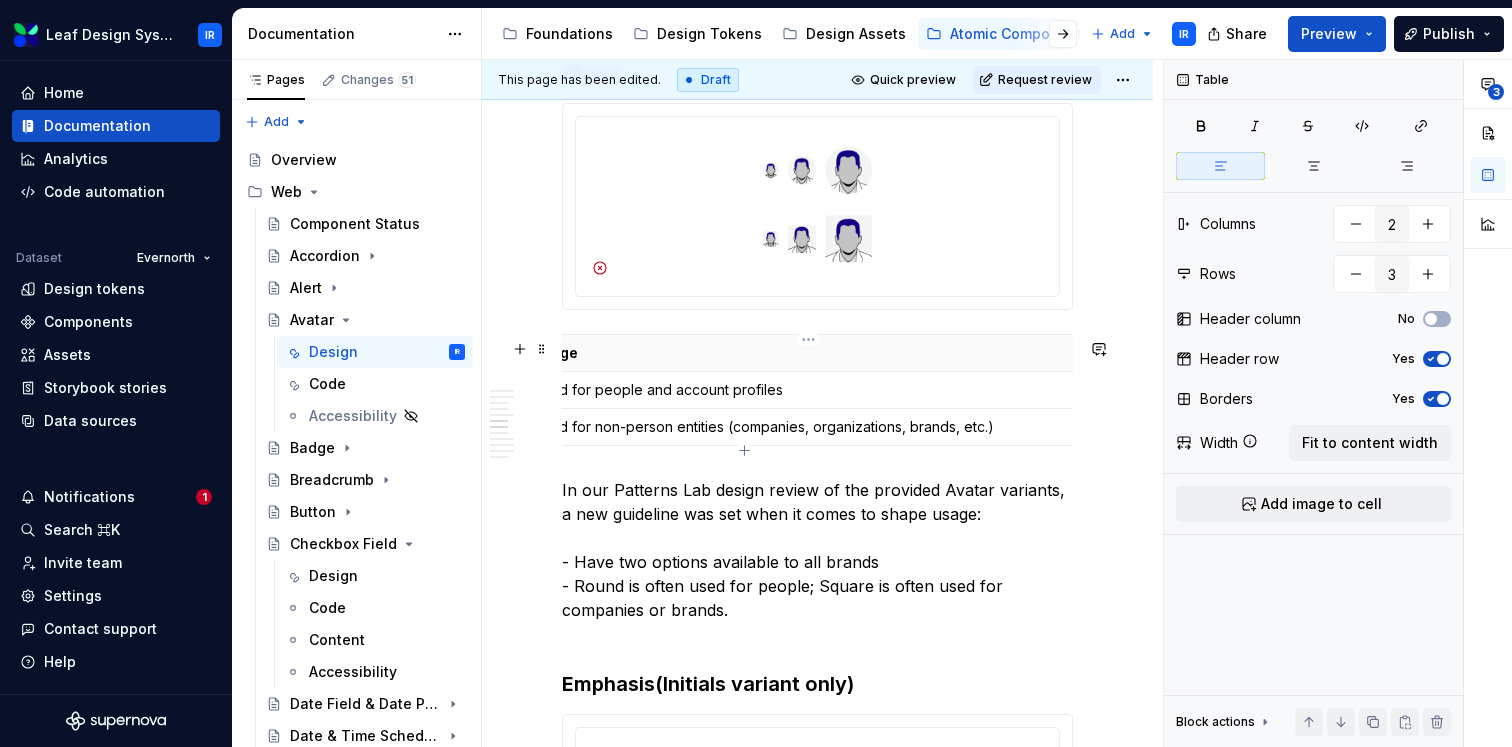 click on "Used for non-person entities (companies, organizations, brands, etc.)" at bounding box center (808, 427) 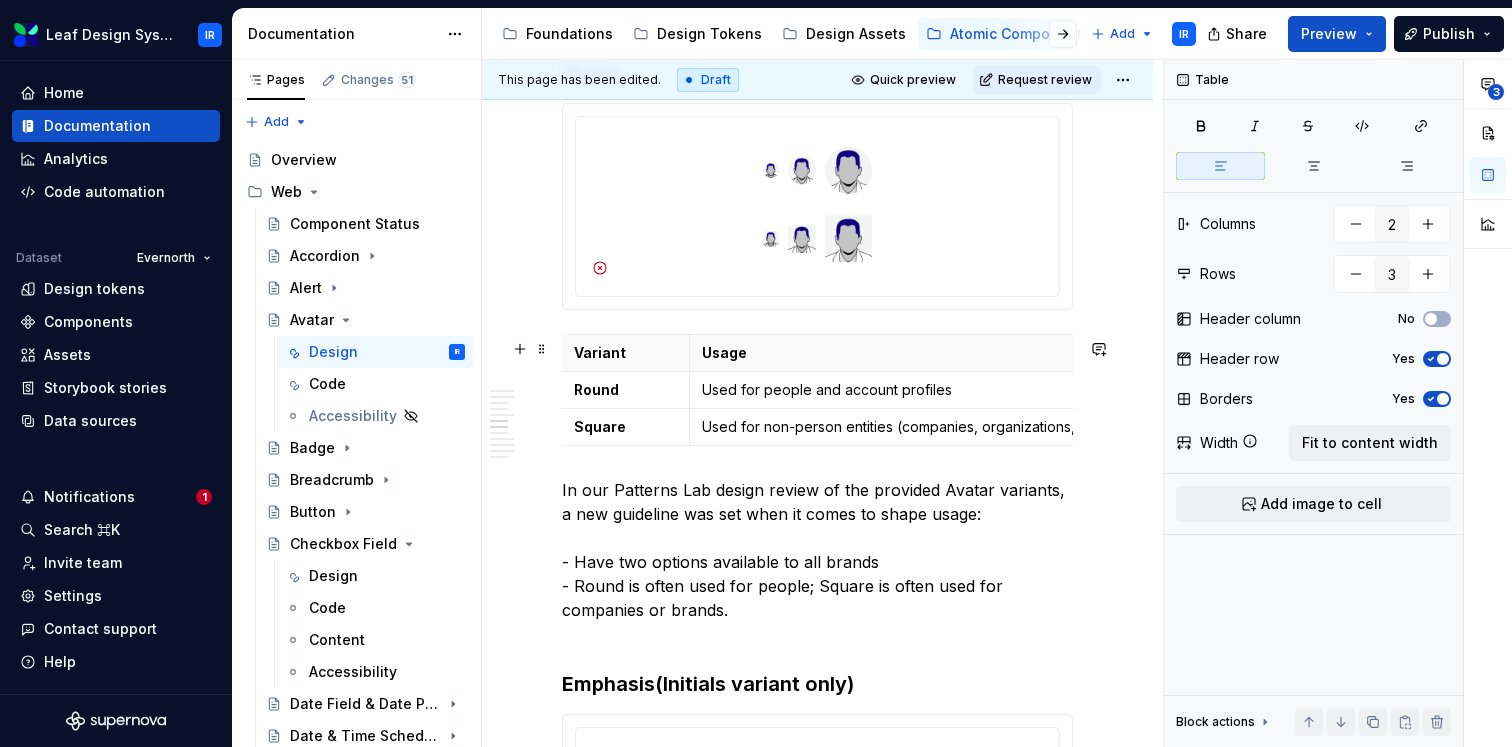 scroll, scrollTop: 0, scrollLeft: 0, axis: both 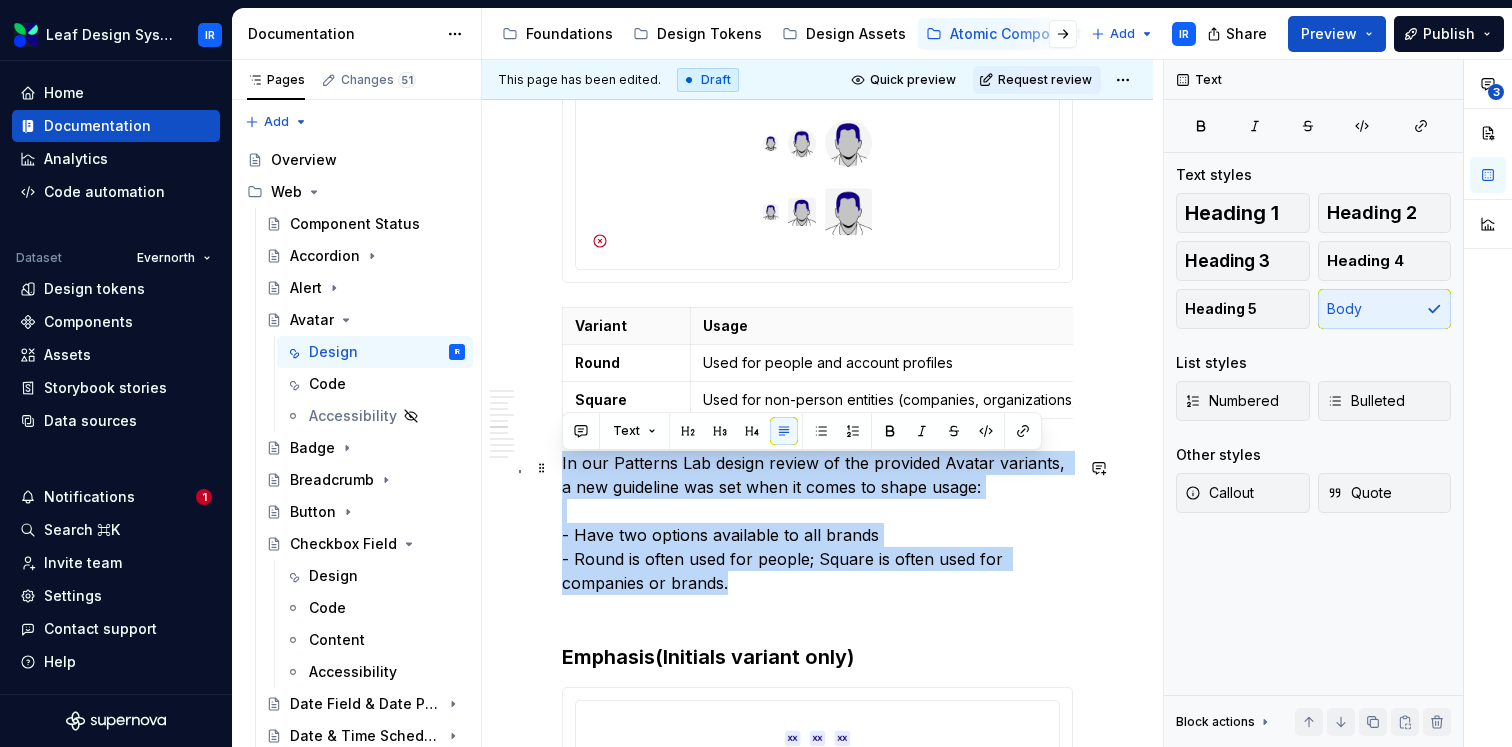 drag, startPoint x: 742, startPoint y: 588, endPoint x: 556, endPoint y: 467, distance: 221.89412 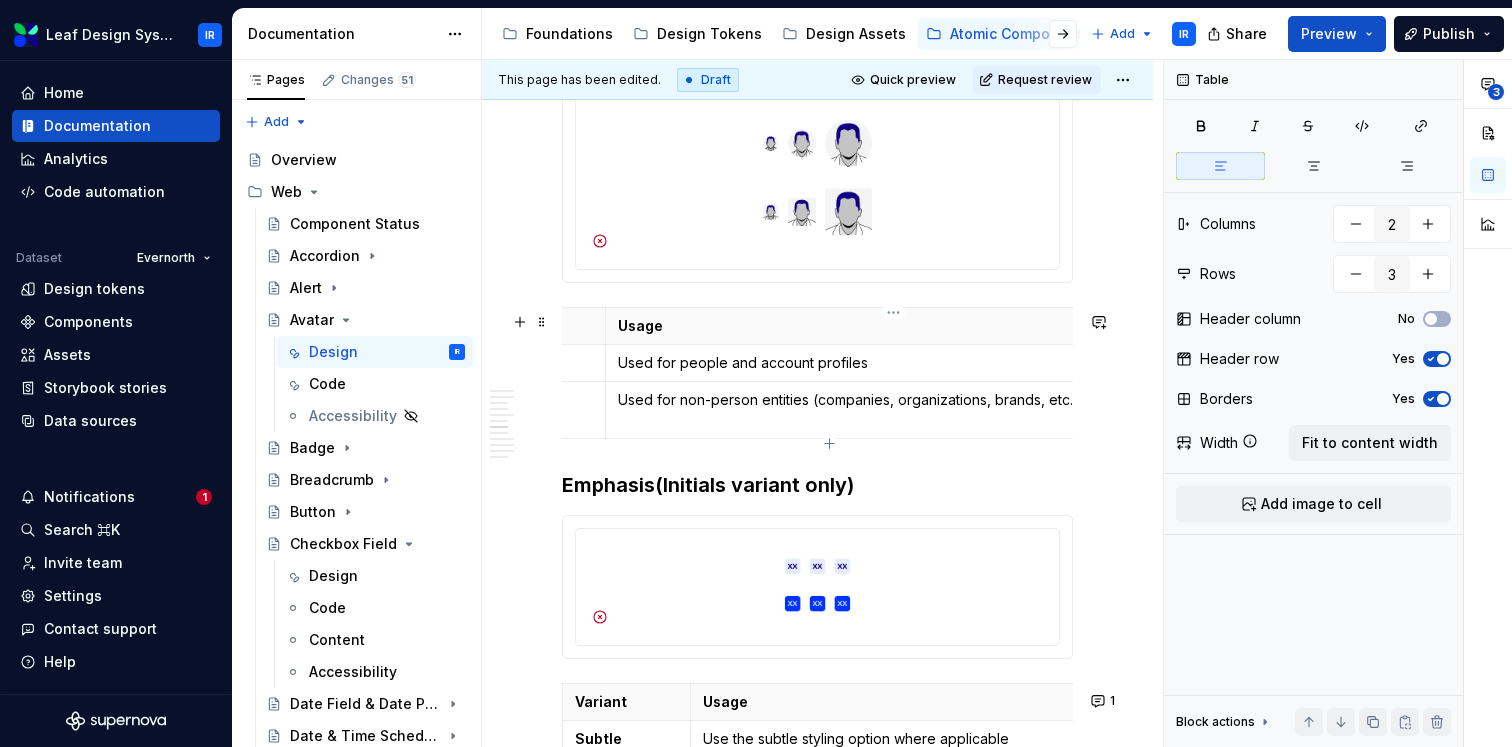 scroll, scrollTop: 0, scrollLeft: 0, axis: both 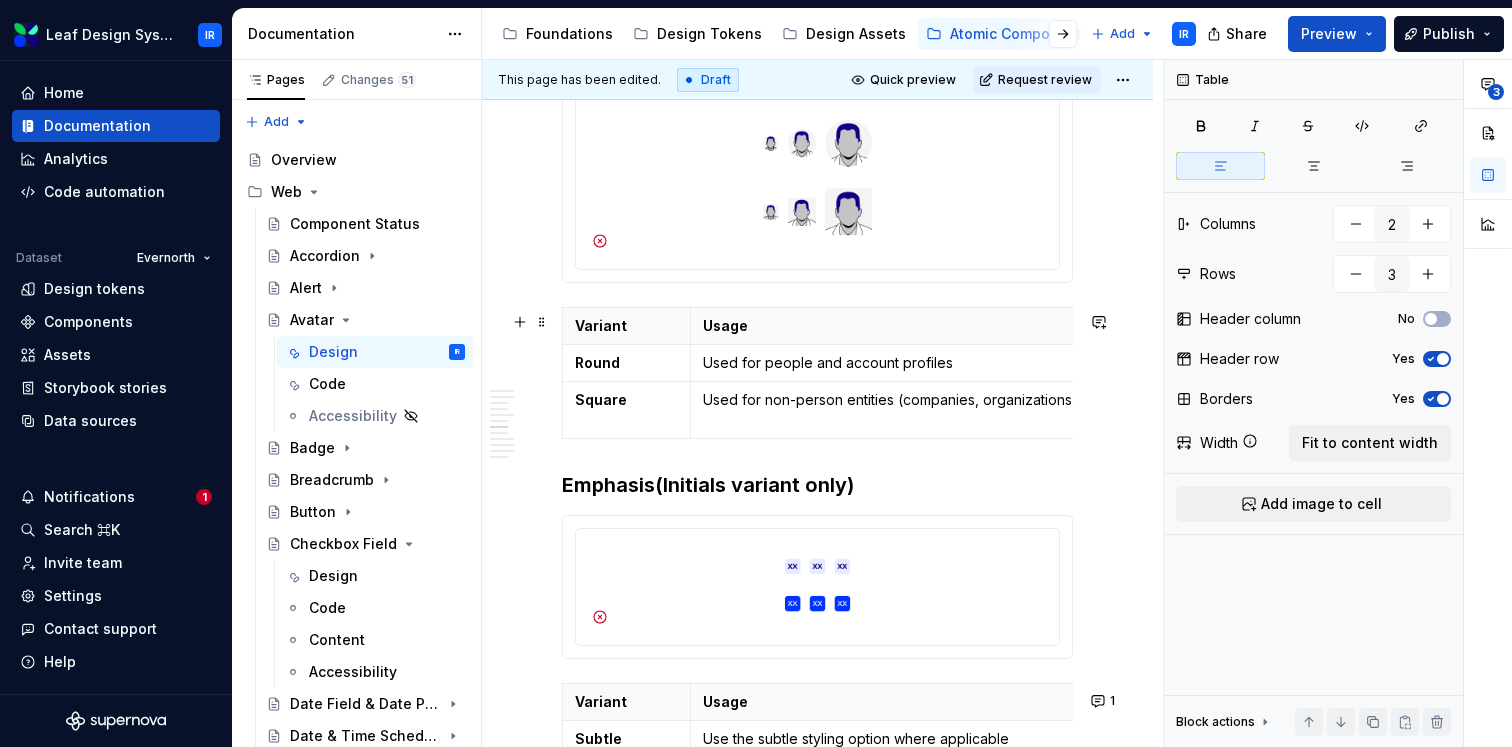 click on "Used for non-person entities (companies, organizations, brands, etc.)" at bounding box center [978, 410] 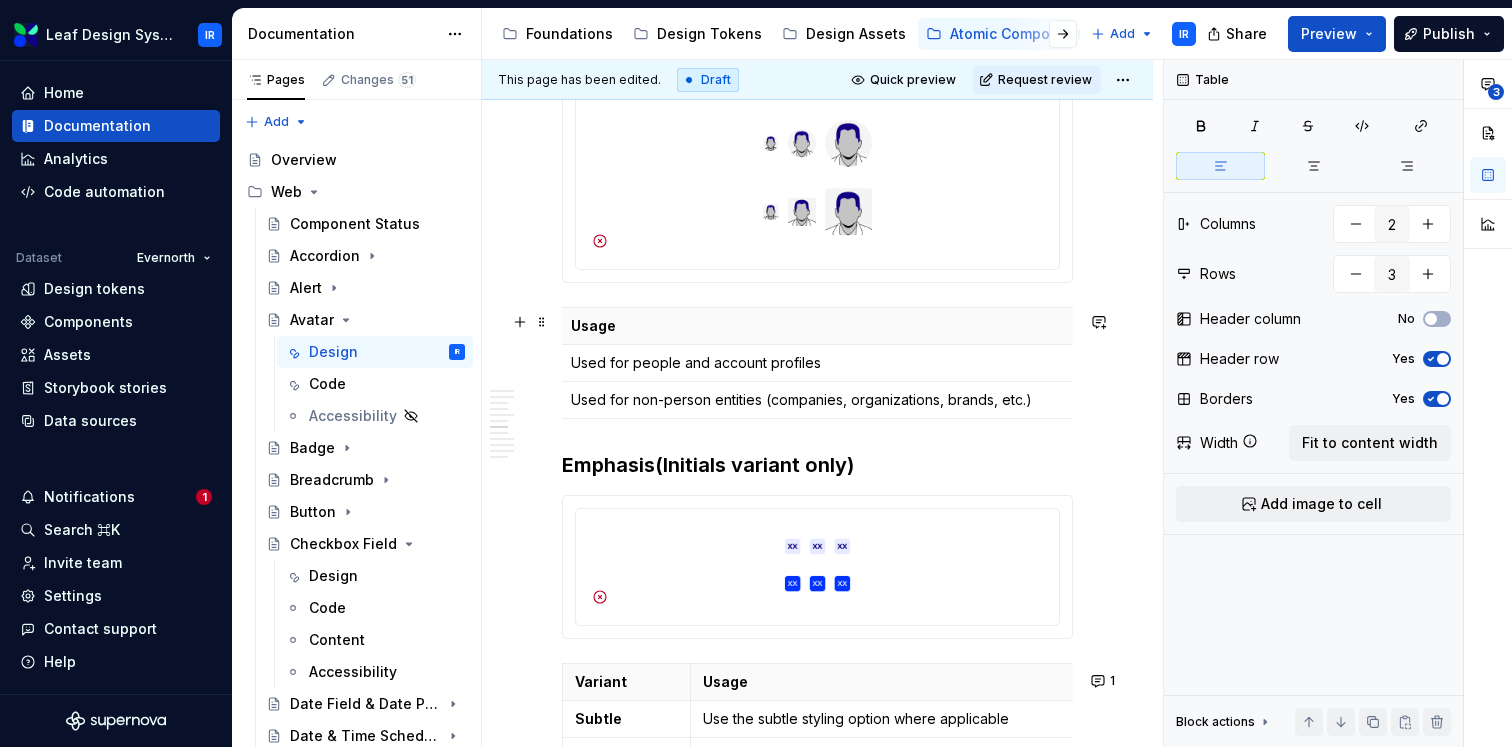 scroll, scrollTop: 0, scrollLeft: 184, axis: horizontal 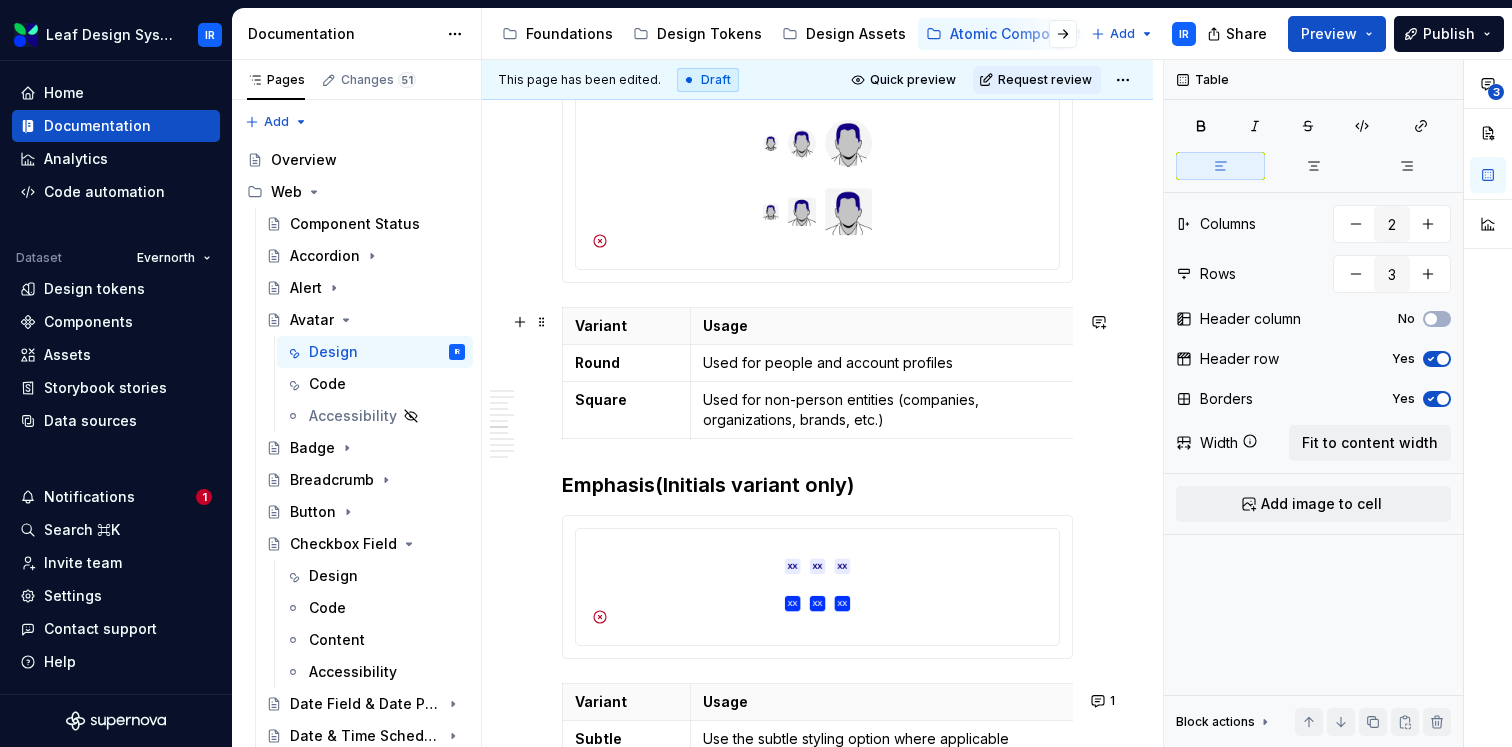 drag, startPoint x: 1061, startPoint y: 347, endPoint x: 896, endPoint y: 371, distance: 166.73631 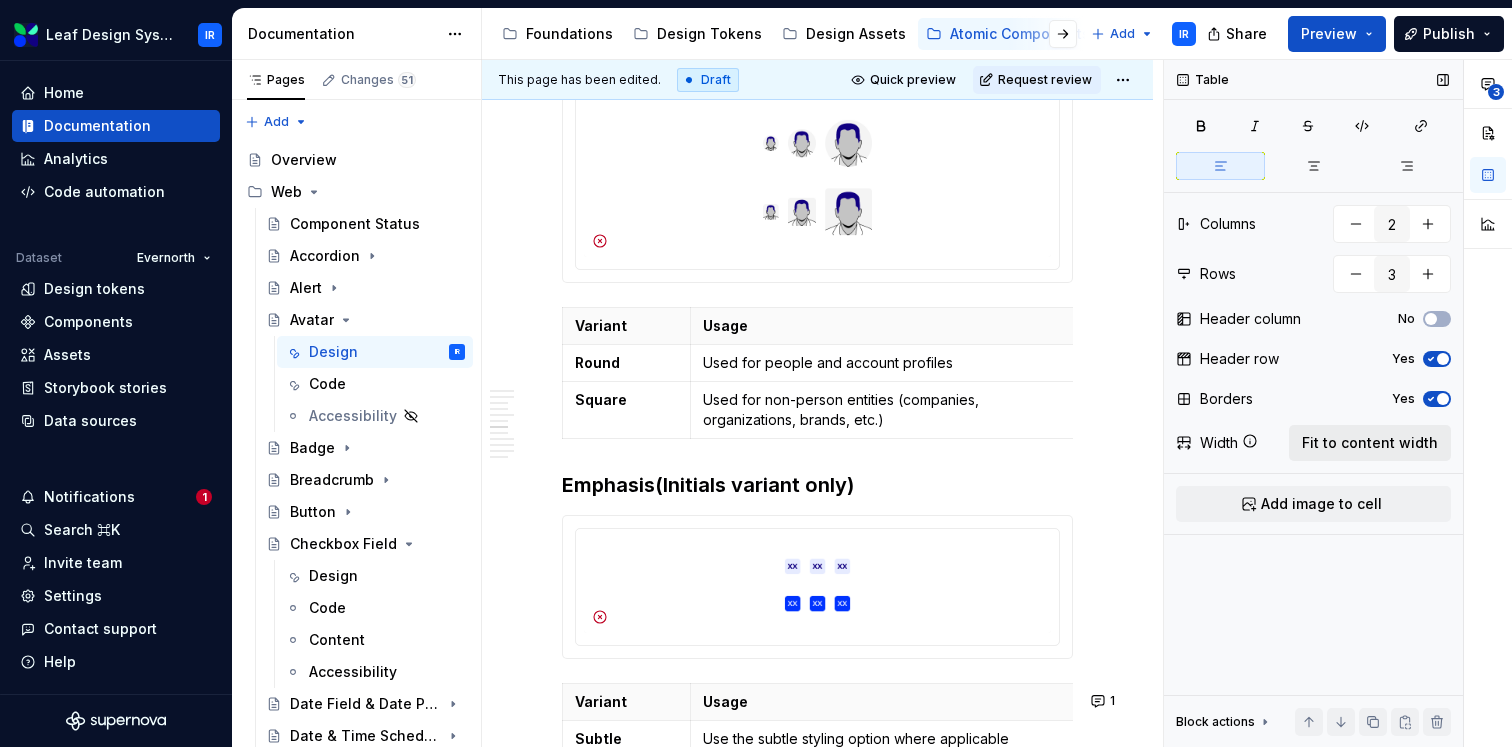 click on "Fit to content width" at bounding box center [1370, 443] 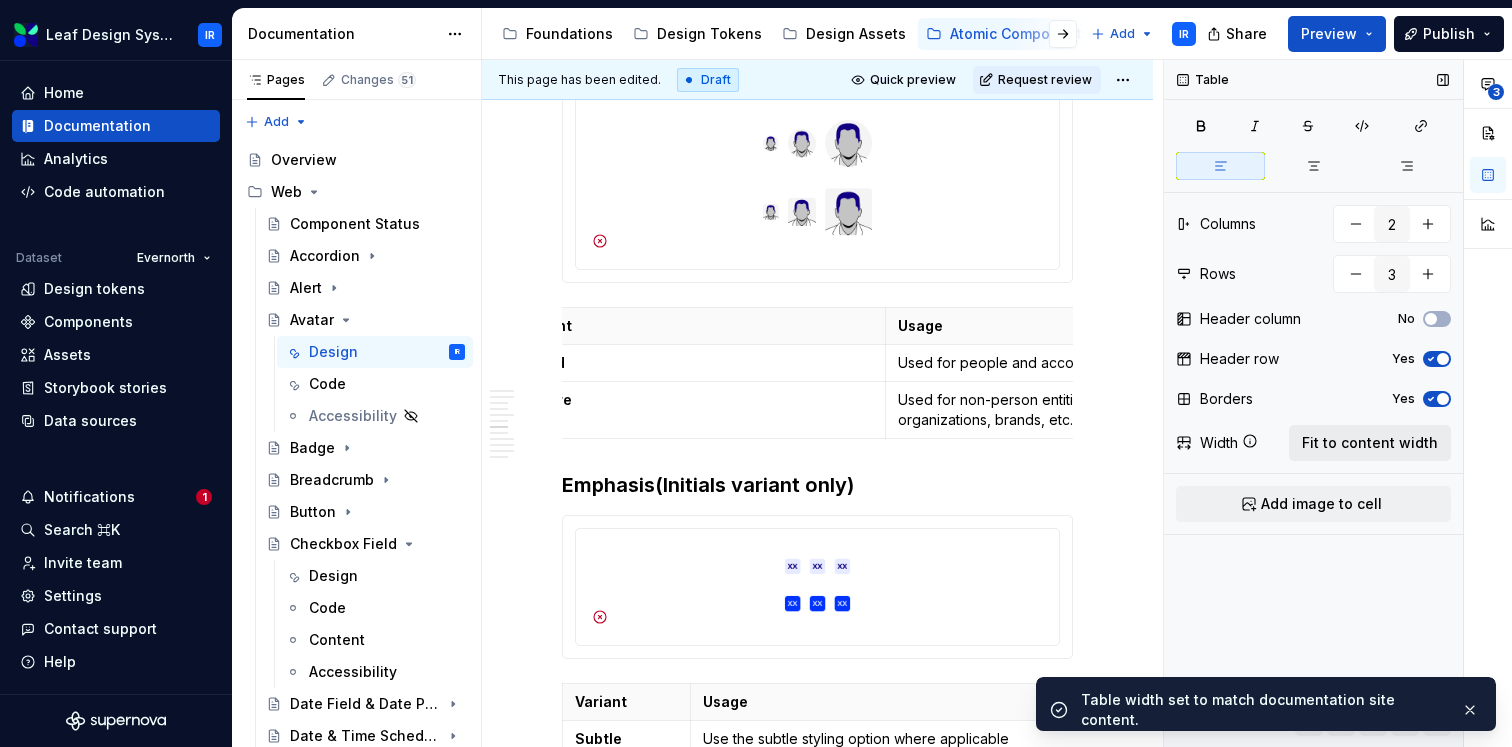 scroll, scrollTop: 0, scrollLeft: 0, axis: both 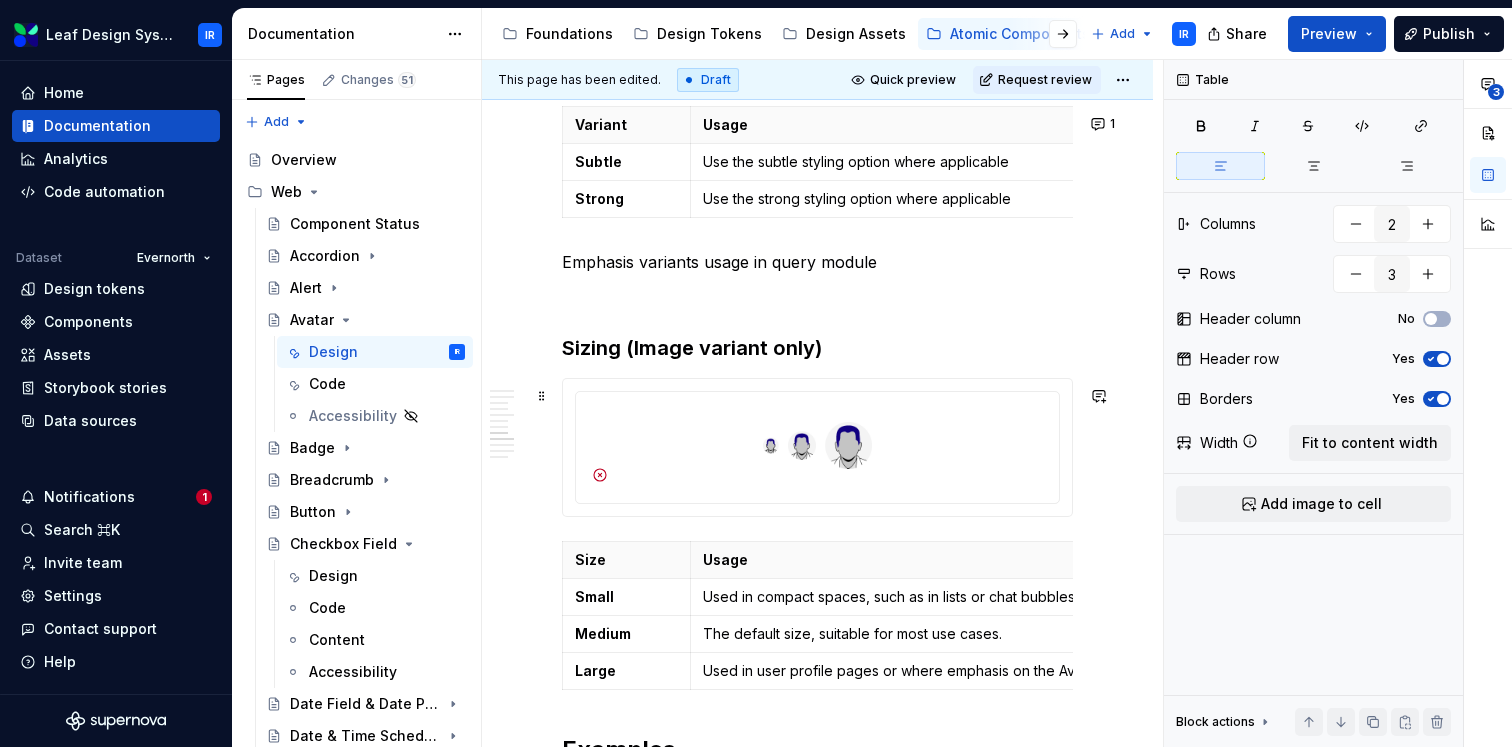 type on "*" 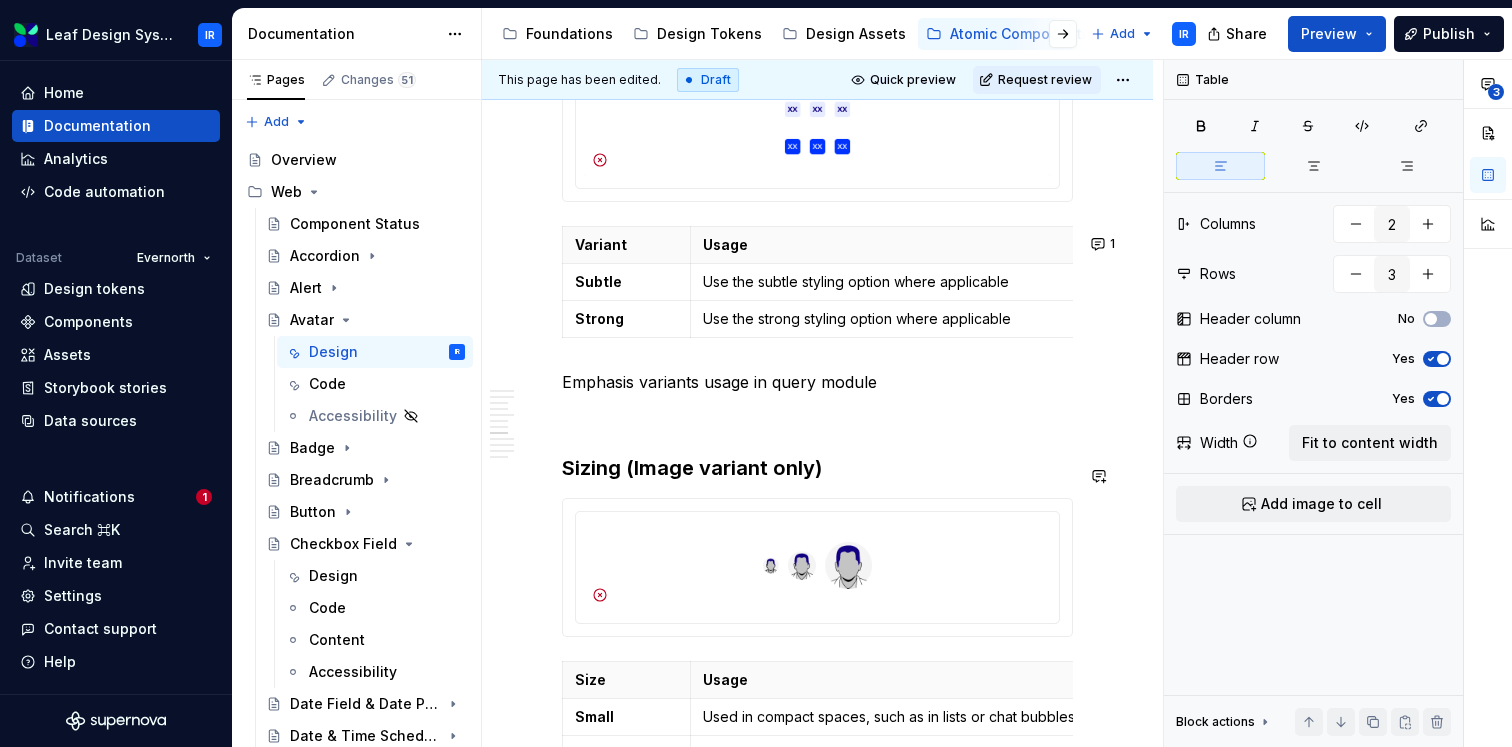 scroll, scrollTop: 2967, scrollLeft: 0, axis: vertical 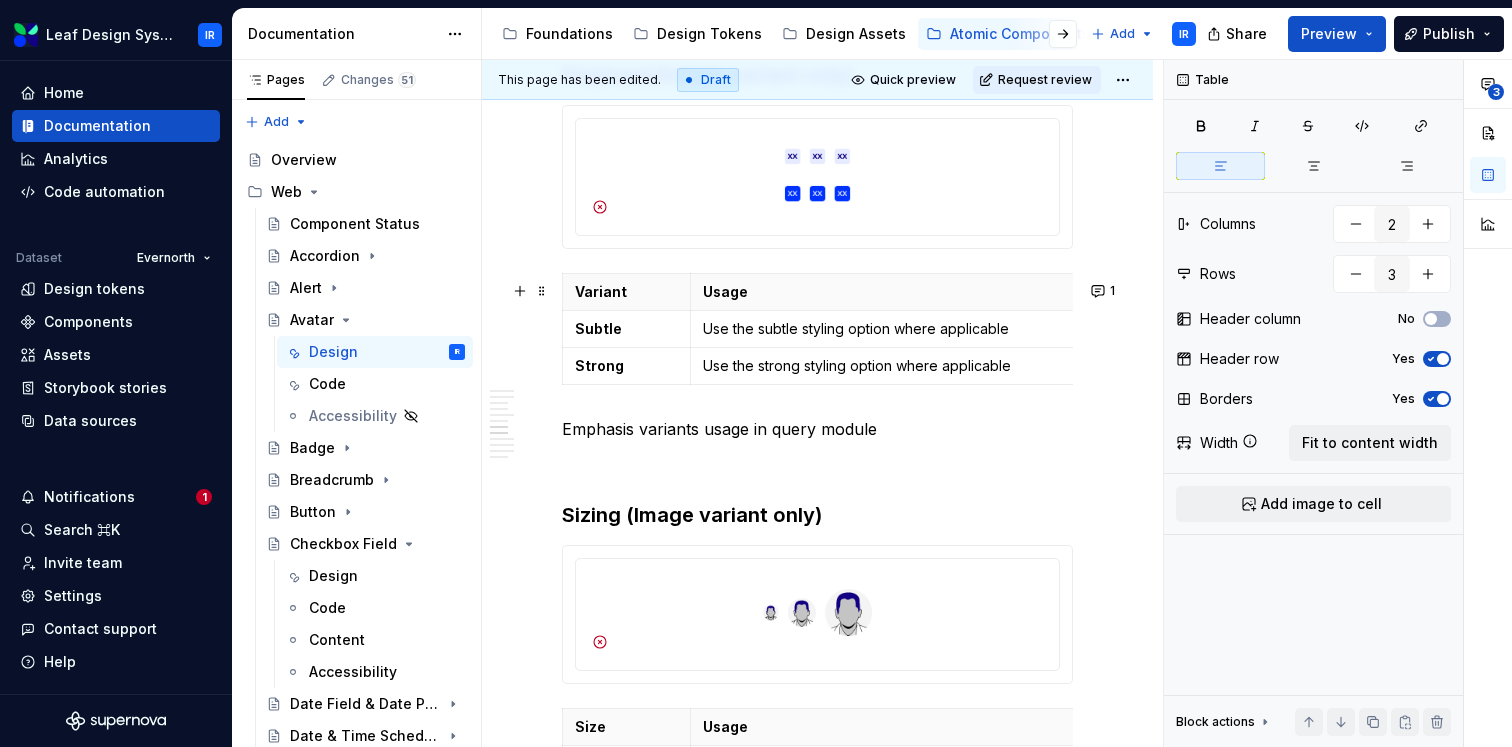 drag, startPoint x: 1081, startPoint y: 373, endPoint x: 897, endPoint y: 387, distance: 184.53185 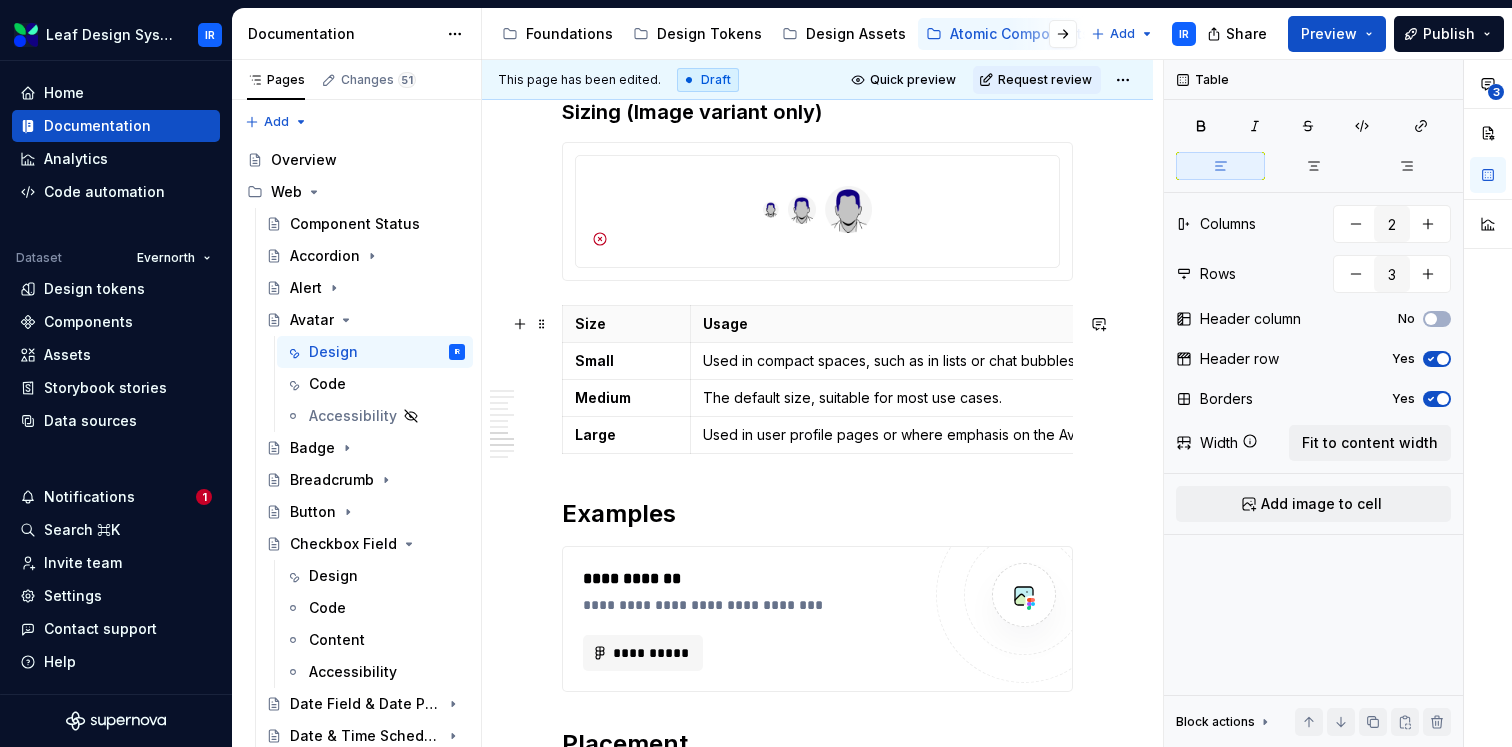 scroll, scrollTop: 3373, scrollLeft: 0, axis: vertical 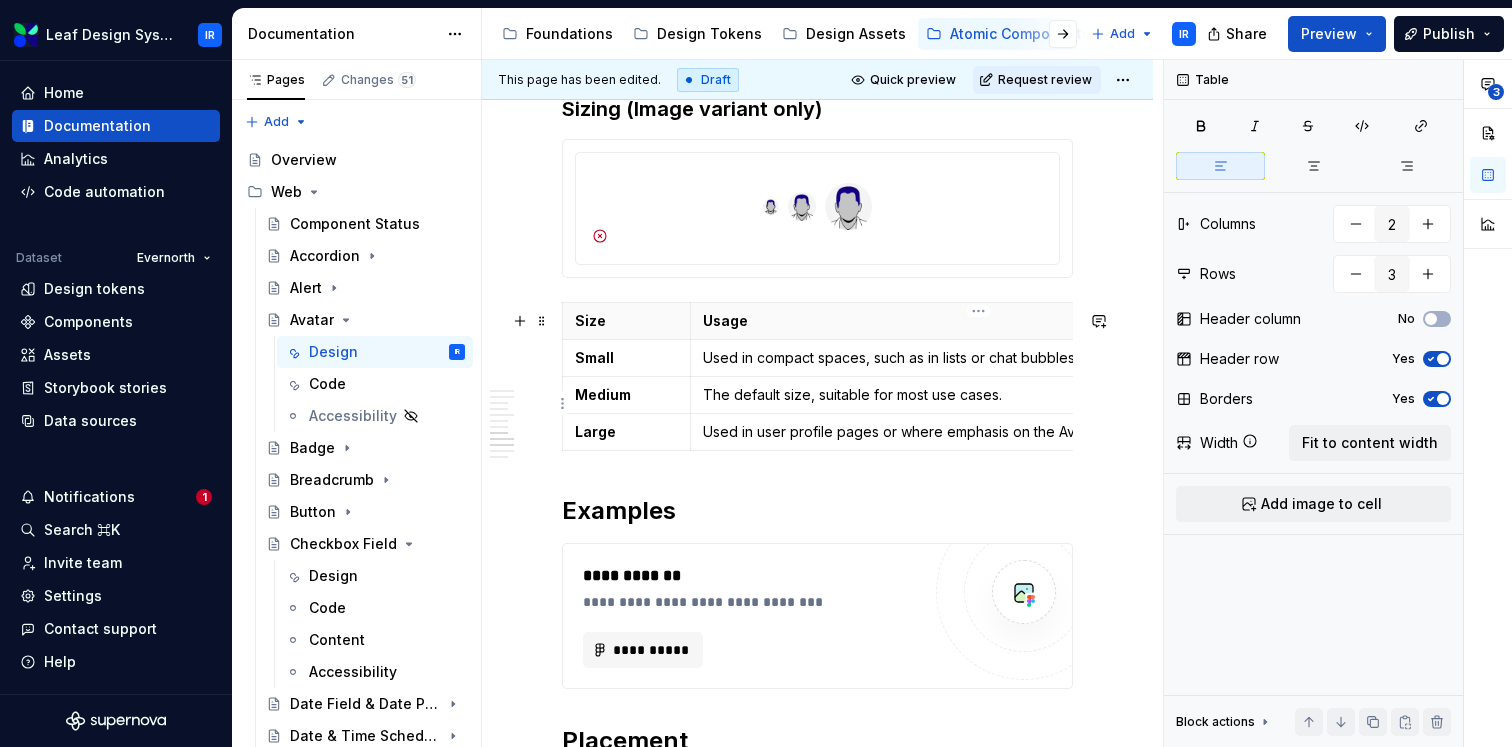 type on "4" 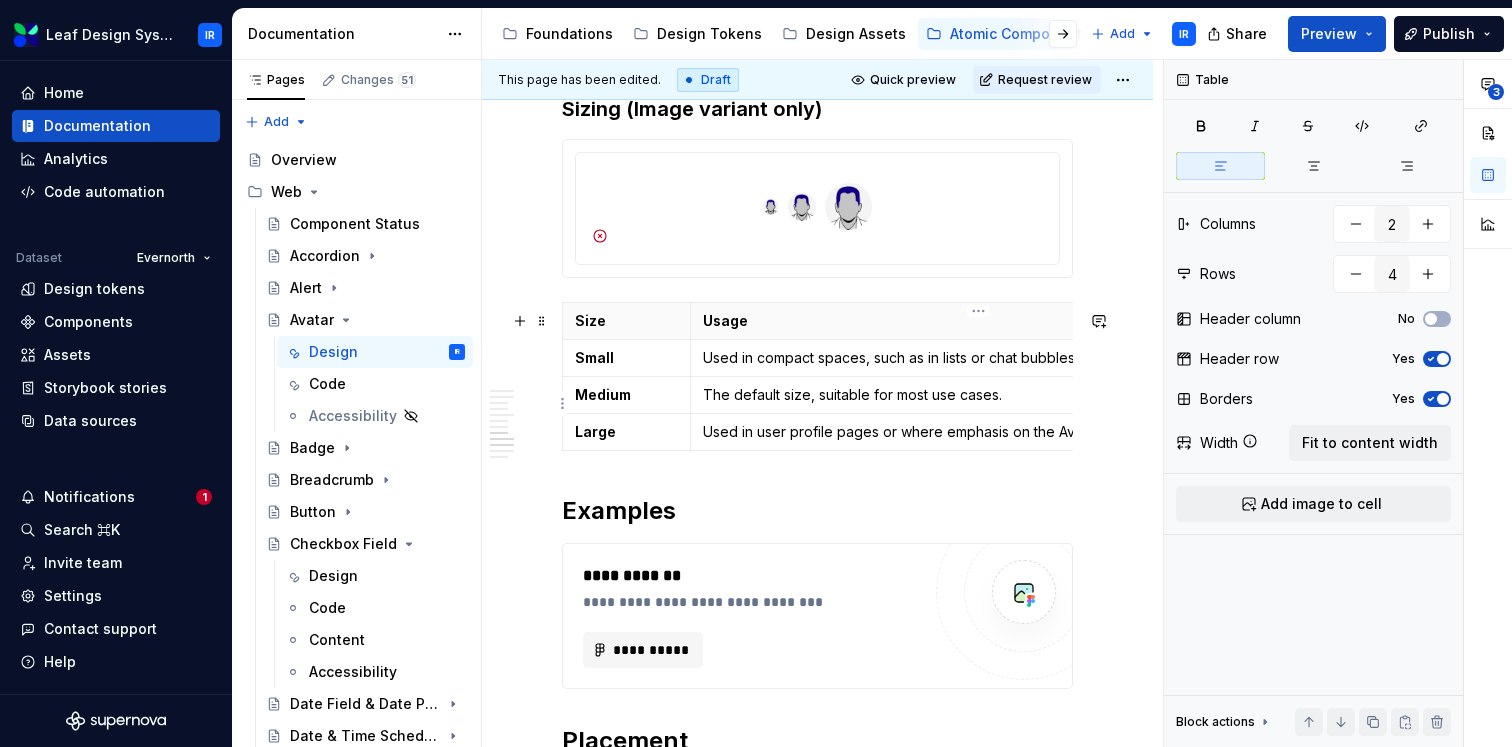 click on "The default size, suitable for most use cases." at bounding box center (978, 394) 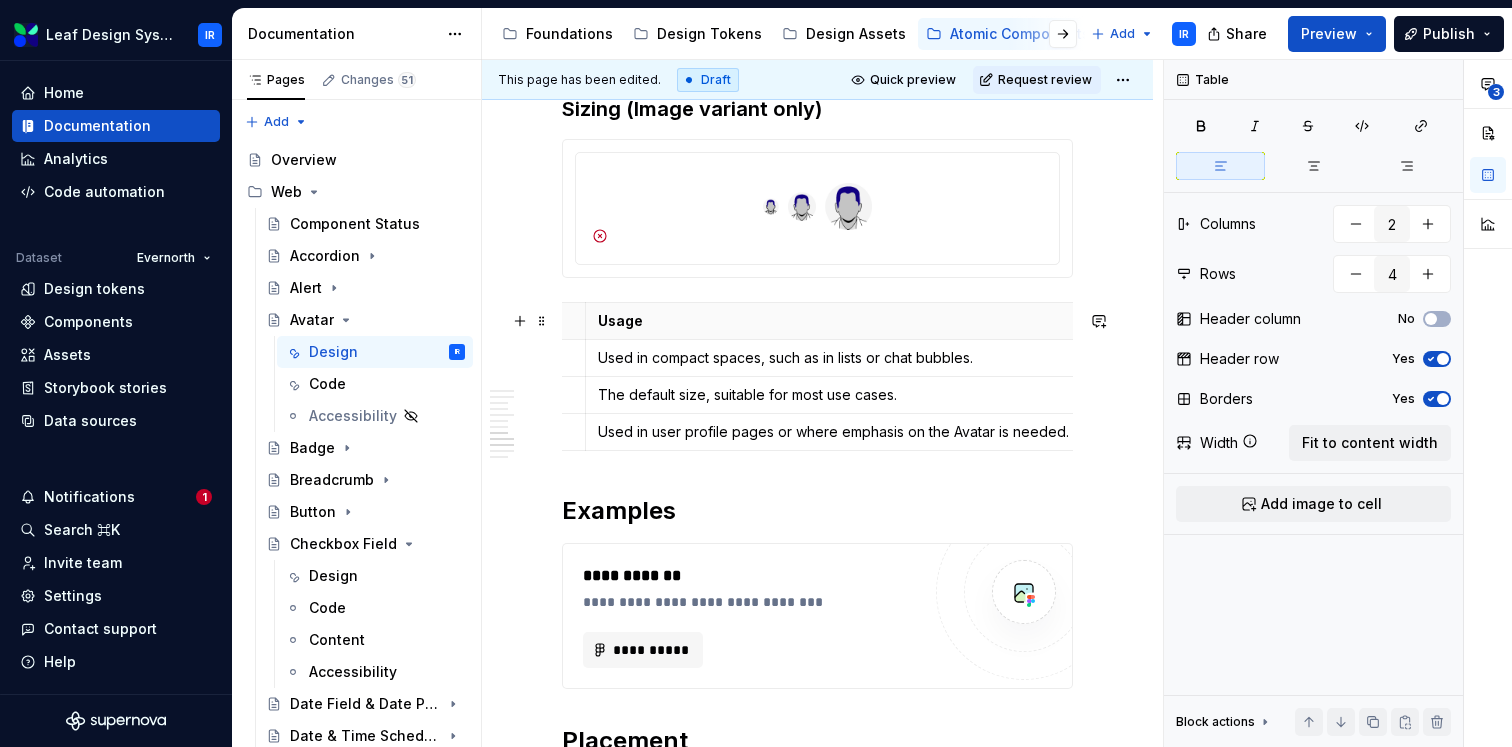 scroll, scrollTop: 0, scrollLeft: 184, axis: horizontal 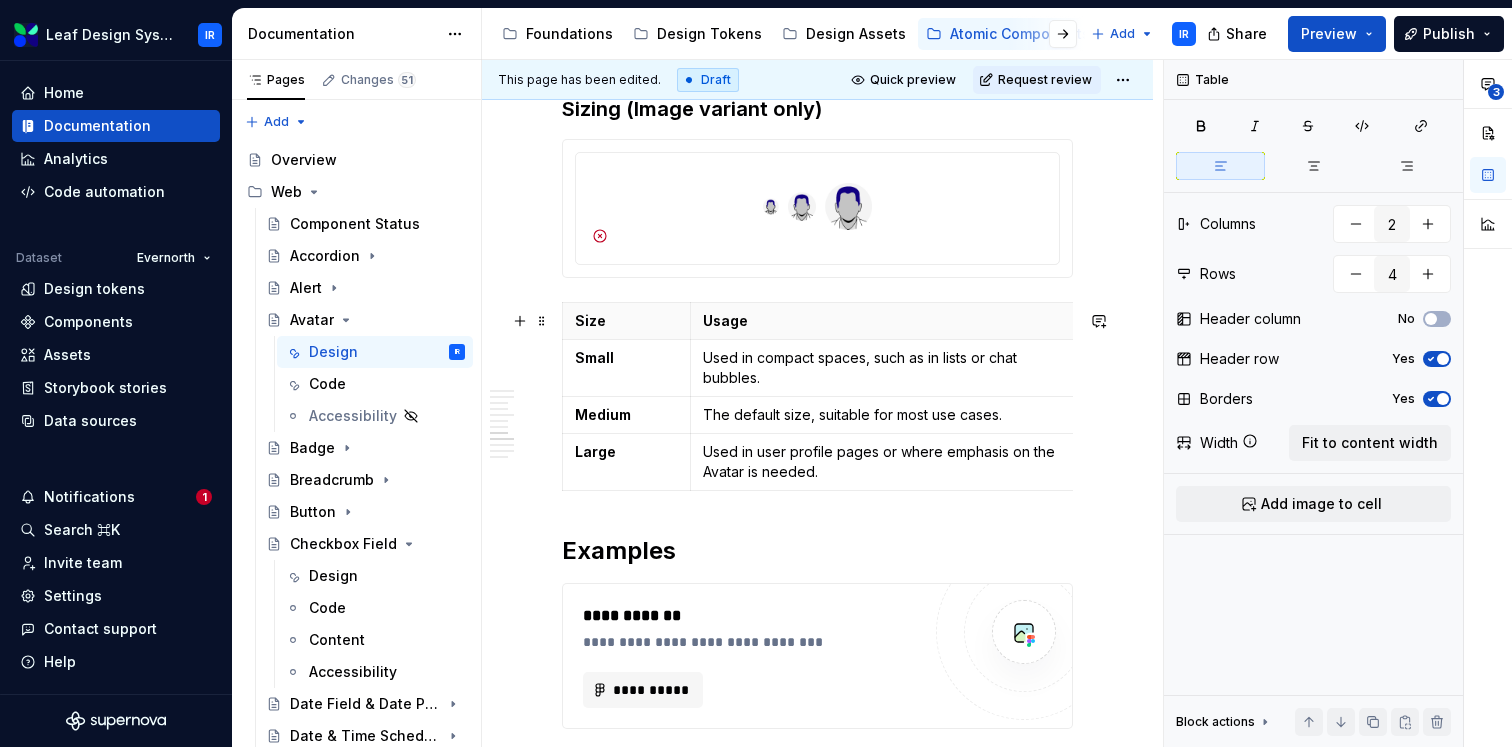 drag, startPoint x: 1080, startPoint y: 372, endPoint x: 895, endPoint y: 427, distance: 193.0026 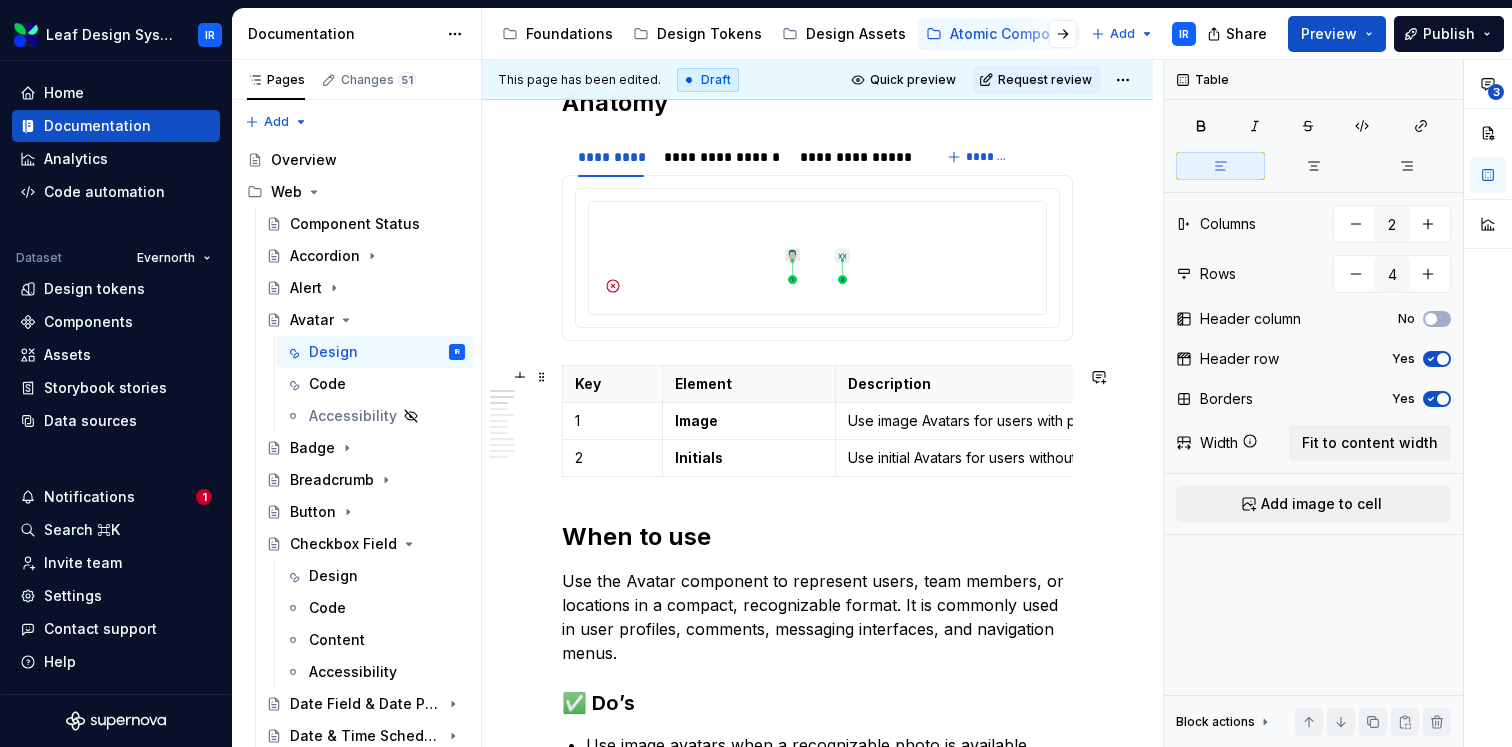 scroll, scrollTop: 452, scrollLeft: 0, axis: vertical 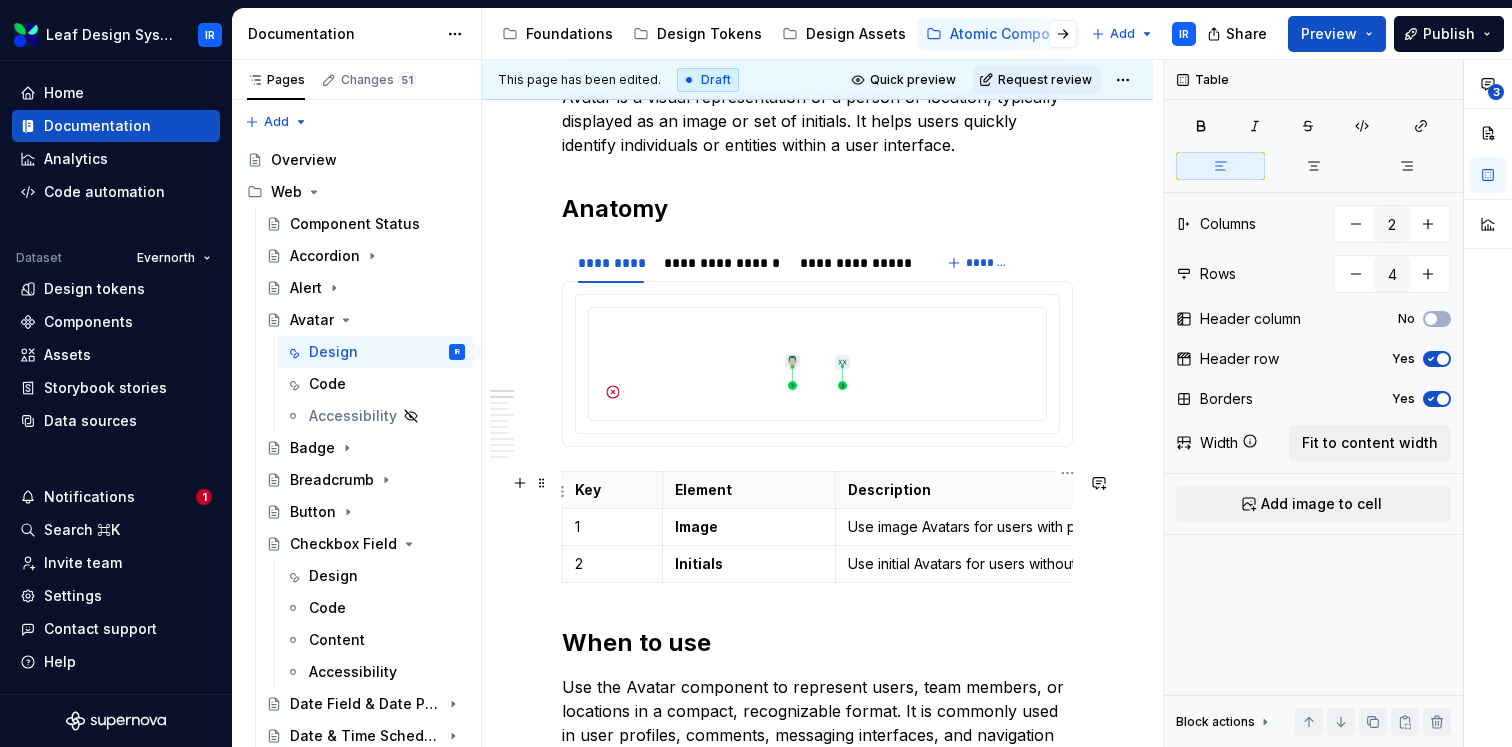 type on "3" 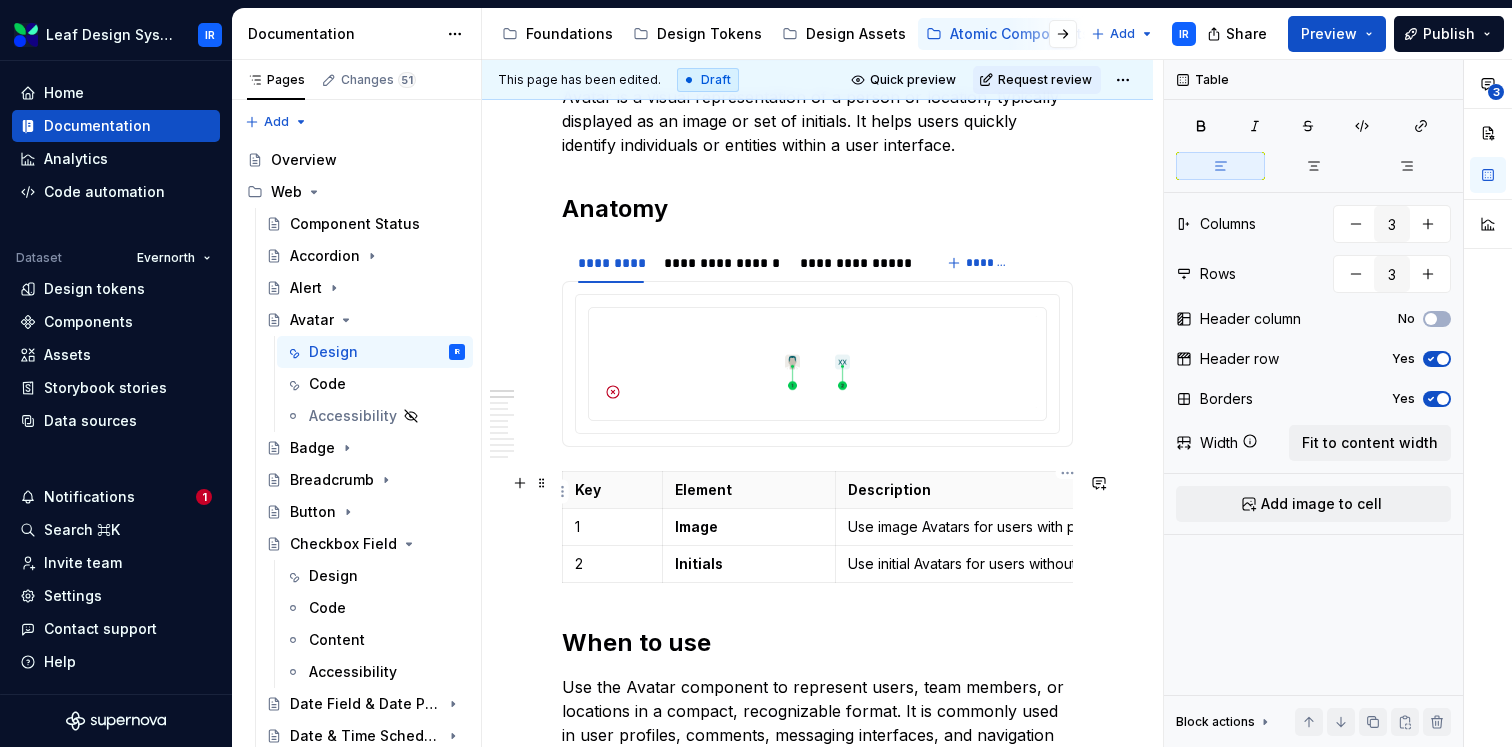 click on "Description" at bounding box center [1067, 490] 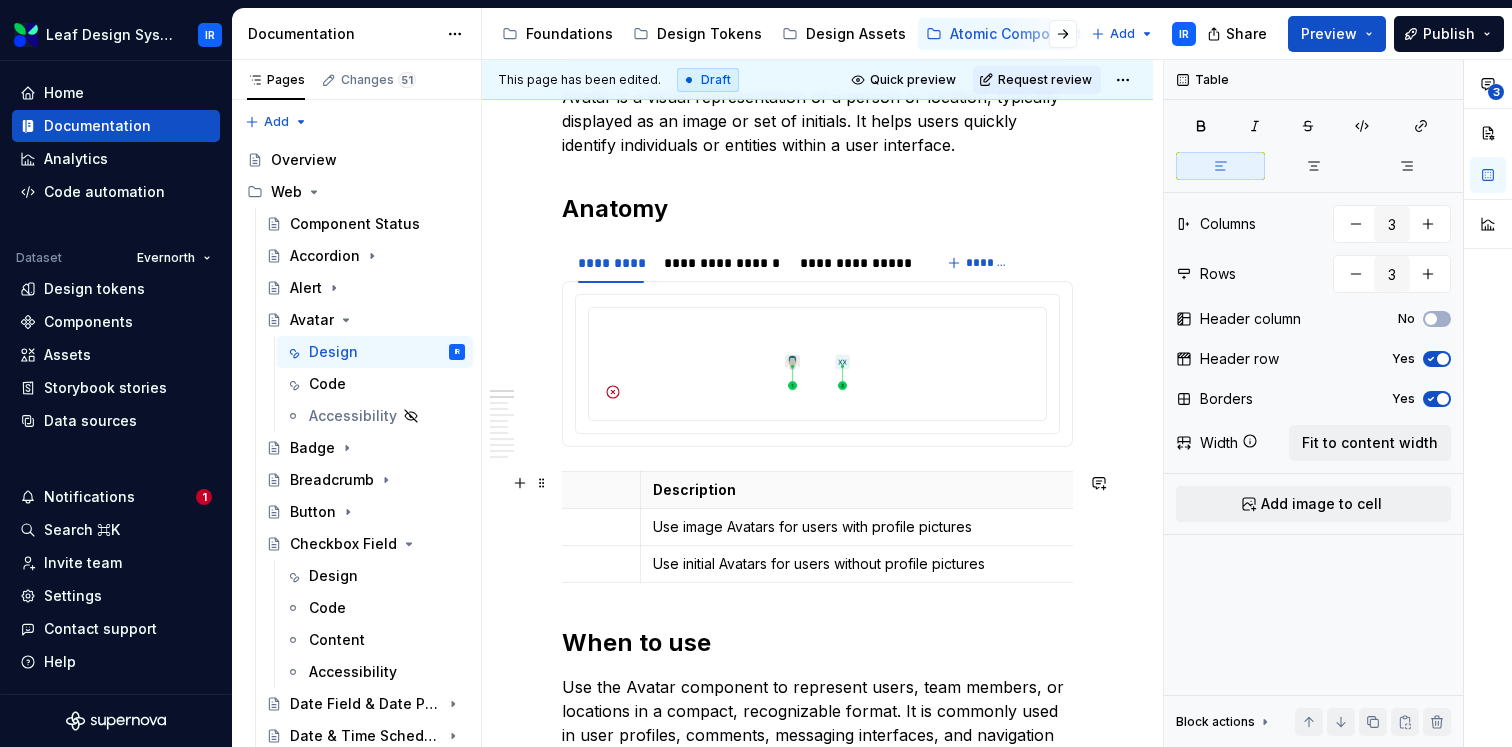 scroll, scrollTop: 0, scrollLeft: 217, axis: horizontal 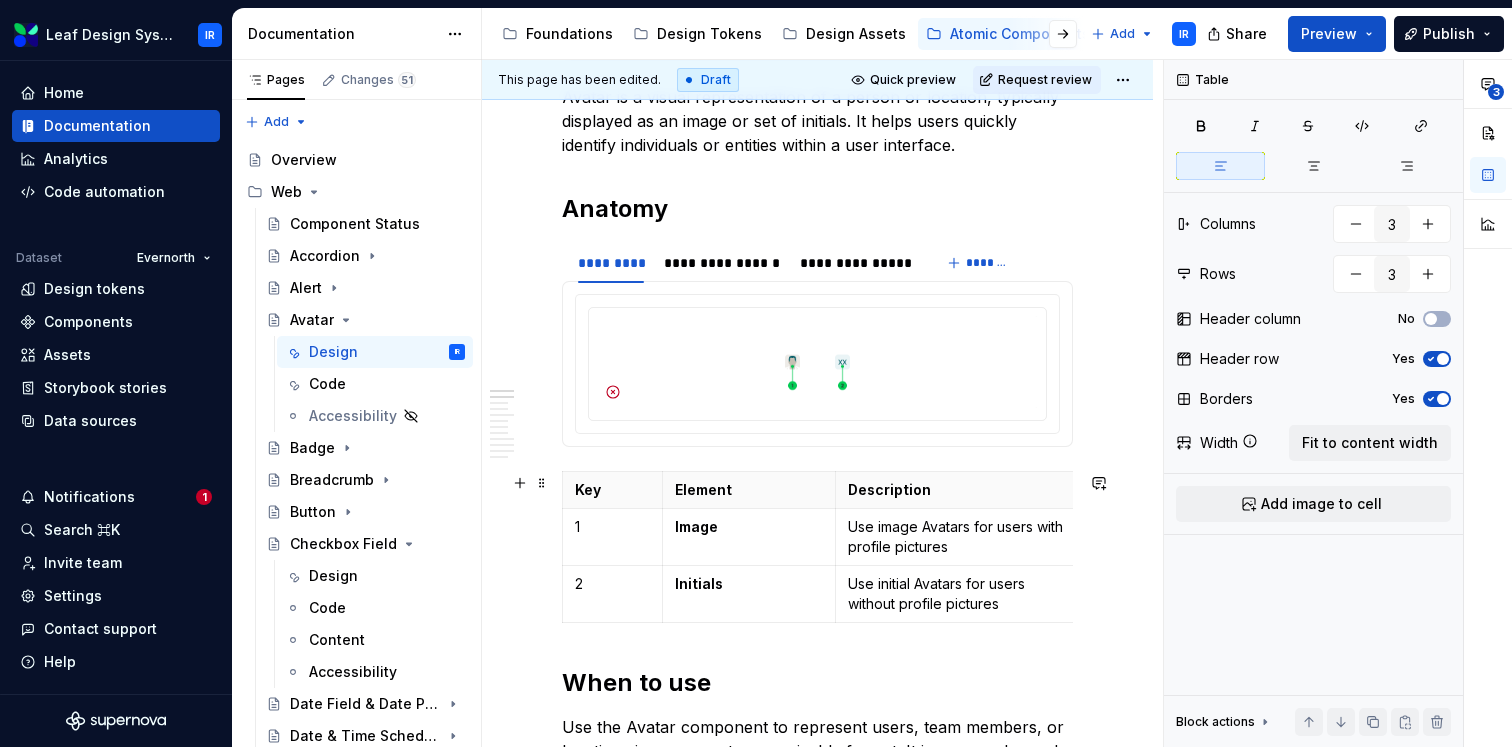 drag, startPoint x: 1079, startPoint y: 511, endPoint x: 861, endPoint y: 528, distance: 218.66183 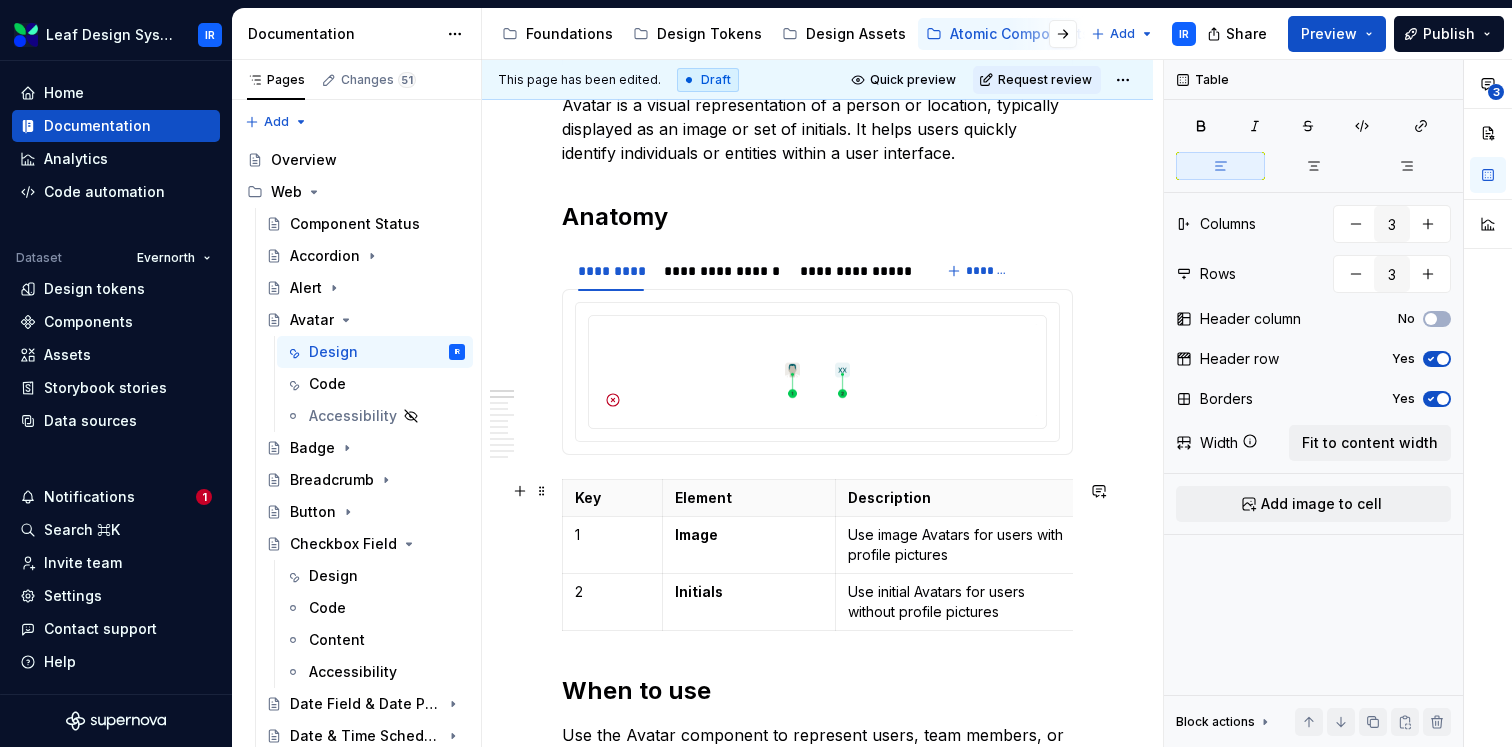scroll, scrollTop: 440, scrollLeft: 0, axis: vertical 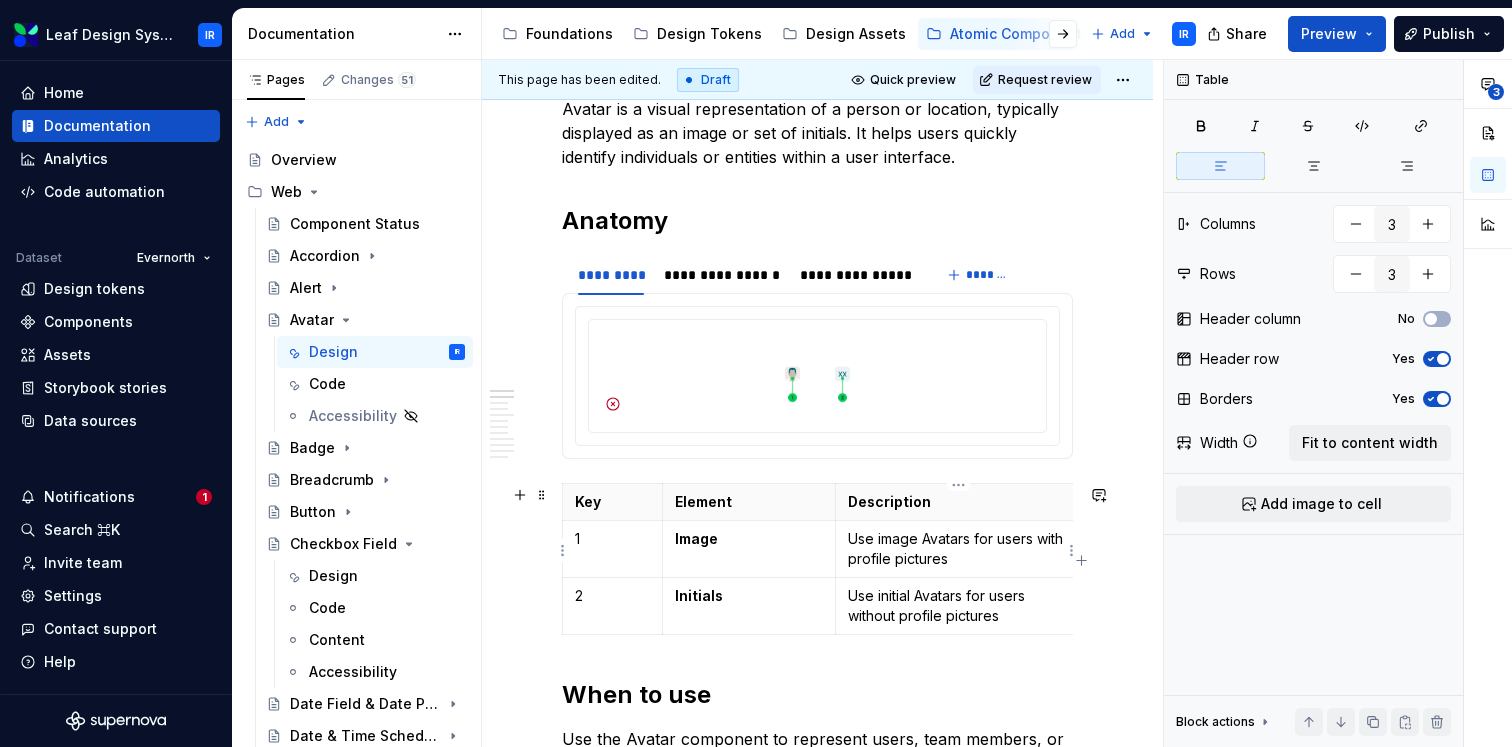 click on "Use image Avatars for users with profile pictures" at bounding box center (959, 549) 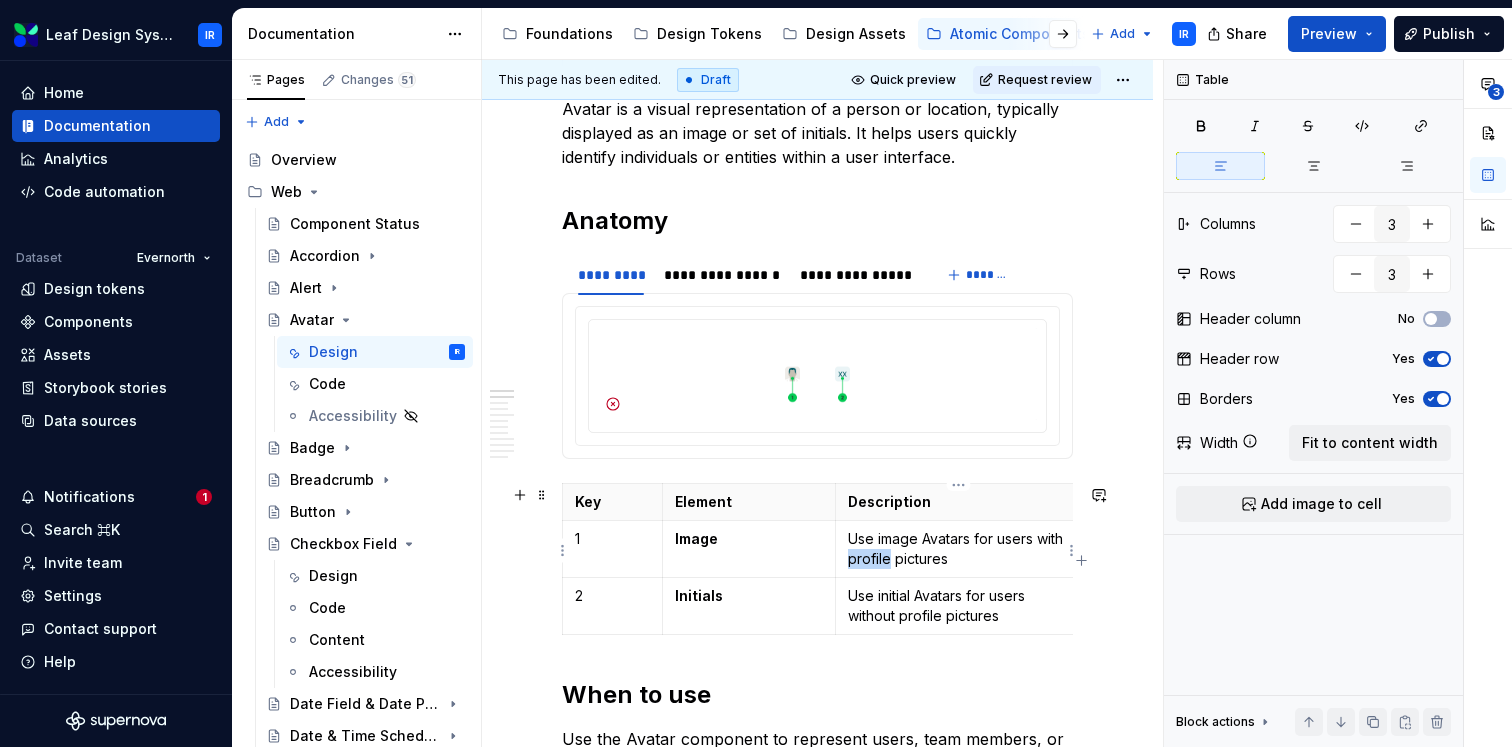 click on "Use image Avatars for users with profile pictures" at bounding box center [959, 549] 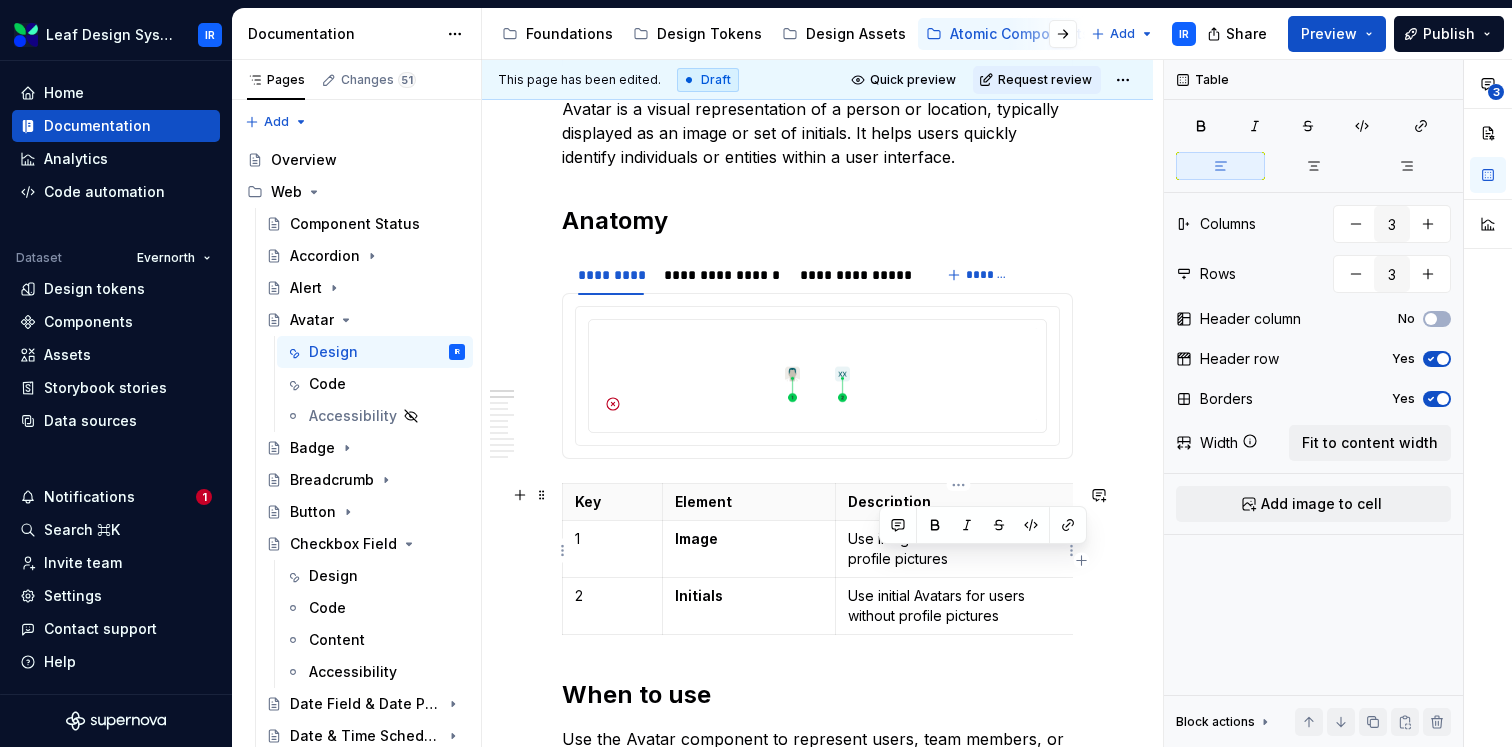 click on "Use image Avatars for users with profile pictures" at bounding box center (959, 549) 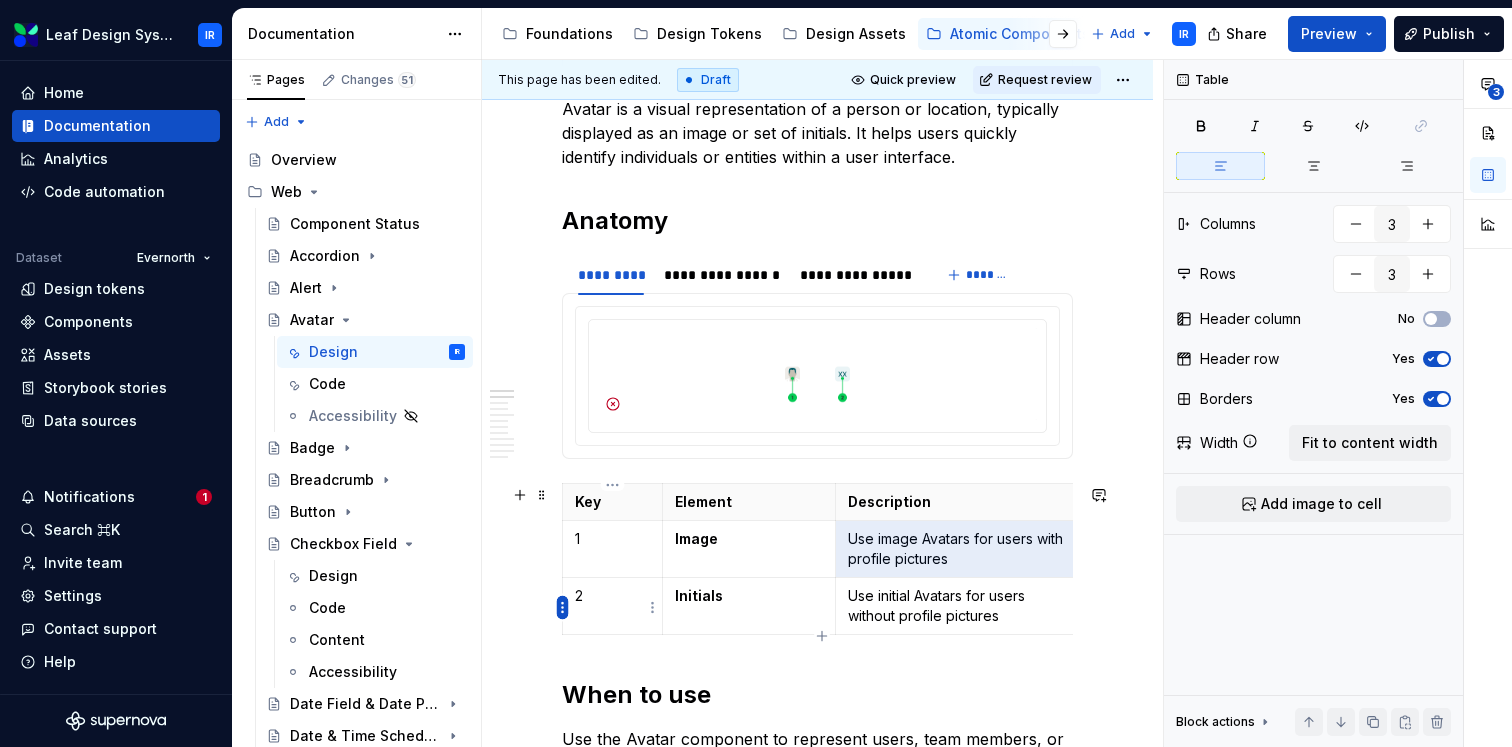click on "Leaf Design System IR Home Documentation Analytics Code automation Dataset Evernorth Design tokens Components Assets Storybook stories Data sources Notifications 1 Search ⌘K Invite team Settings Contact support Help Documentation
Accessibility guide for tree Page tree.
Navigate the tree with the arrow keys. Common tree hotkeys apply. Further keybindings are available:
enter to execute primary action on focused item
f2 to start renaming the focused item
escape to abort renaming an item
control+d to start dragging selected items
Foundations Design Tokens Design Assets Atomic Components Molecular Patterns Layout Modules Design Packages Add IR Share Preview Publish Pages Changes 51 Add
Accessibility guide for tree Page tree.
Navigate the tree with the arrow keys. Common tree hotkeys apply. Further keybindings are available:
enter to execute primary action on focused item
IR" at bounding box center [756, 373] 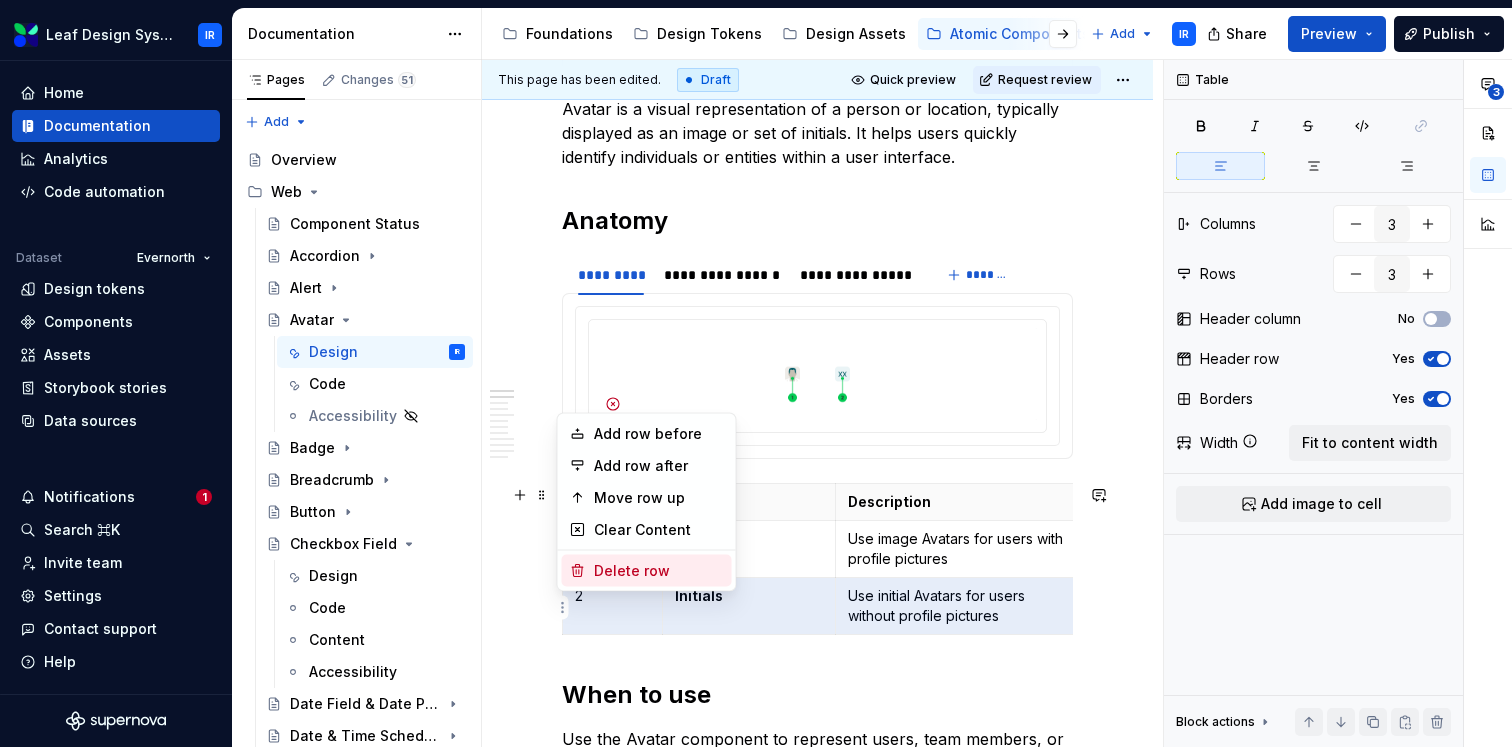 click on "Delete row" at bounding box center (659, 571) 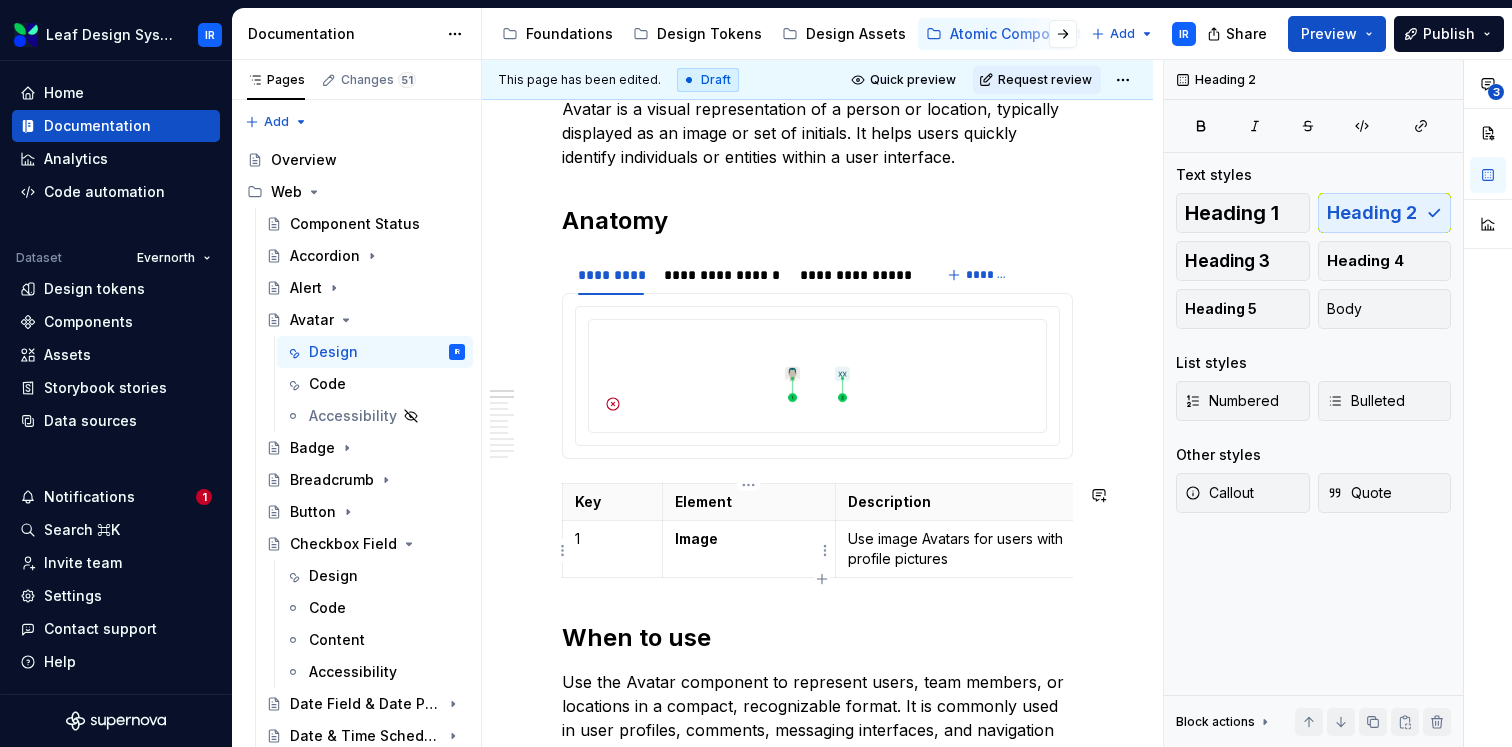 click on "Image" at bounding box center (696, 538) 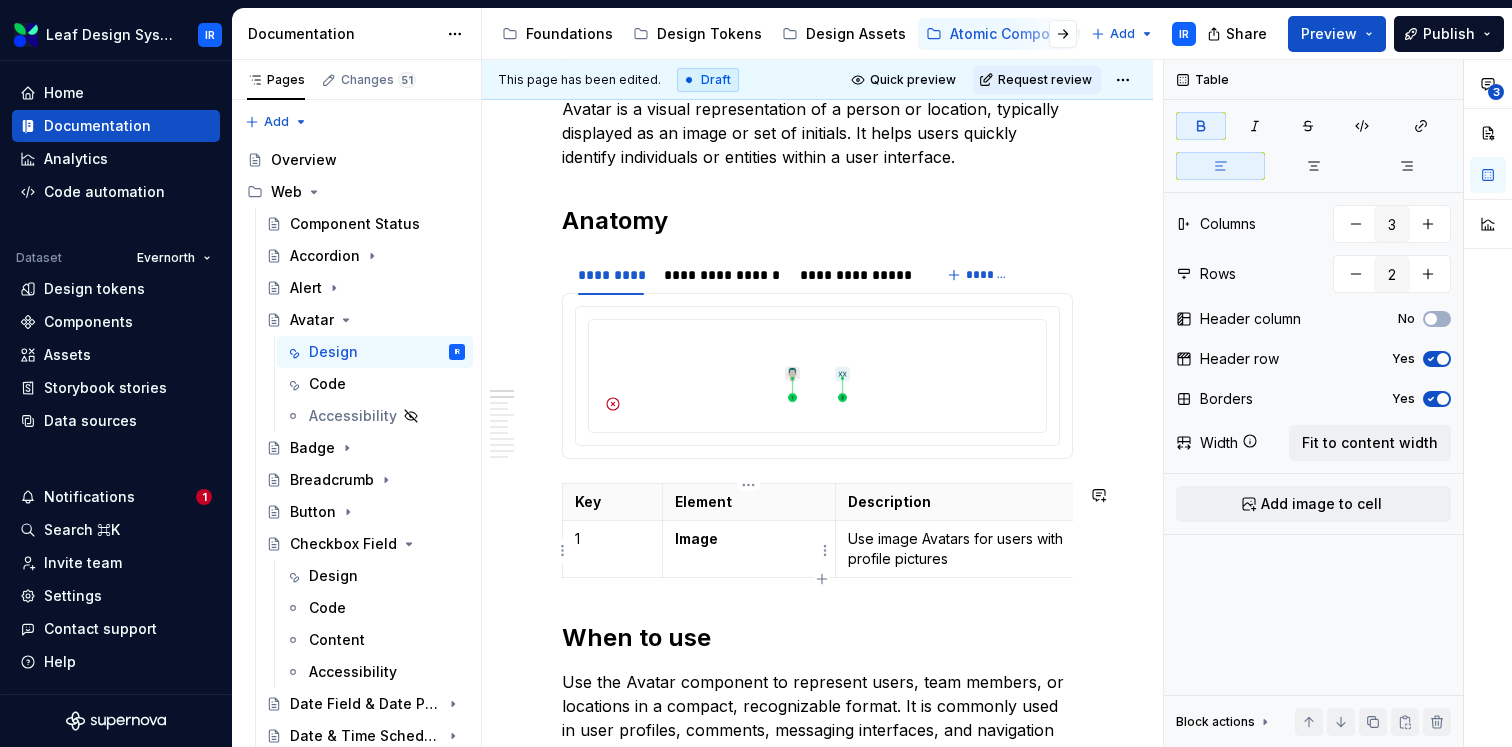 click on "Image" at bounding box center (696, 538) 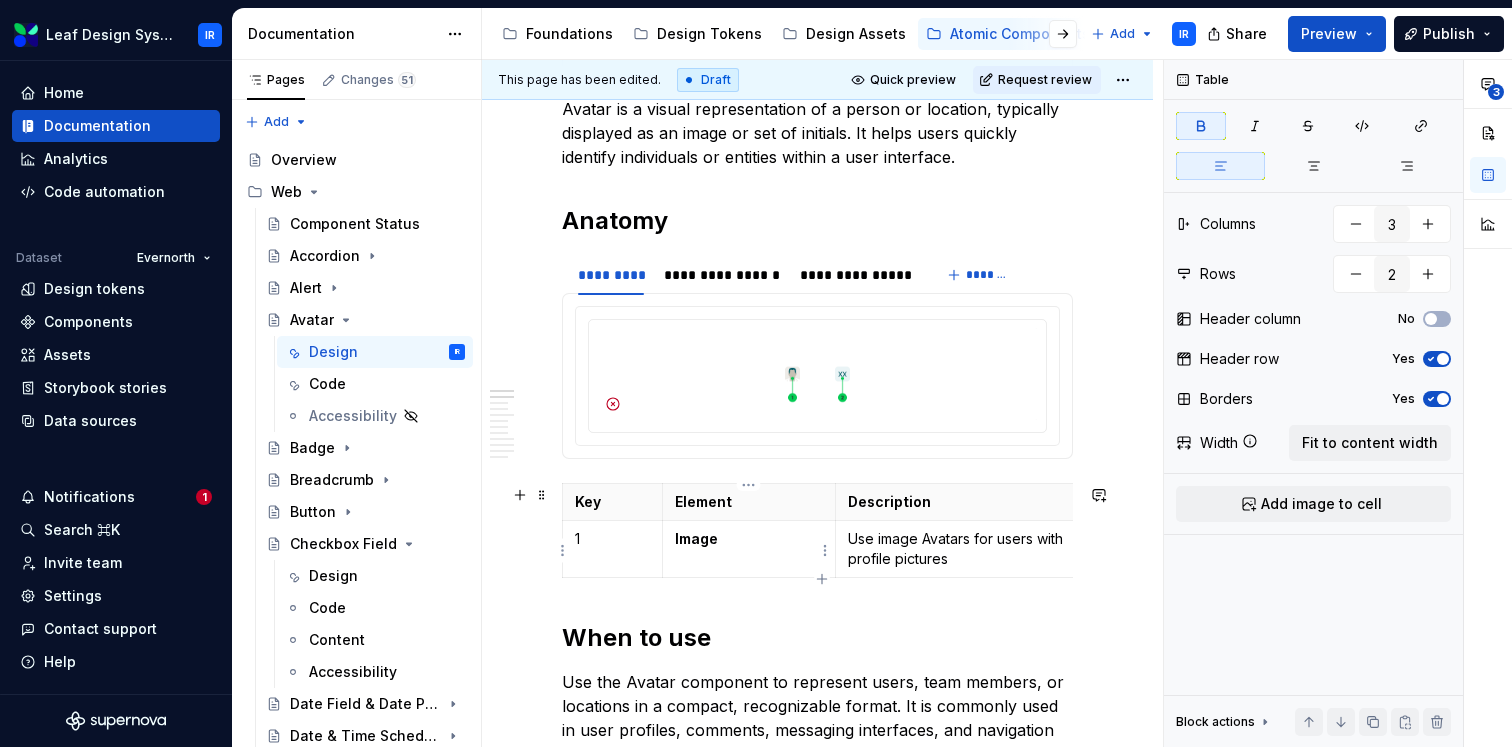 click on "Image" at bounding box center (696, 538) 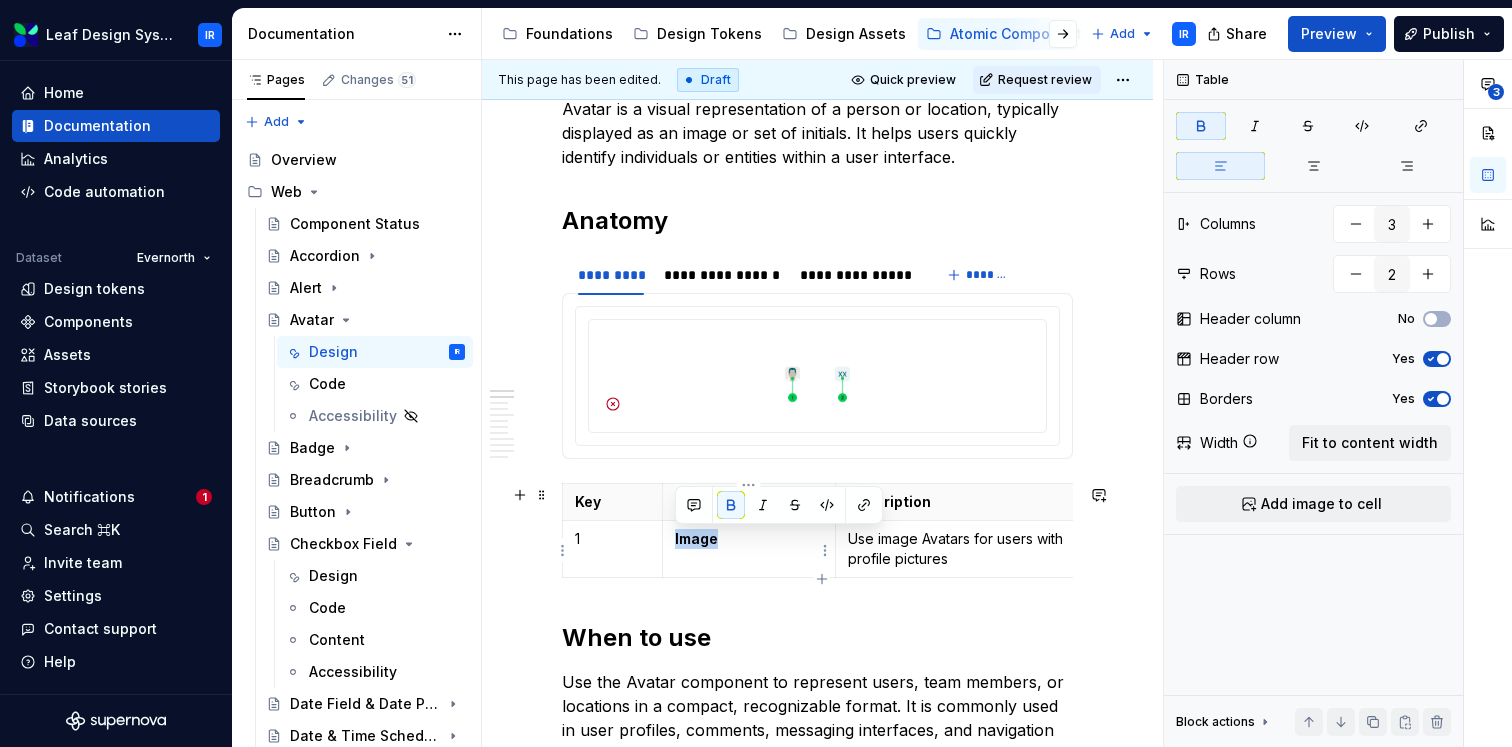 click on "Image" at bounding box center (696, 538) 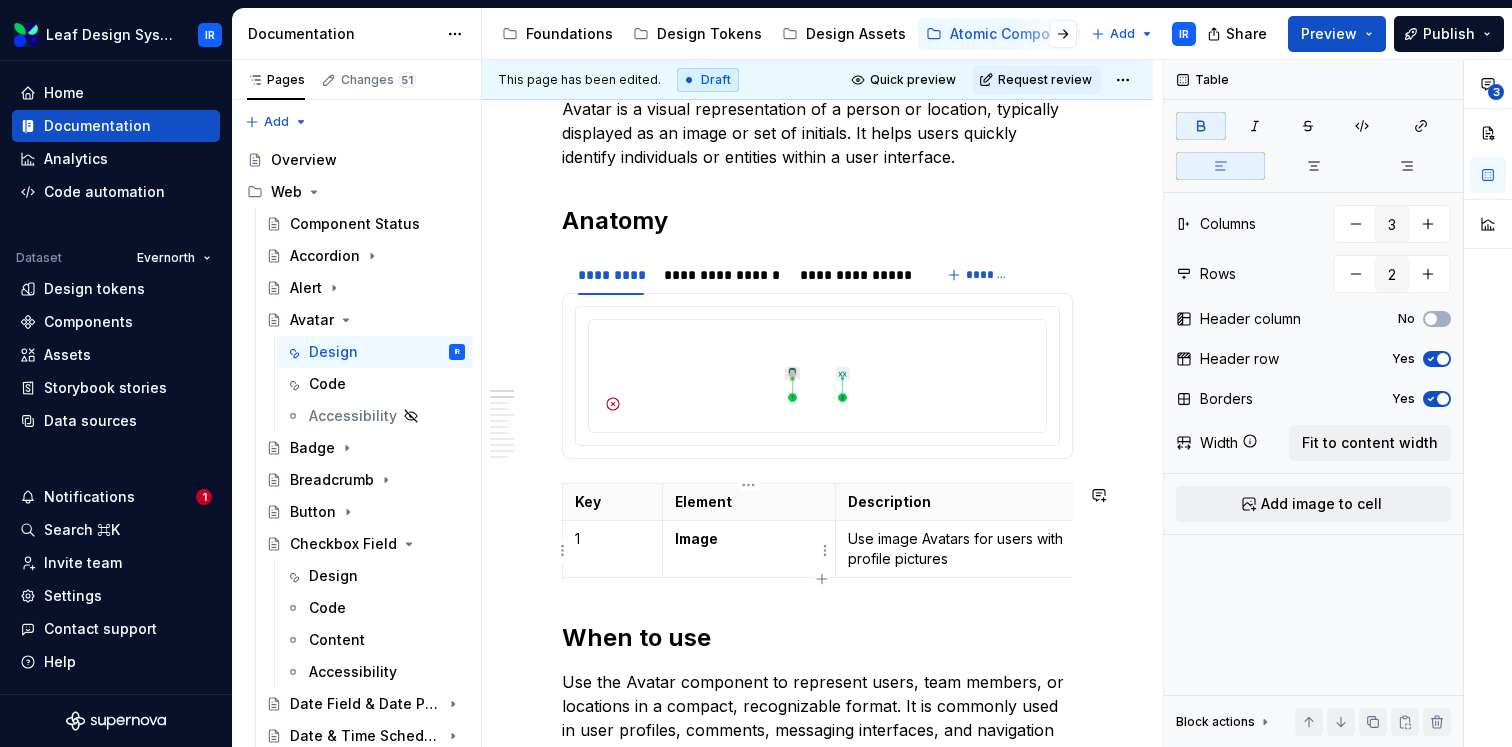 click on "Image" at bounding box center (696, 538) 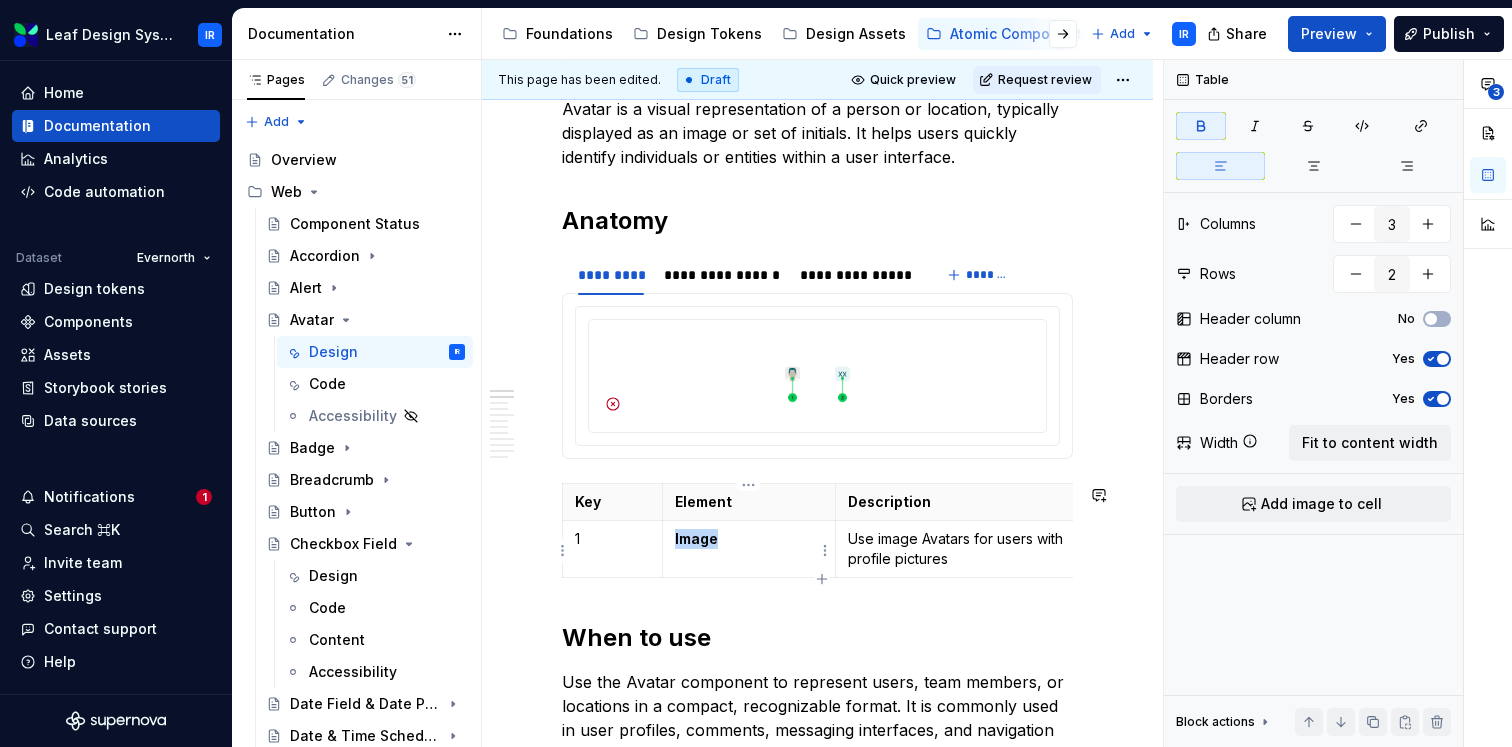 click on "Image" at bounding box center [696, 538] 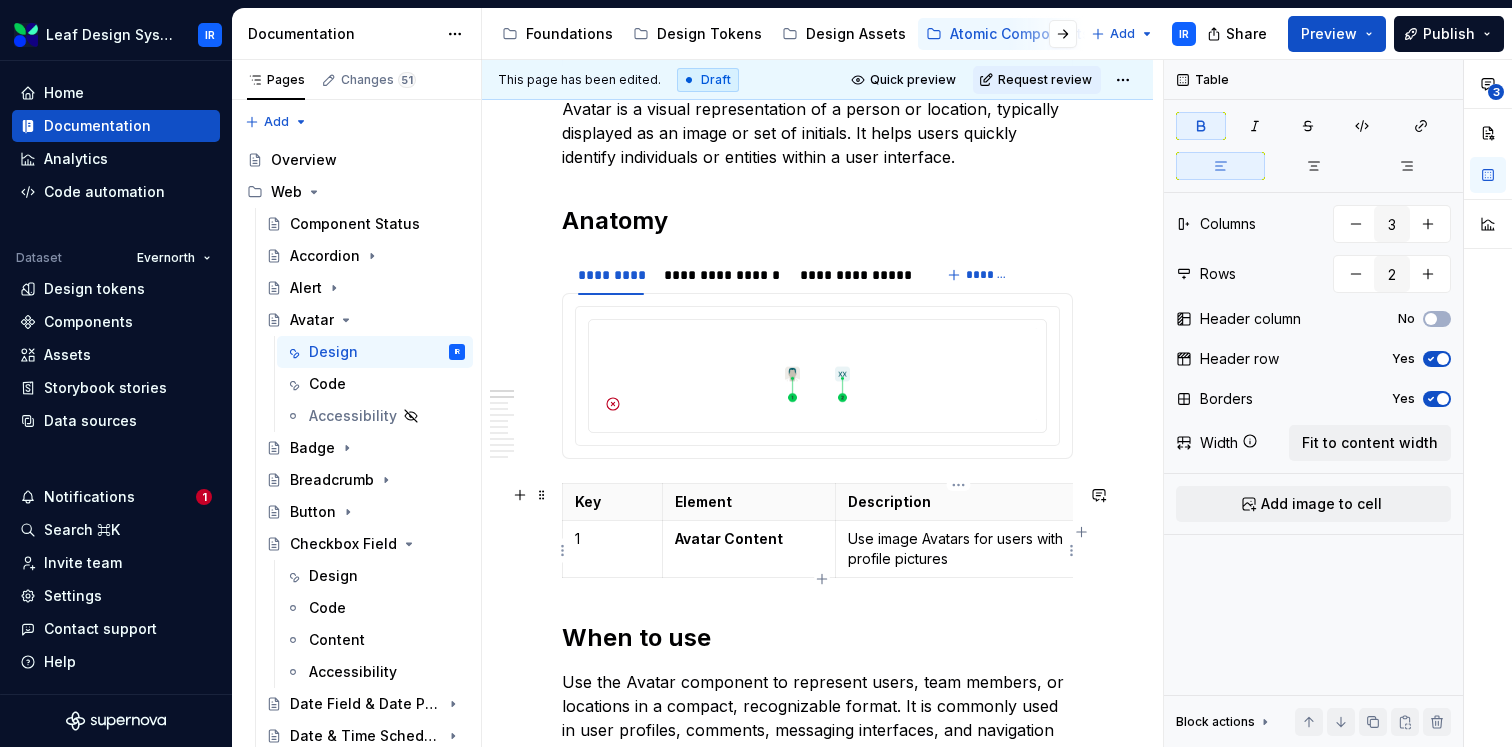 click on "Use image Avatars for users with profile pictures" at bounding box center [959, 549] 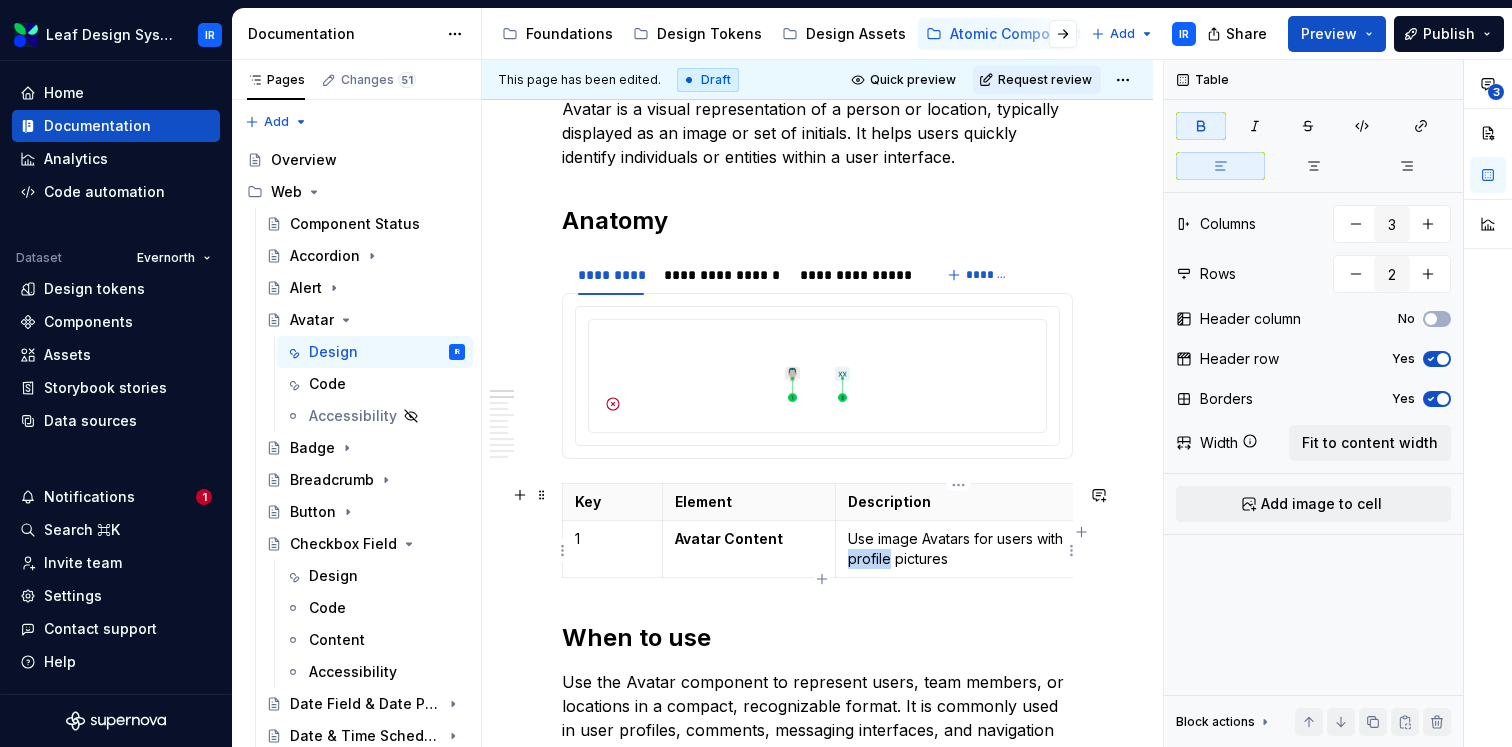 click on "Use image Avatars for users with profile pictures" at bounding box center [959, 549] 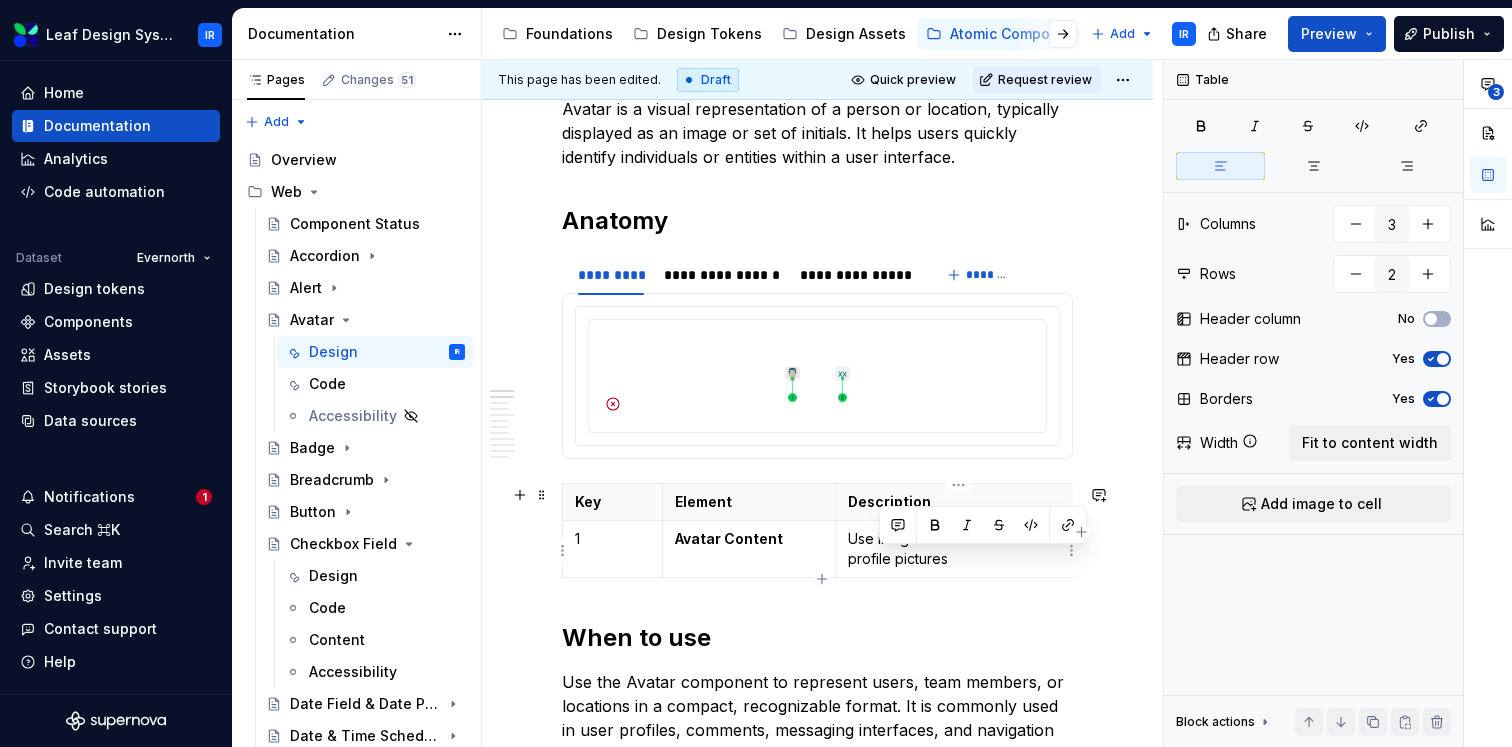 click on "Use image Avatars for users with profile pictures" at bounding box center [959, 549] 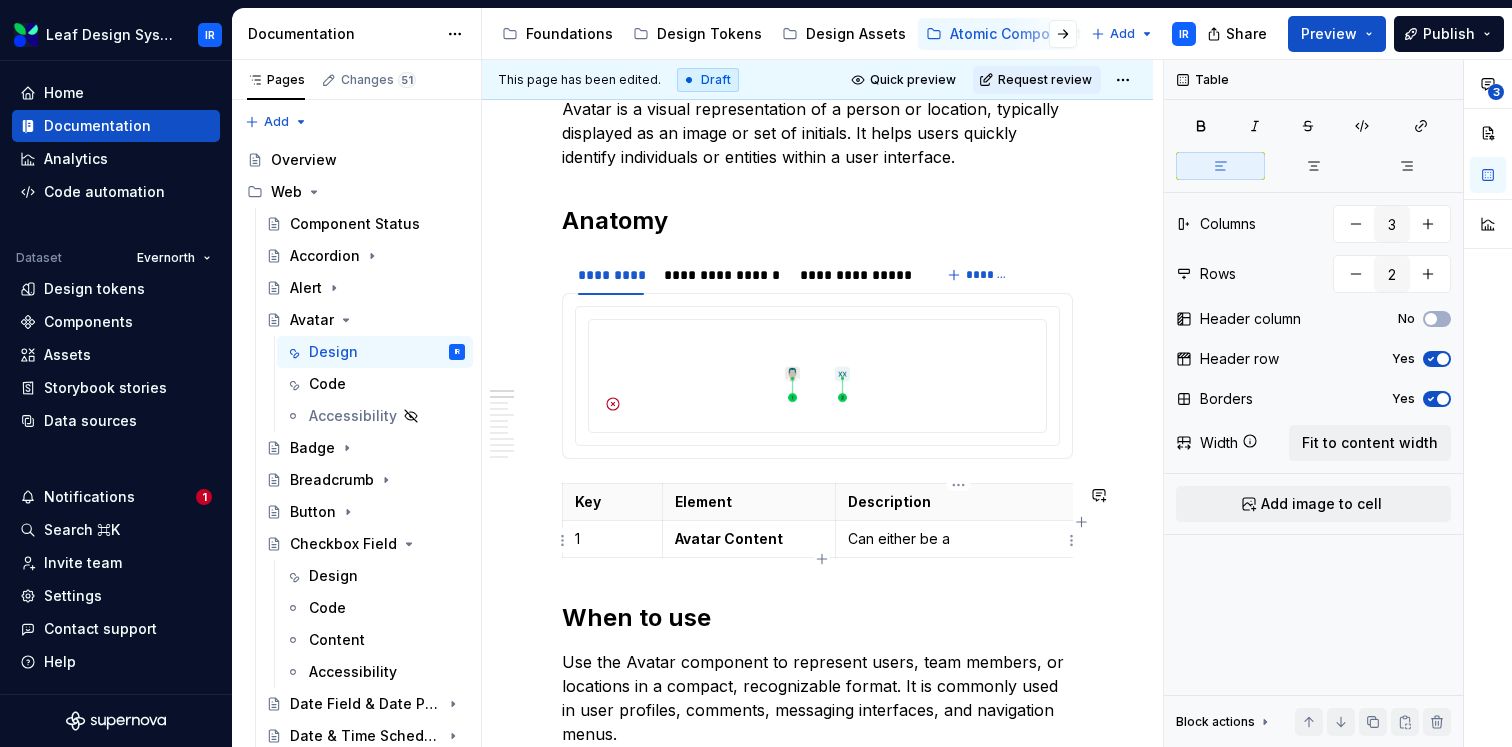 click on "Can either be a" at bounding box center [958, 538] 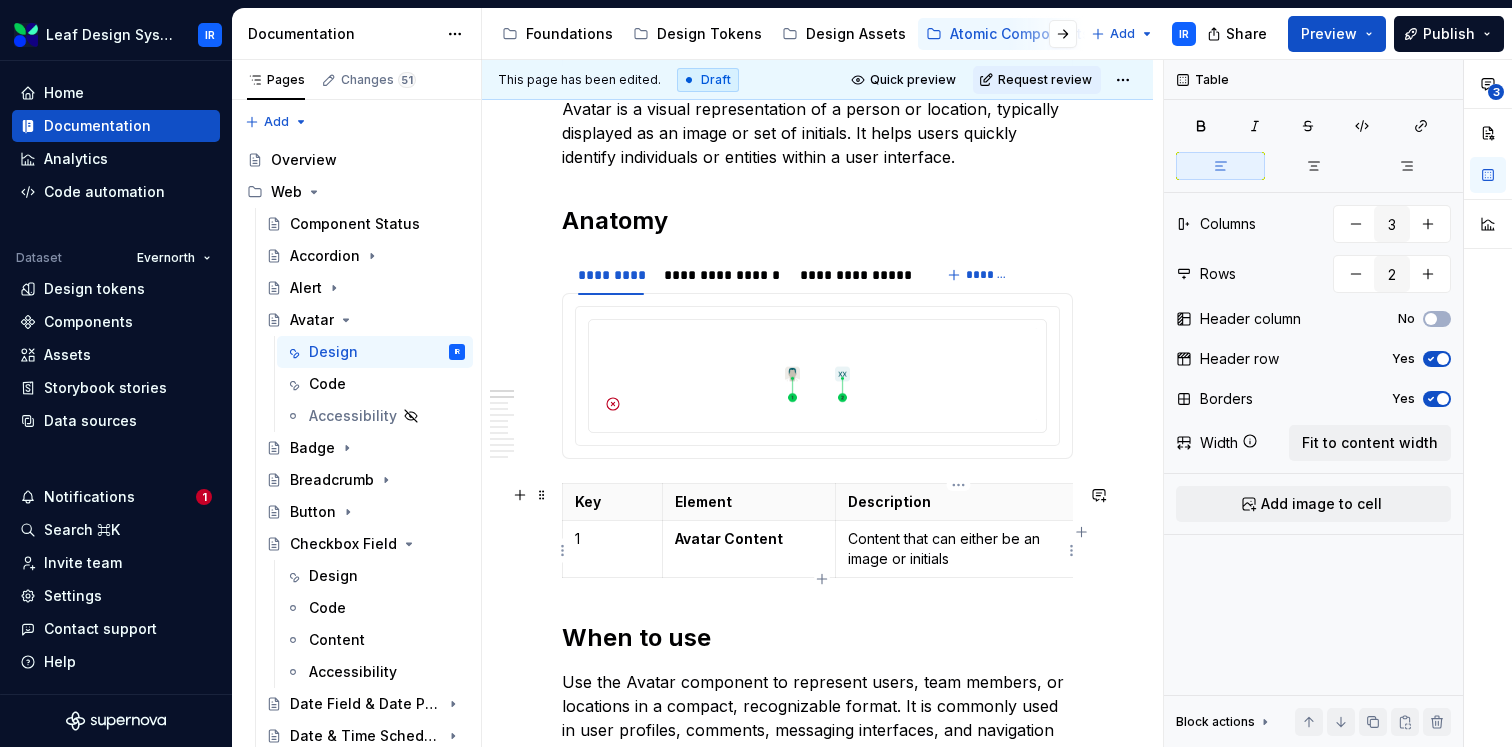 click on "Content that can either be an image or initials" at bounding box center [959, 549] 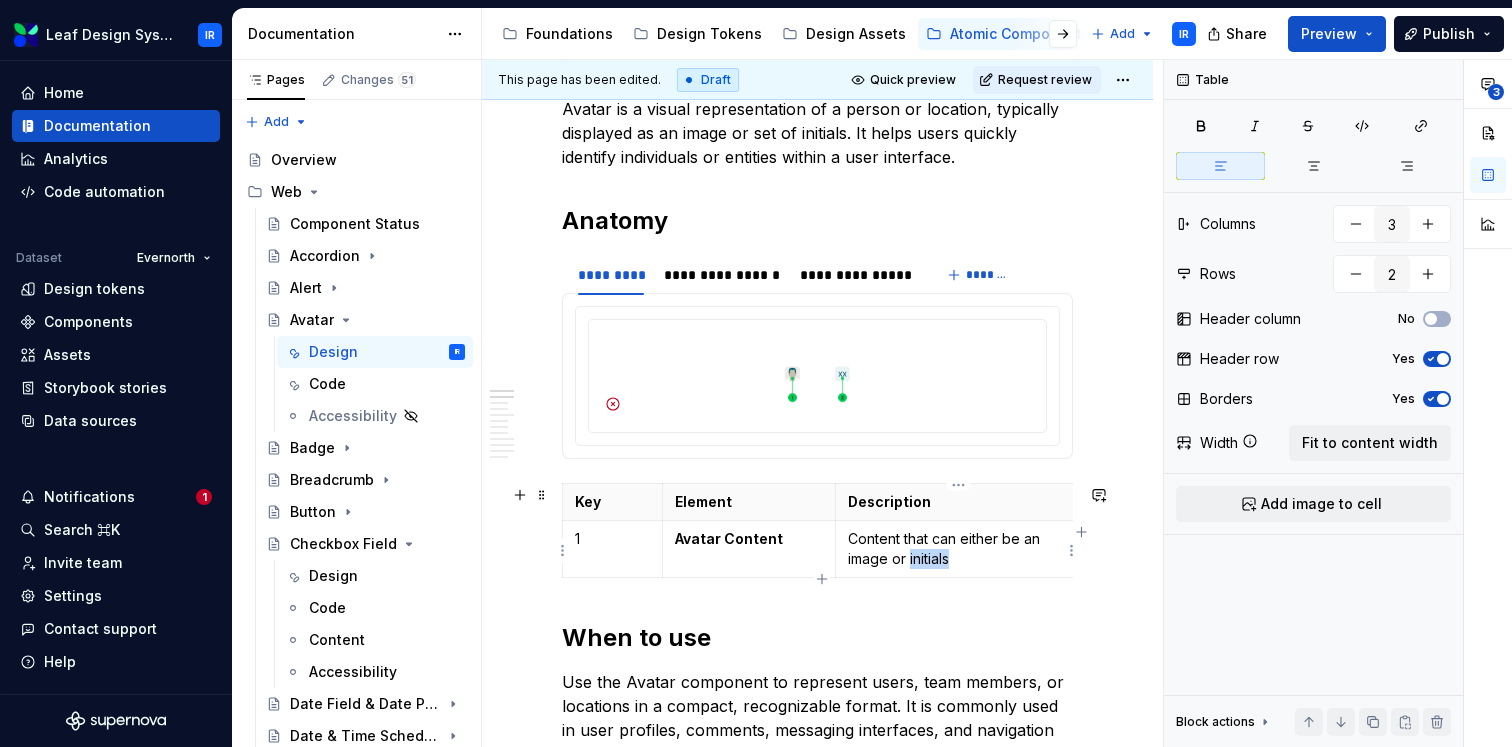 click on "Content that can either be an image or initials" at bounding box center [959, 549] 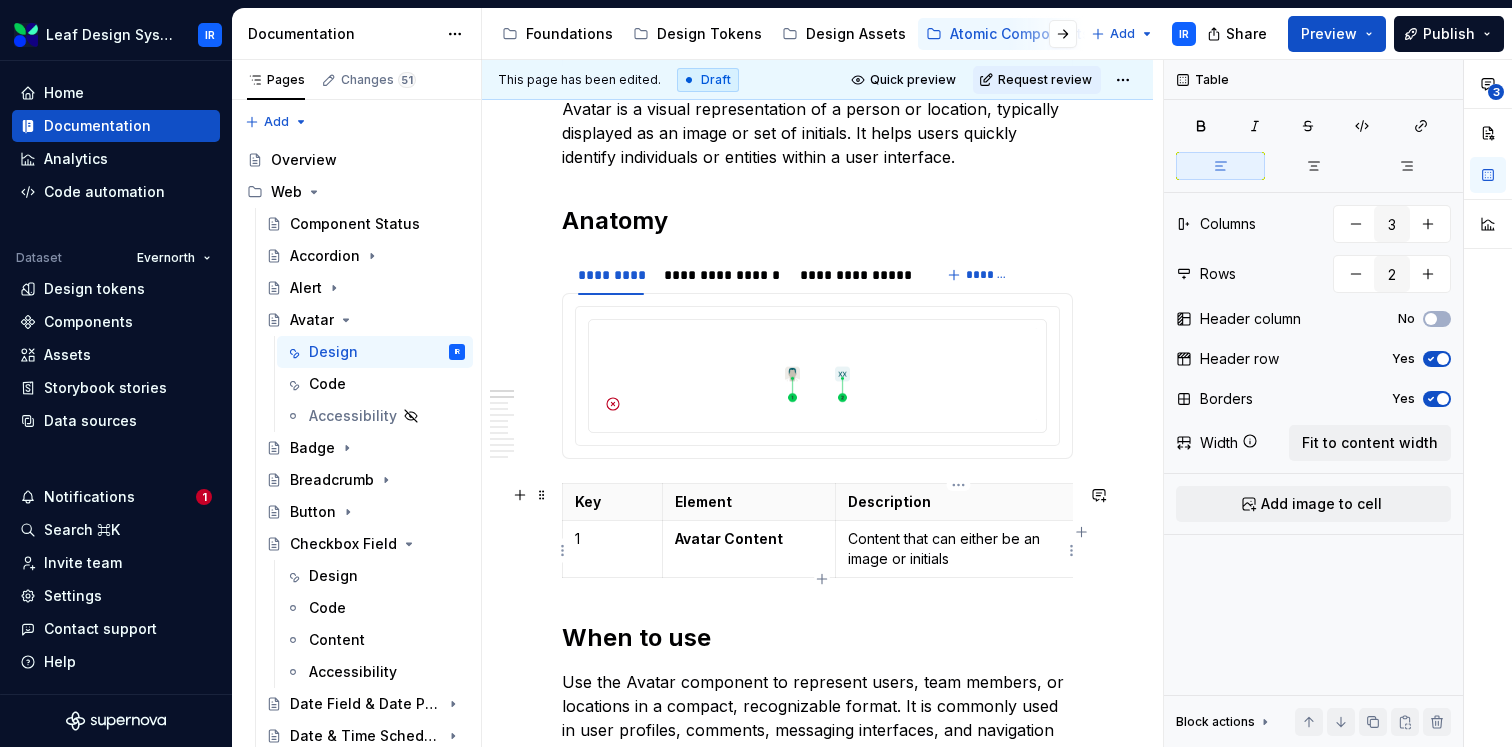 click on "Content that can either be an image or initials" at bounding box center [959, 549] 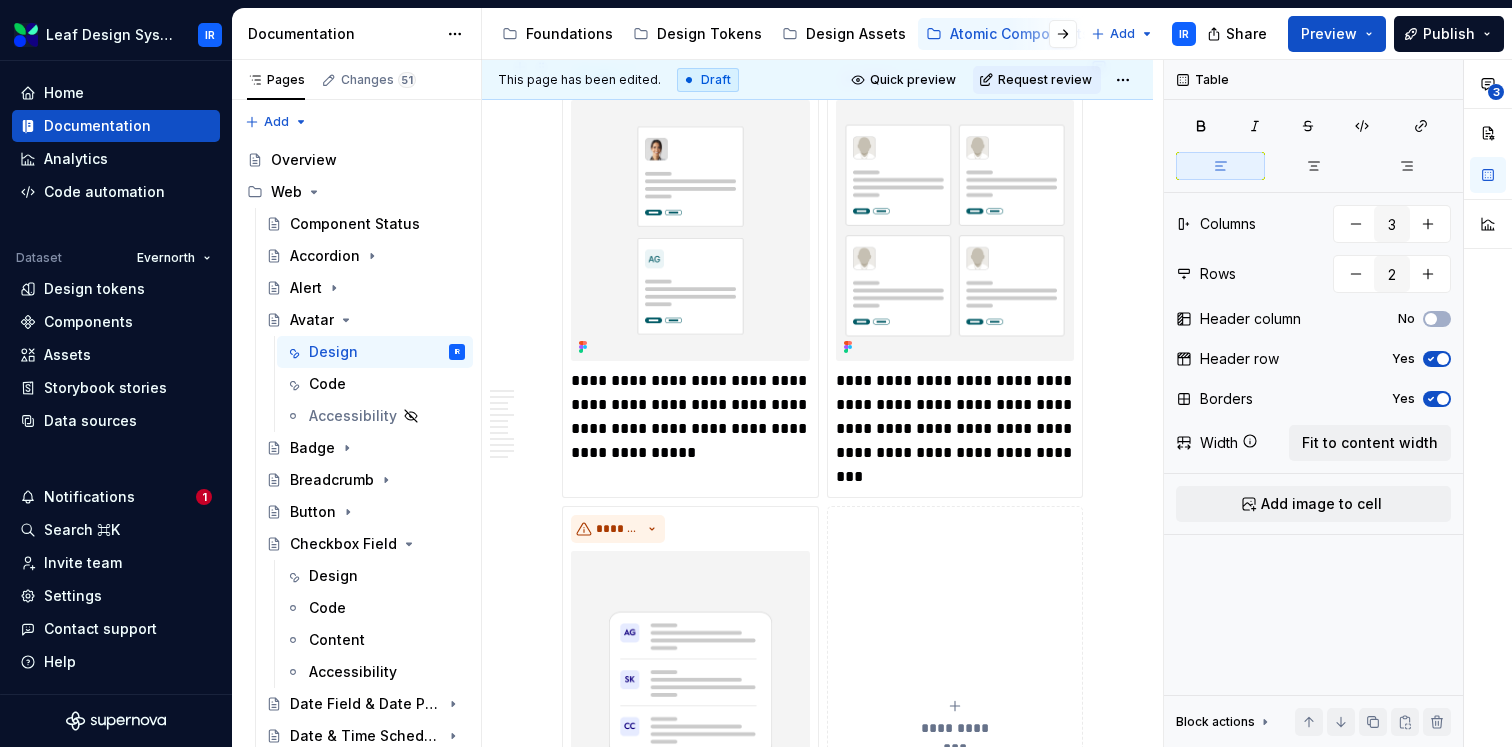 scroll, scrollTop: 1563, scrollLeft: 0, axis: vertical 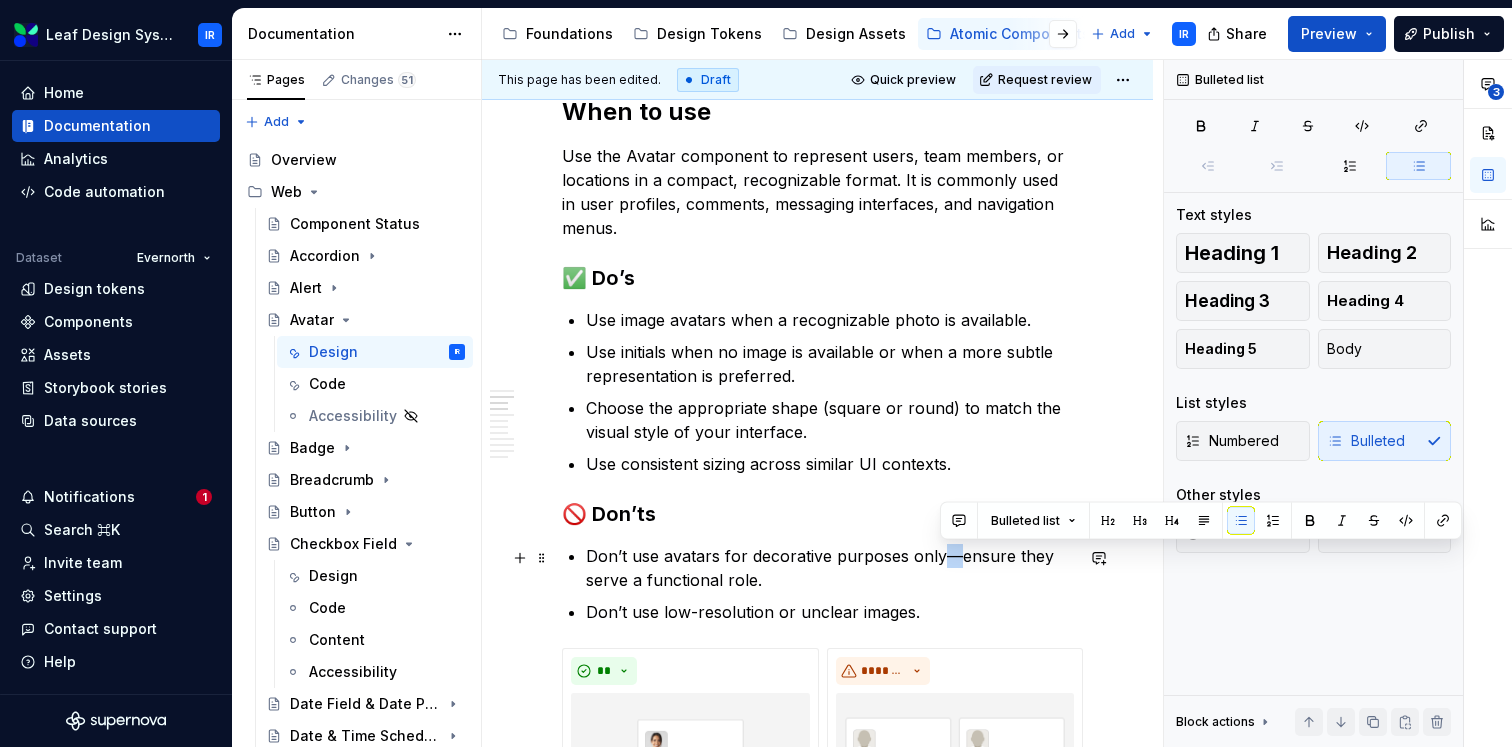 drag, startPoint x: 956, startPoint y: 562, endPoint x: 939, endPoint y: 562, distance: 17 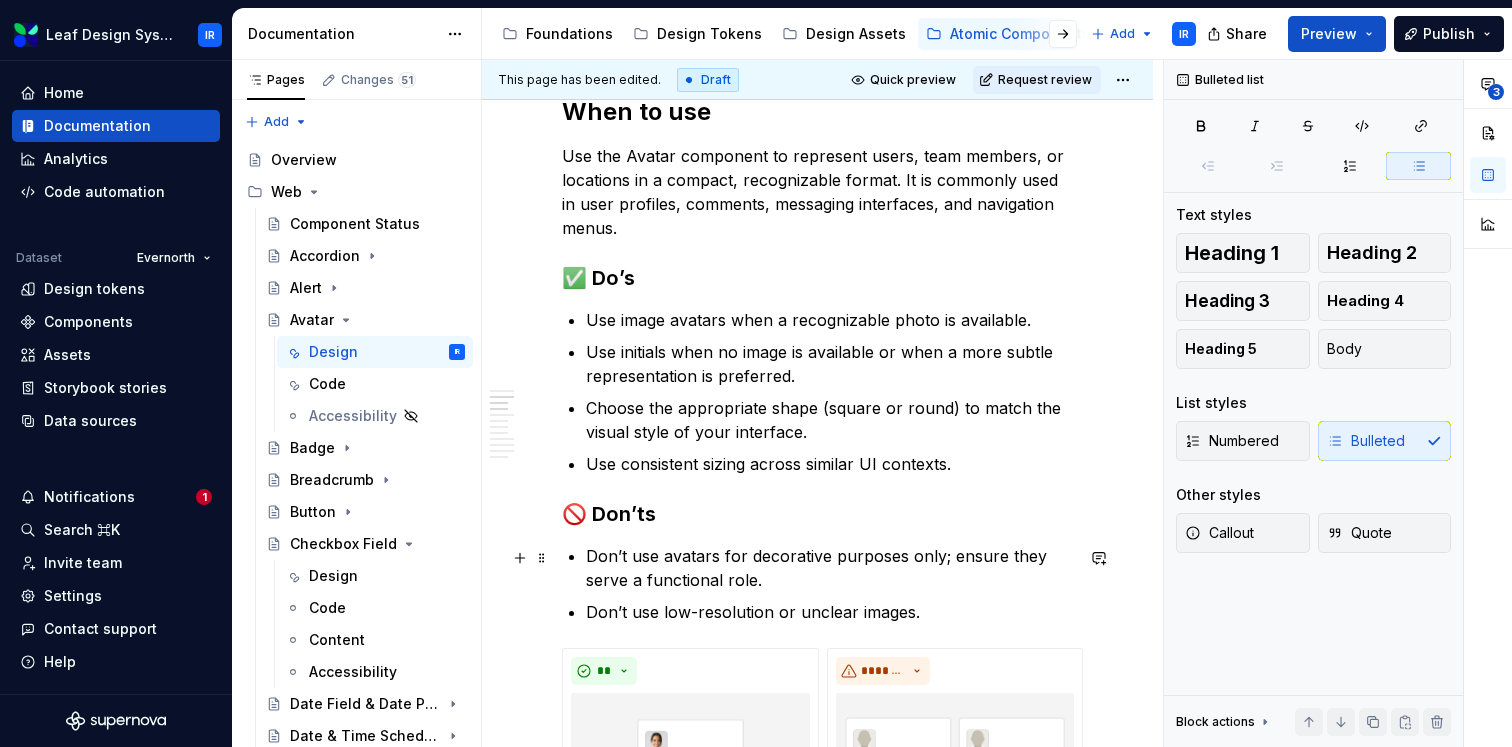click on "Don’t use avatars for decorative purposes only; ensure they serve a functional role." at bounding box center (829, 568) 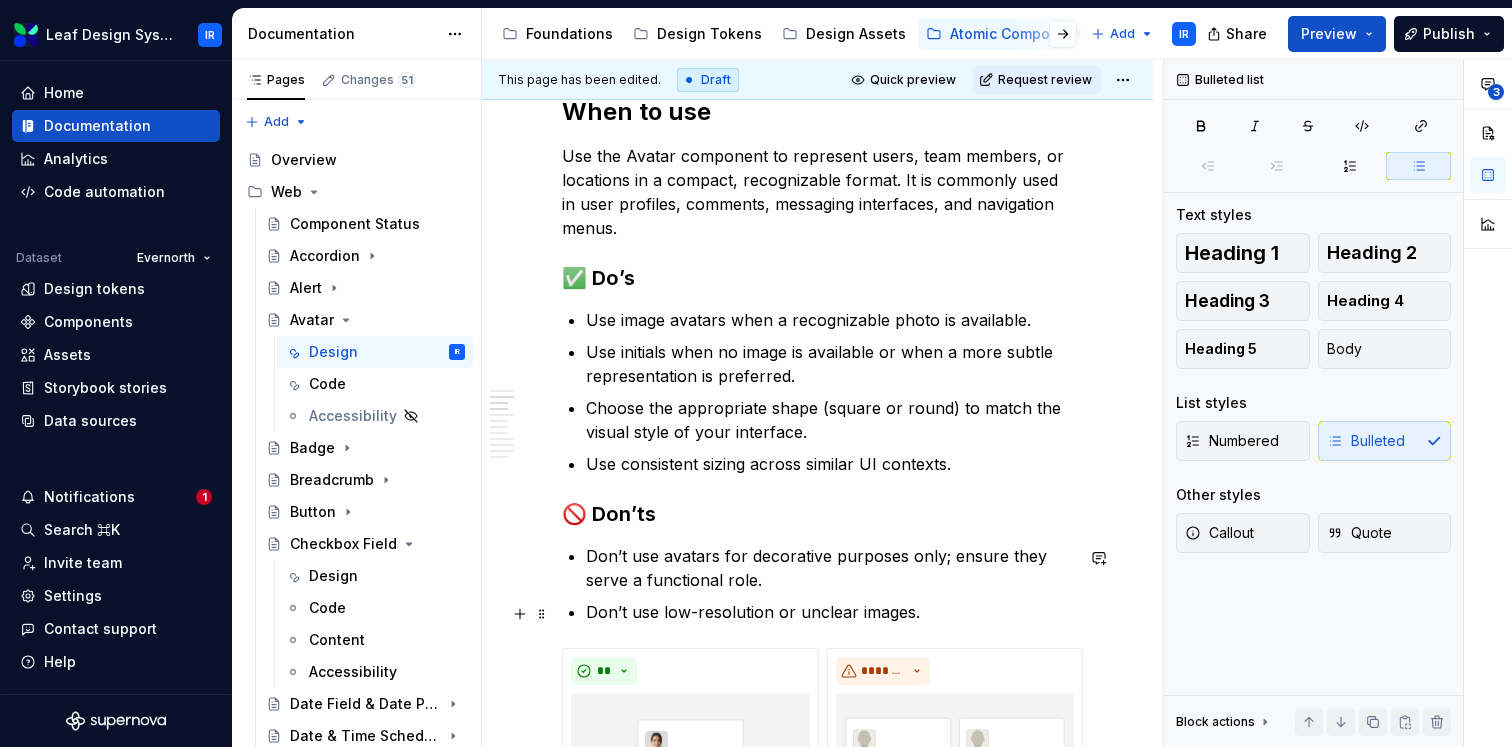 click on "Don’t use low-resolution or unclear images." at bounding box center (829, 612) 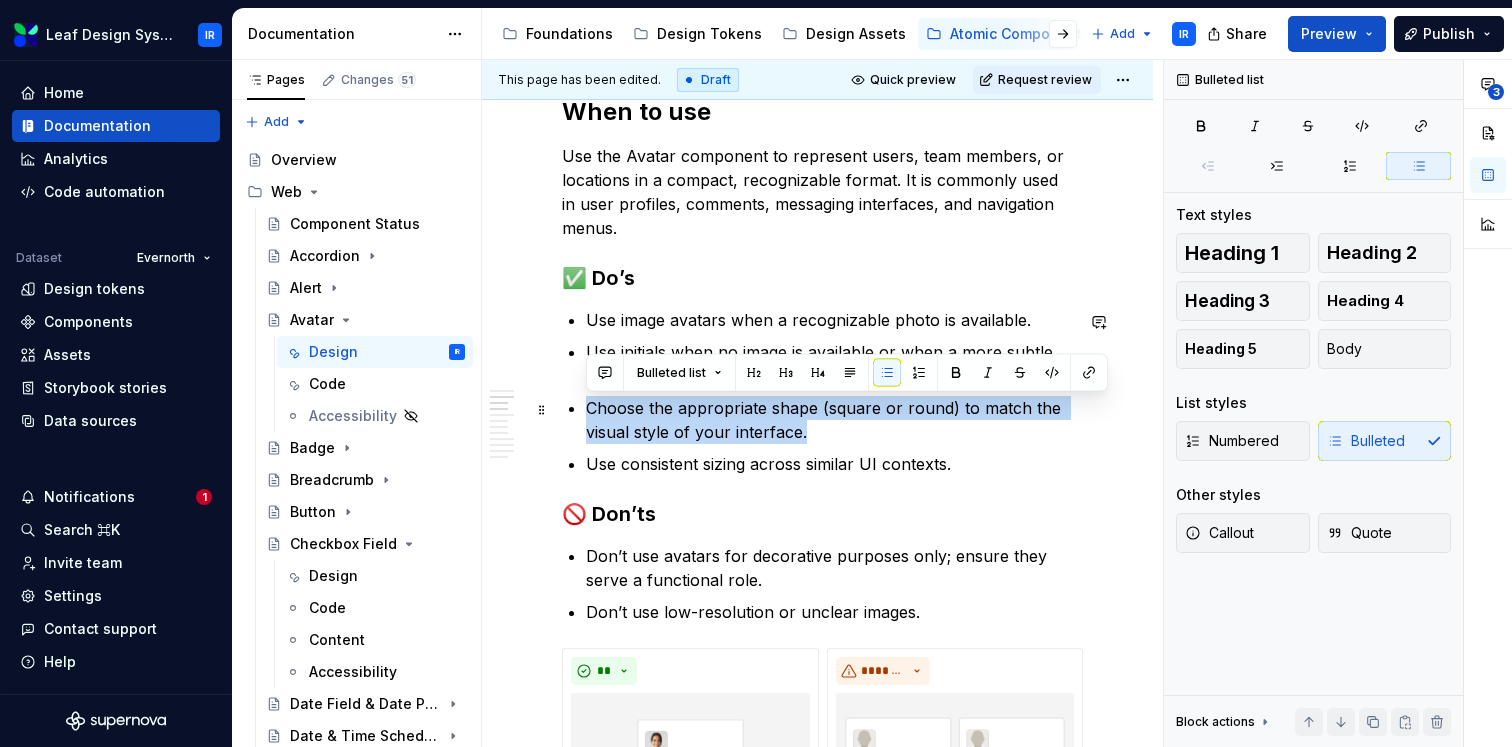 drag, startPoint x: 816, startPoint y: 428, endPoint x: 589, endPoint y: 413, distance: 227.49506 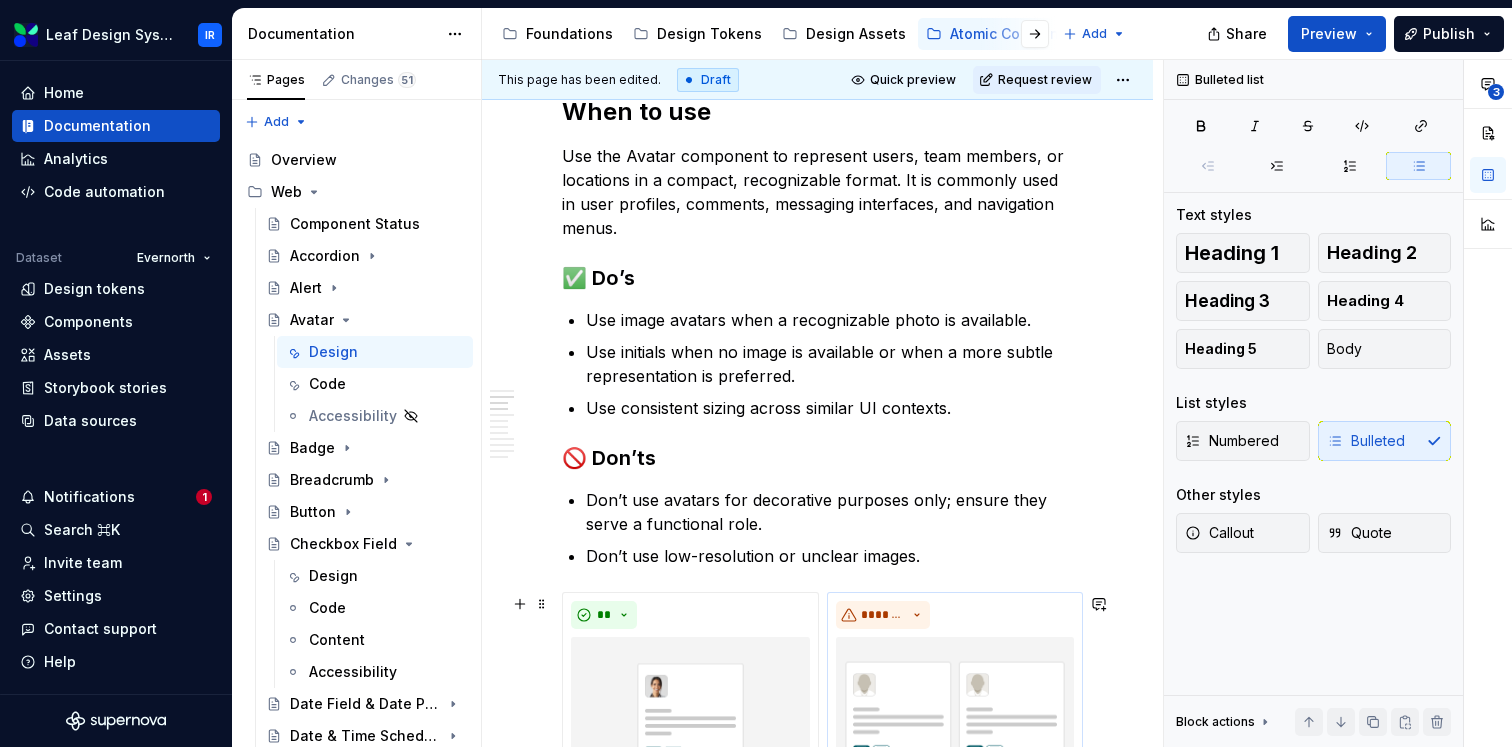 type on "*" 